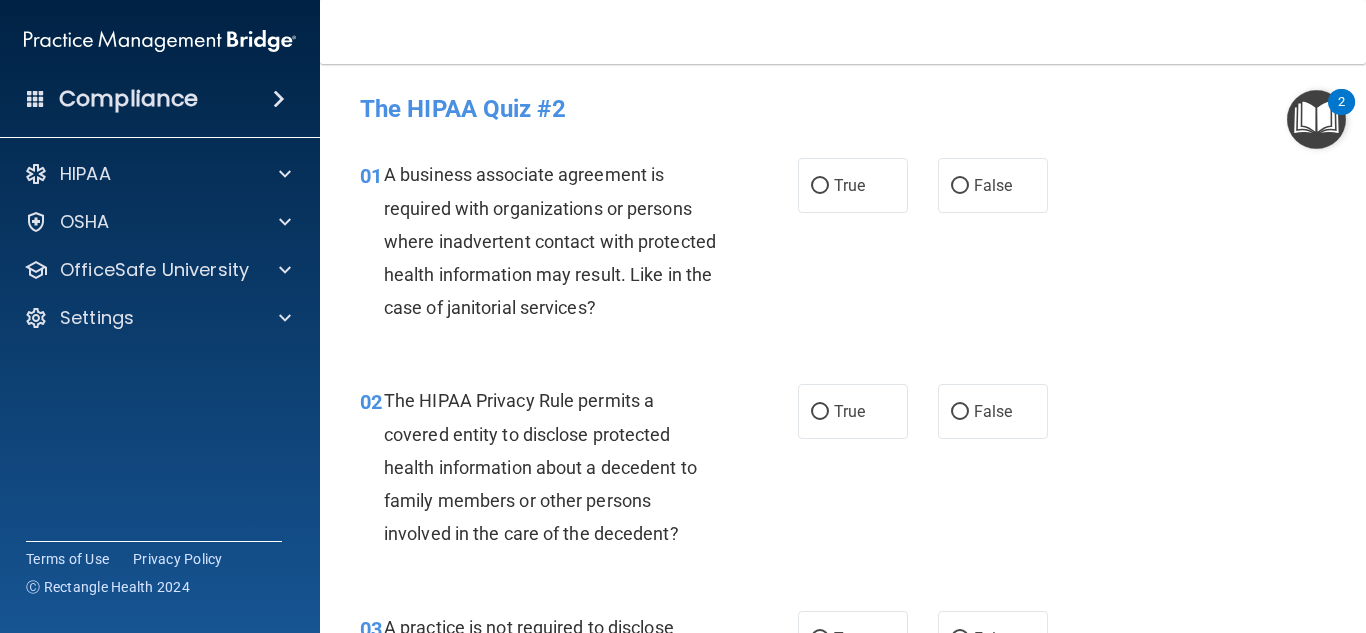 scroll, scrollTop: 0, scrollLeft: 0, axis: both 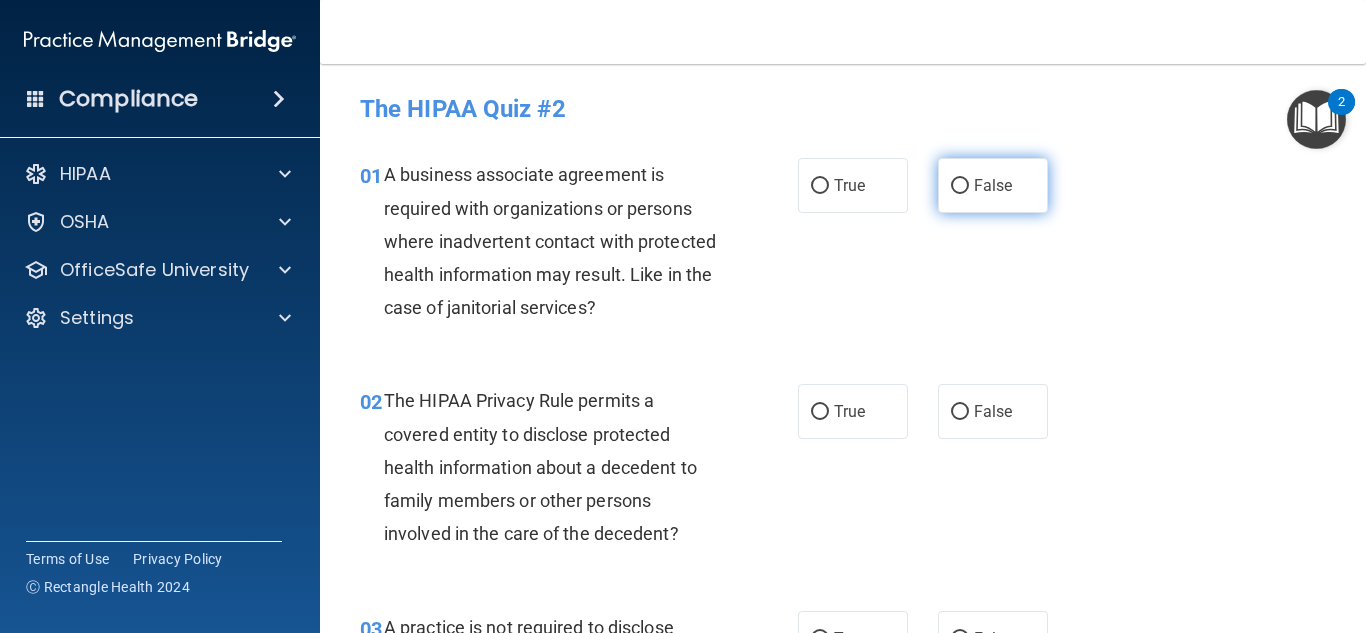 click on "False" at bounding box center (960, 186) 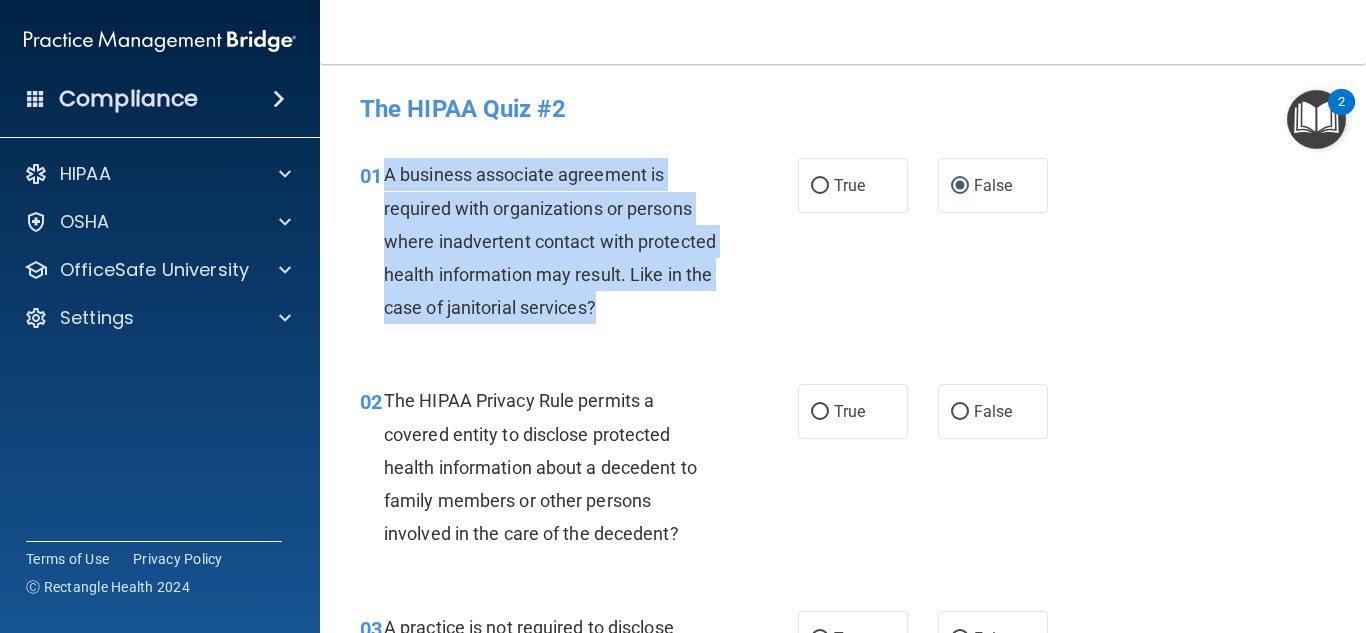 drag, startPoint x: 388, startPoint y: 177, endPoint x: 710, endPoint y: 302, distance: 345.41135 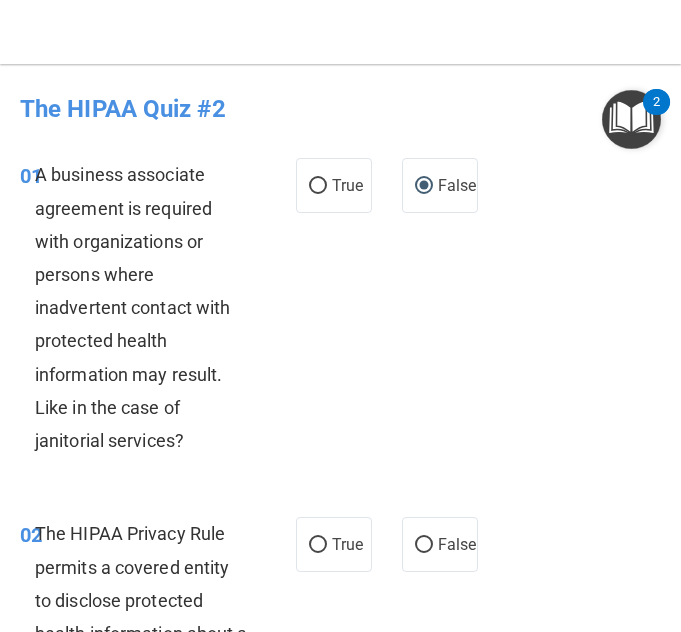 click on "02       The HIPAA Privacy Rule permits a covered entity to disclose protected health information about a decedent to family members or other persons involved in the care of the decedent?                 True           False" at bounding box center (340, 655) 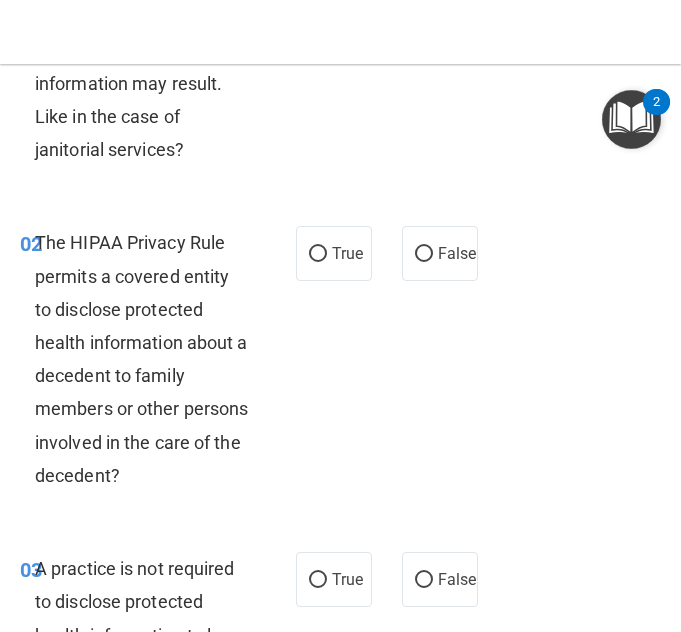 scroll, scrollTop: 292, scrollLeft: 0, axis: vertical 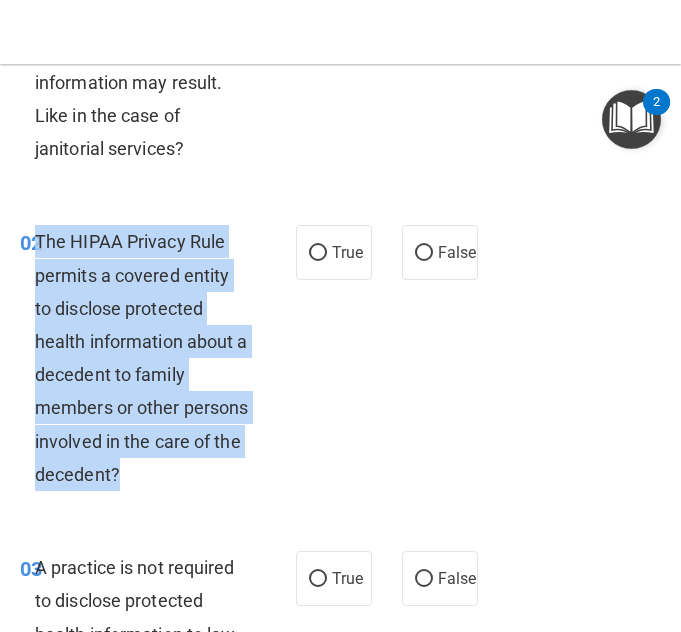drag, startPoint x: 37, startPoint y: 236, endPoint x: 233, endPoint y: 480, distance: 312.97284 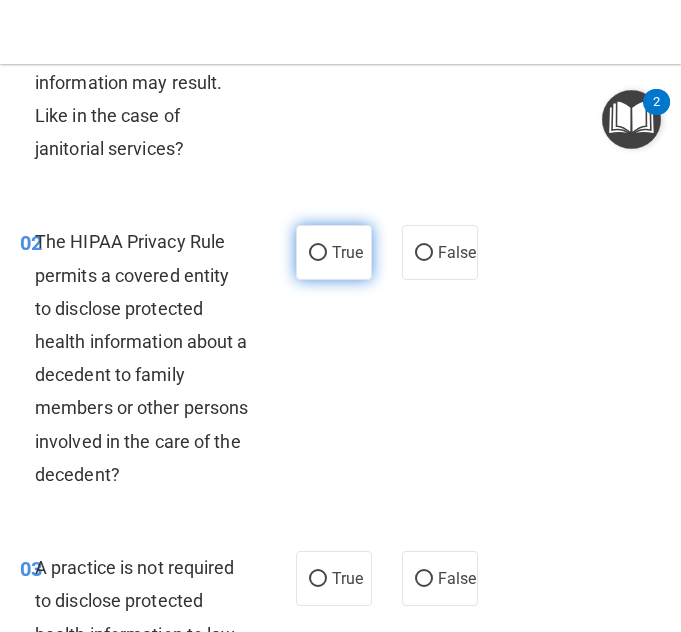 click on "True" at bounding box center (334, 252) 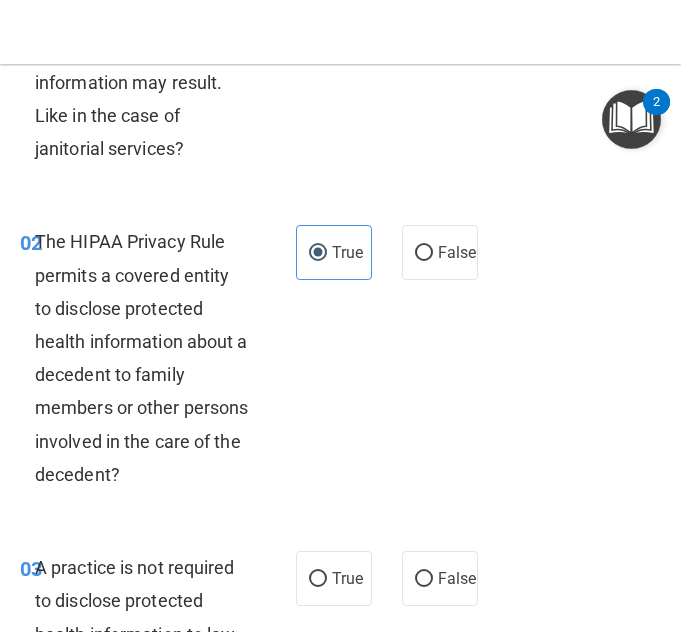 click on "03       A practice is not required to disclose protected health information to law enforcement officials without the patient’s consent when the practice receives  a court order or subpoena.                 True           False" at bounding box center (340, 689) 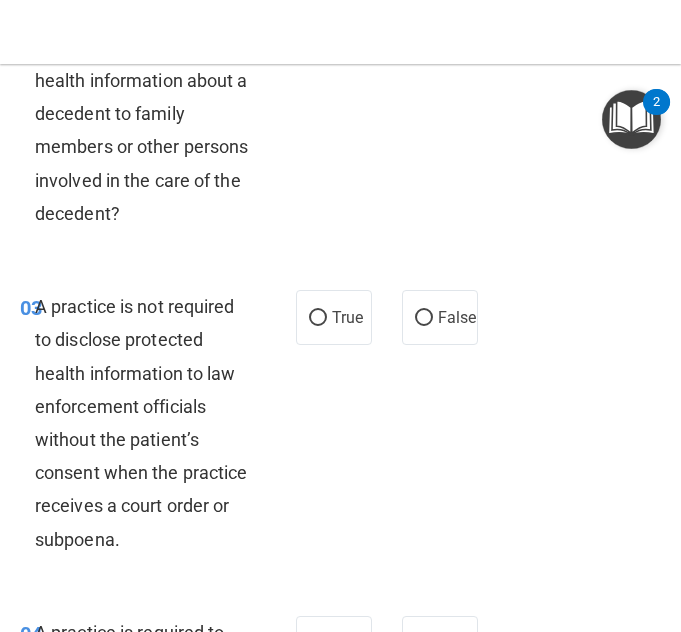 scroll, scrollTop: 555, scrollLeft: 0, axis: vertical 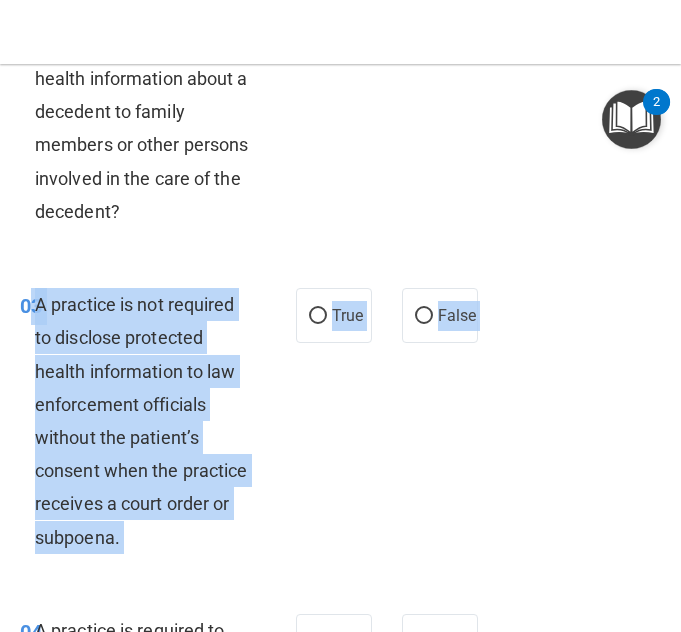 drag, startPoint x: 34, startPoint y: 300, endPoint x: 221, endPoint y: 583, distance: 339.202 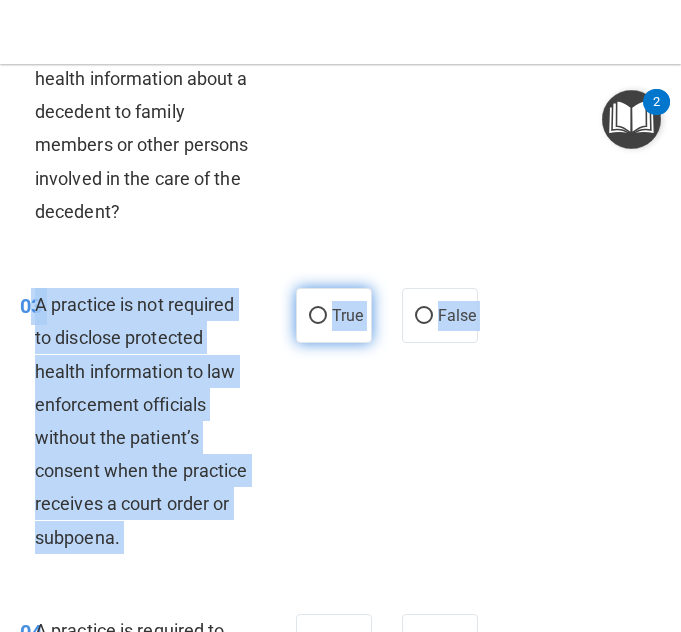 click on "True" at bounding box center (318, 316) 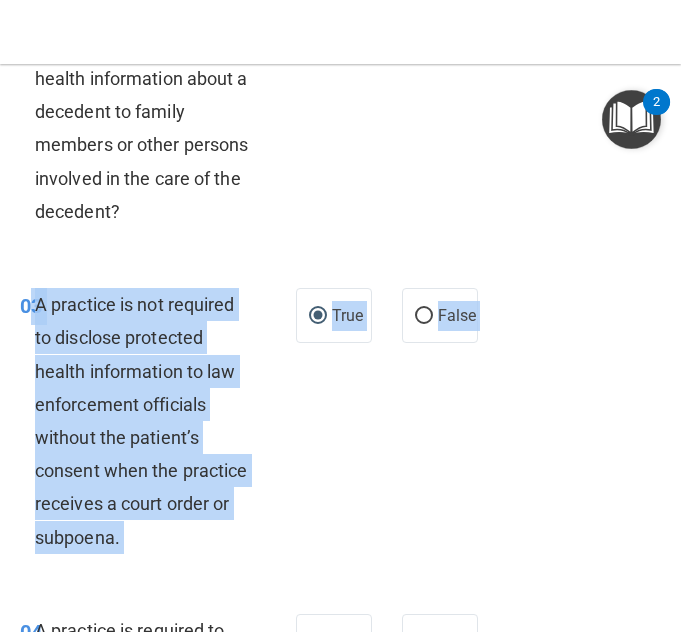 click on "03       A practice is not required to disclose protected health information to law enforcement officials without the patient’s consent when the practice receives  a court order or subpoena." at bounding box center [158, 426] 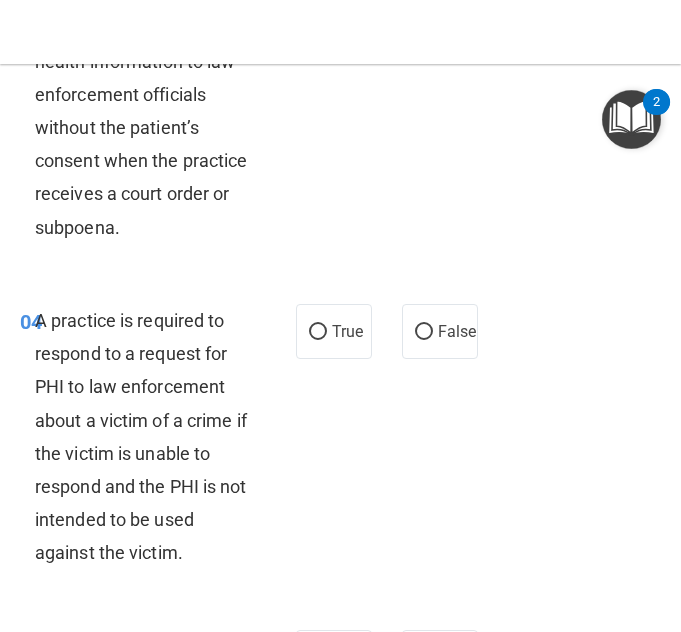 scroll, scrollTop: 877, scrollLeft: 0, axis: vertical 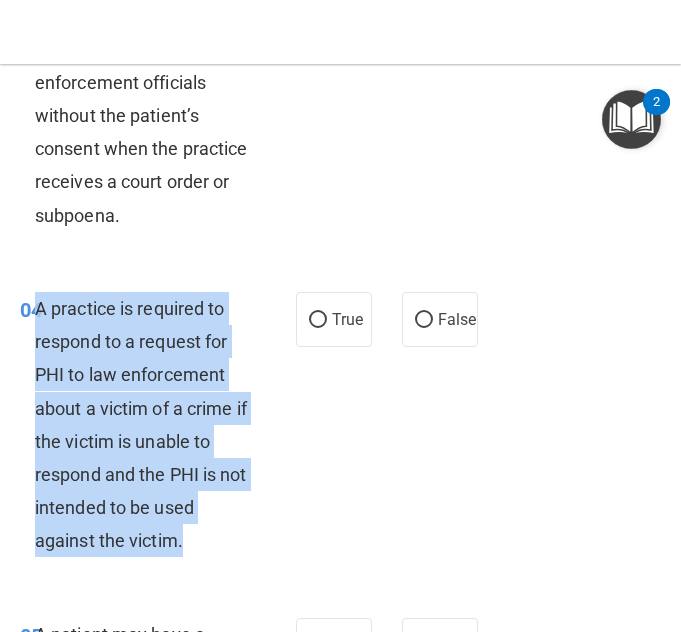 drag, startPoint x: 38, startPoint y: 303, endPoint x: 201, endPoint y: 532, distance: 281.0872 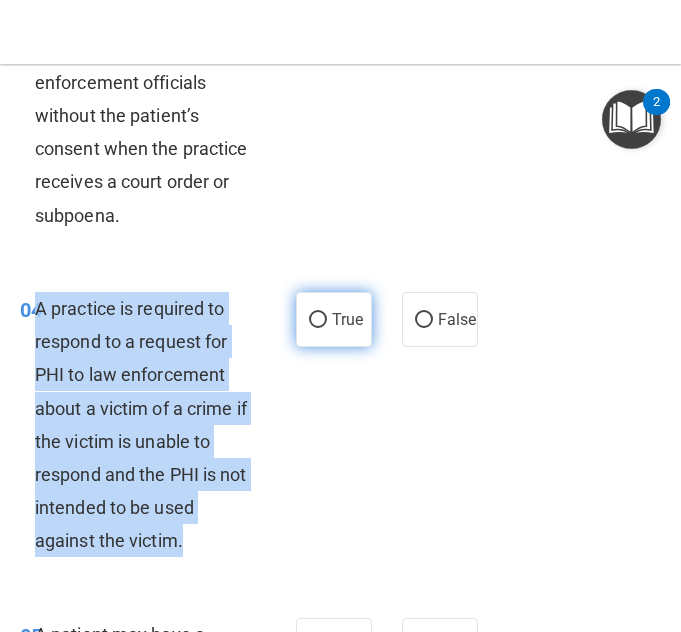 click on "True" at bounding box center (318, 320) 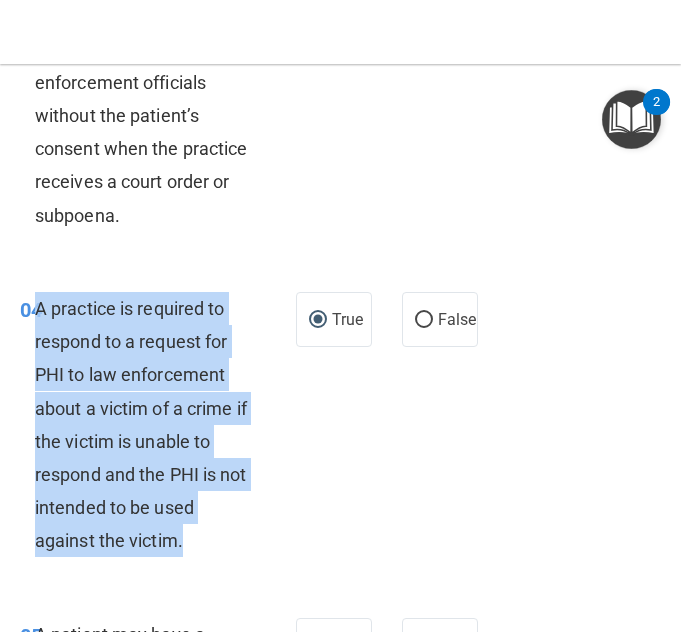 click on "04       A practice is required to respond to a request for PHI to law enforcement about a victim of a crime if the victim is unable to respond and the PHI is not intended to be used against the victim." at bounding box center (158, 430) 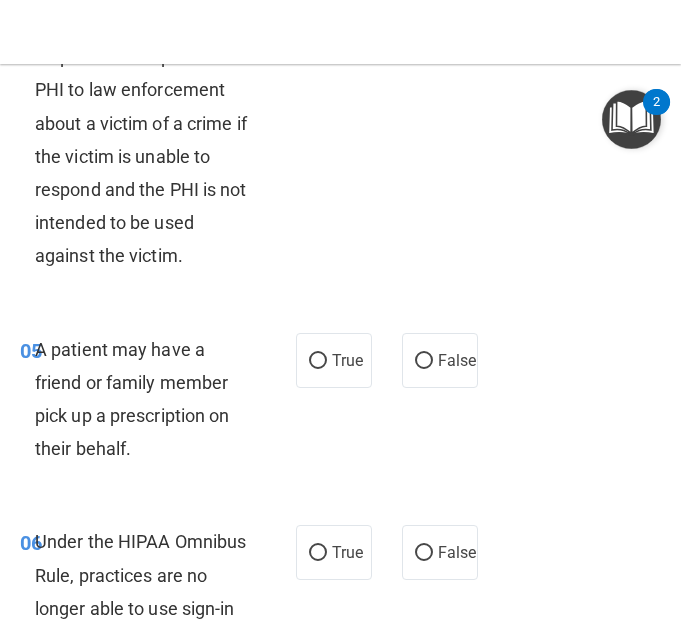 scroll, scrollTop: 1163, scrollLeft: 0, axis: vertical 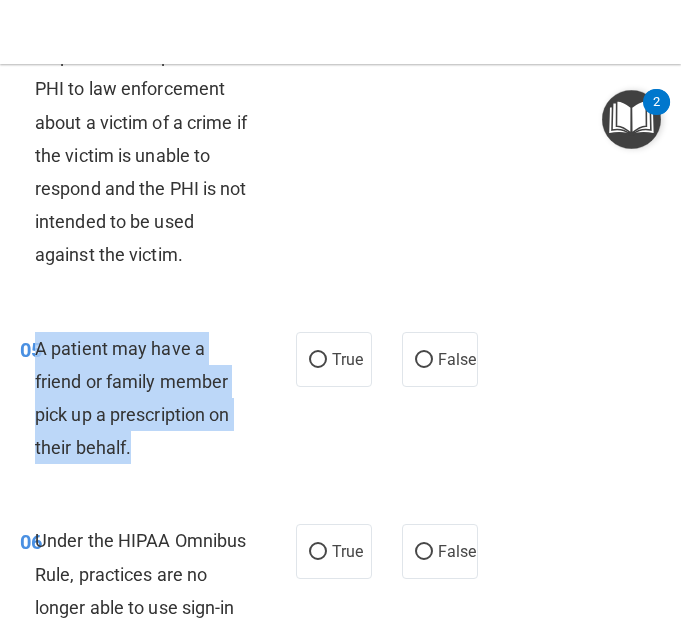 drag, startPoint x: 37, startPoint y: 347, endPoint x: 142, endPoint y: 447, distance: 145 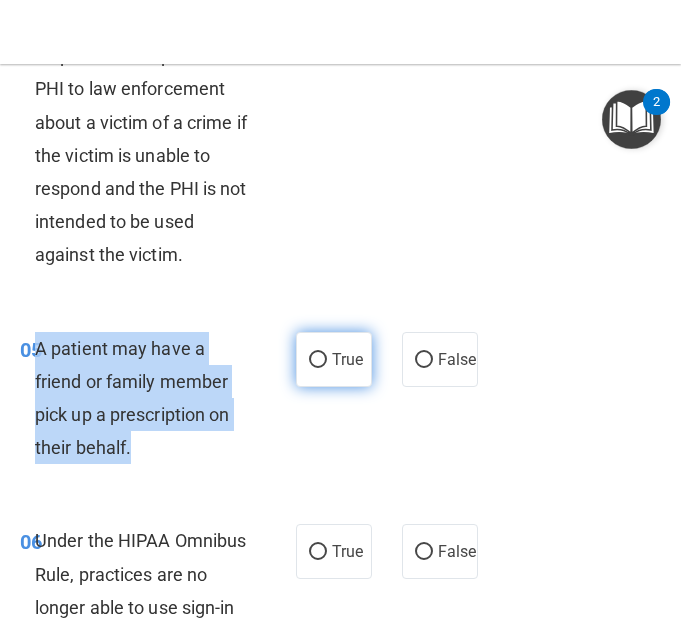 click on "True" at bounding box center (318, 360) 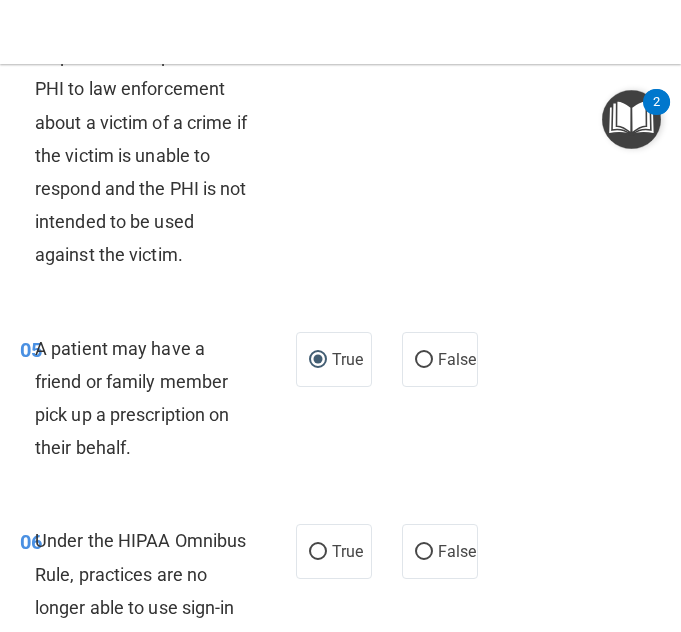 click on "06       Under the HIPAA Omnibus Rule, practices are no longer able to use sign-in sheets or call out patient’s names.                 True           False" at bounding box center (340, 612) 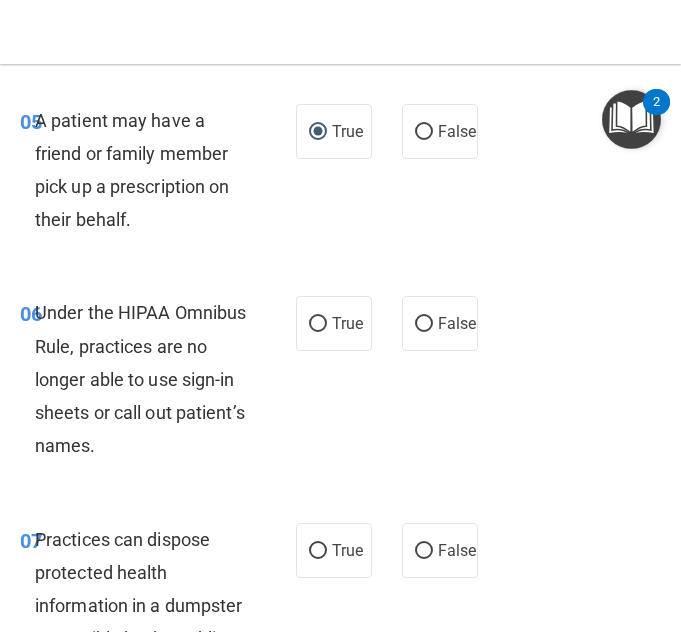 scroll, scrollTop: 1398, scrollLeft: 0, axis: vertical 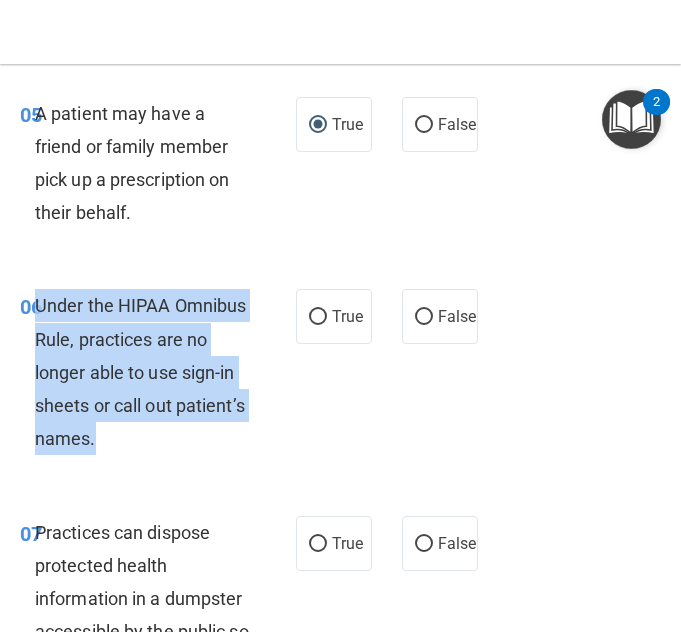 drag, startPoint x: 37, startPoint y: 297, endPoint x: 182, endPoint y: 435, distance: 200.17242 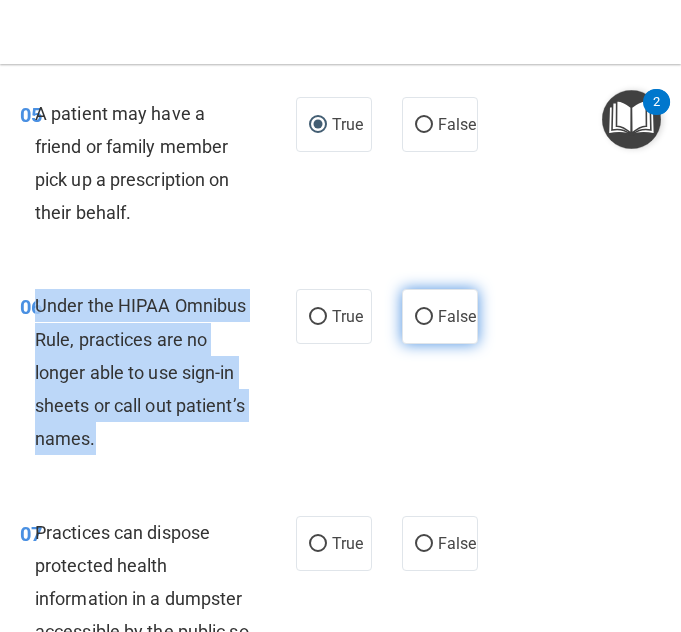 click on "False" at bounding box center [424, 317] 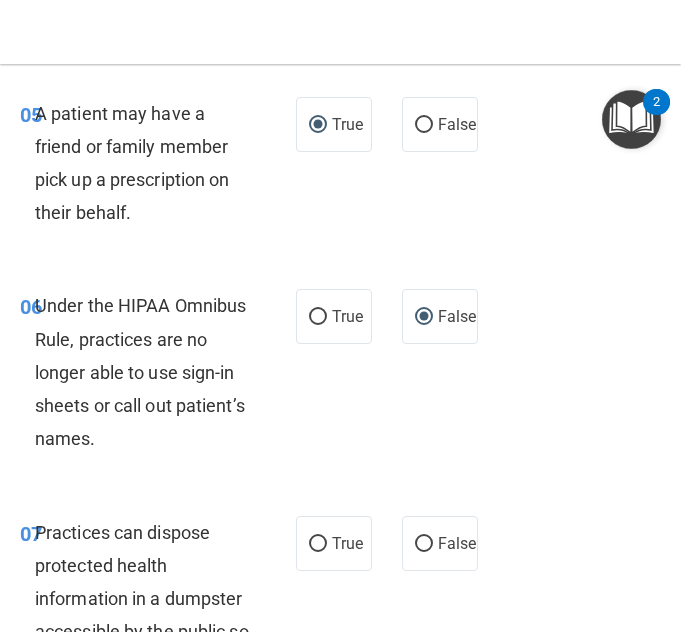 click on "07       Practices can dispose protected health information in a dumpster accessible by the public so long as they hire a business associate and obtain an executed business associate agreement.                 True           False" at bounding box center [340, 670] 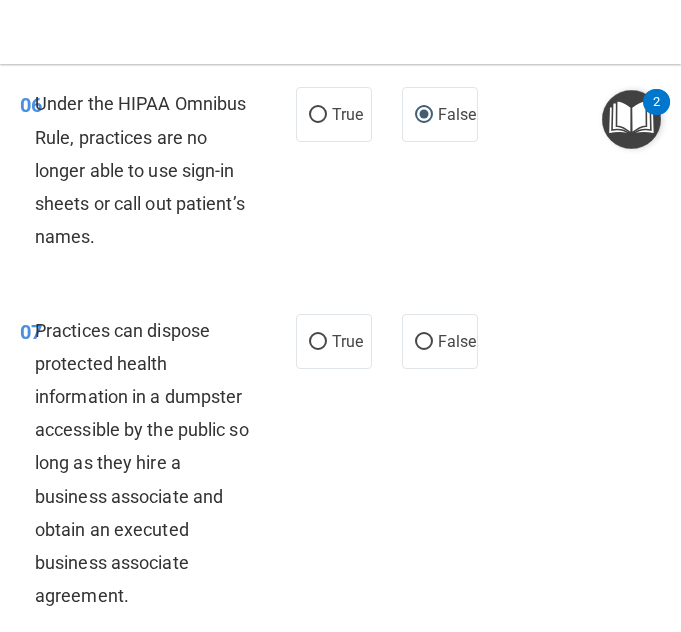 scroll, scrollTop: 1603, scrollLeft: 0, axis: vertical 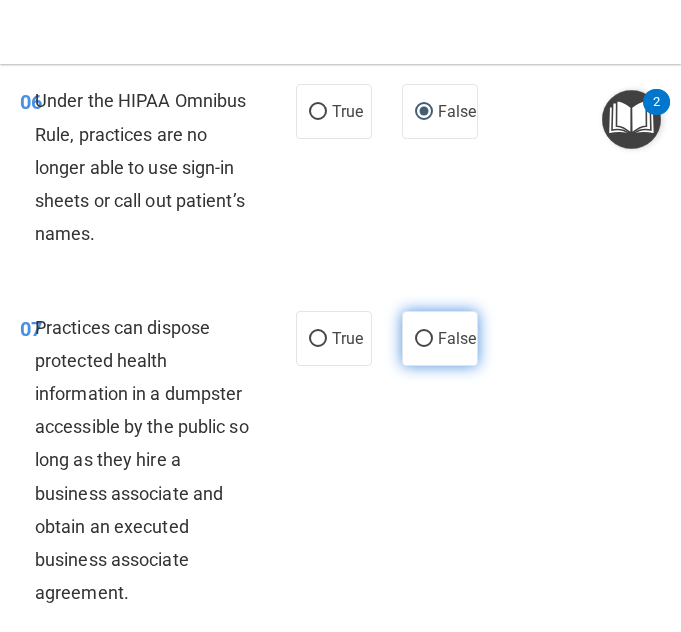 click on "False" at bounding box center [440, 338] 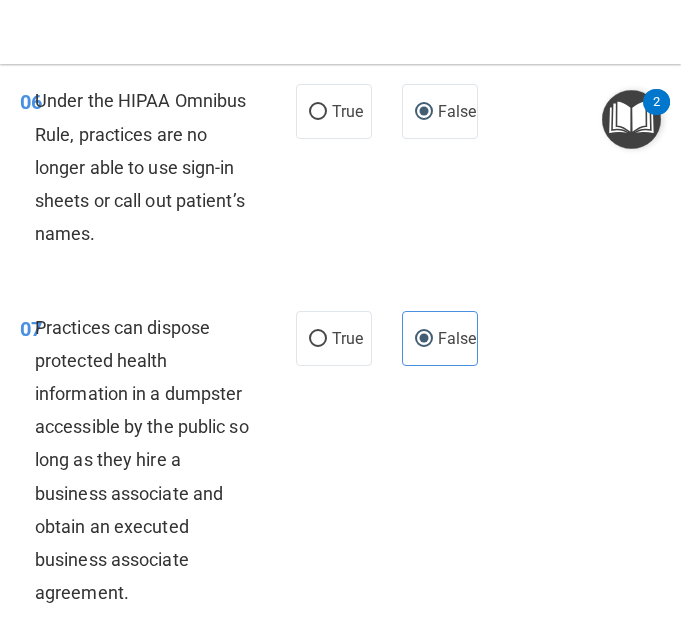 click on "07       Practices can dispose protected health information in a dumpster accessible by the public so long as they hire a business associate and obtain an executed business associate agreement." at bounding box center (158, 465) 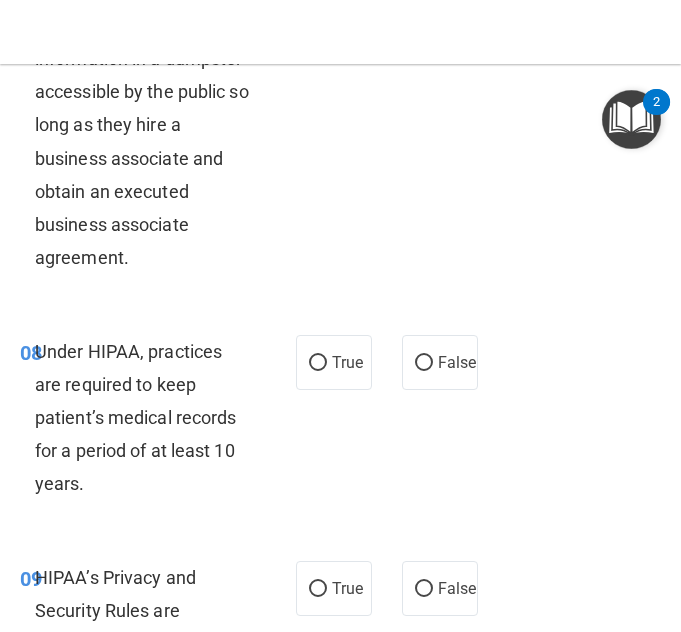 scroll, scrollTop: 1943, scrollLeft: 0, axis: vertical 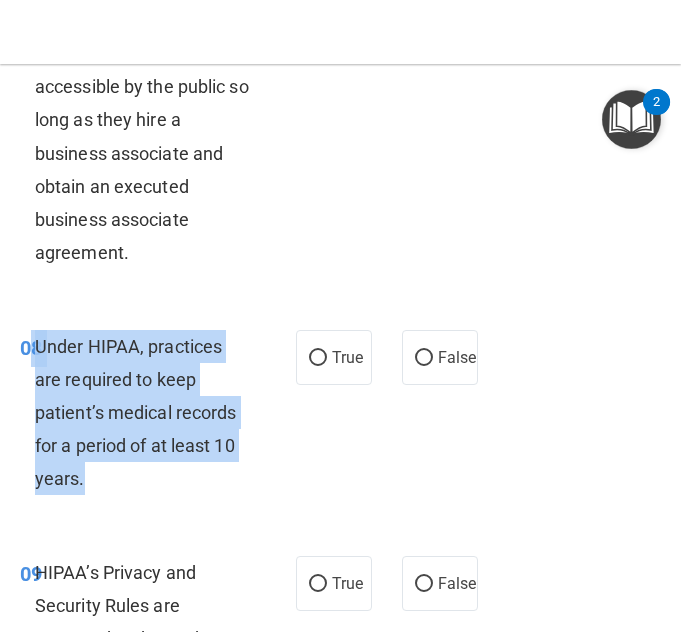 drag, startPoint x: 34, startPoint y: 341, endPoint x: 115, endPoint y: 468, distance: 150.632 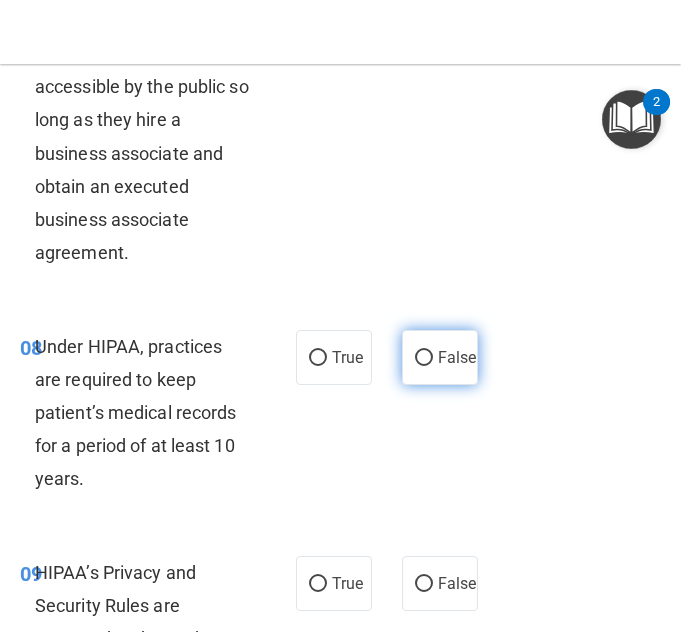 click on "False" at bounding box center (457, 357) 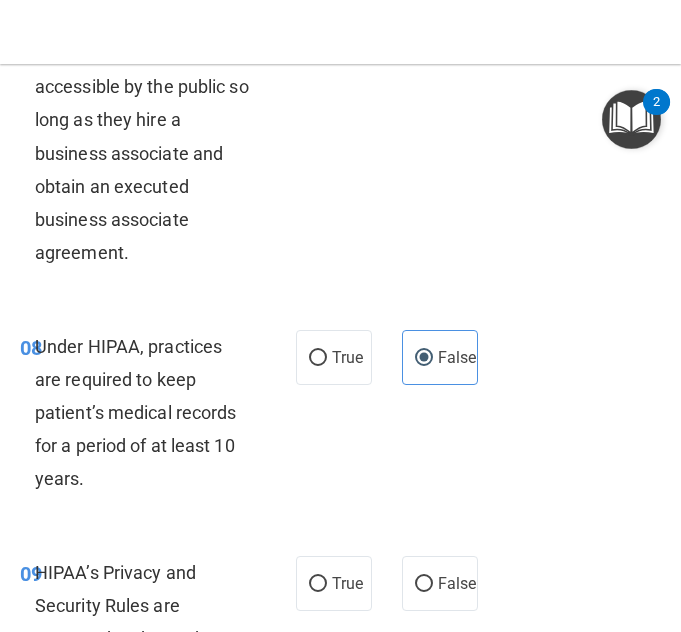 click on "08       Under HIPAA, practices are required to keep patient’s medical records for a period of at least 10 years.                 True           False" at bounding box center [340, 418] 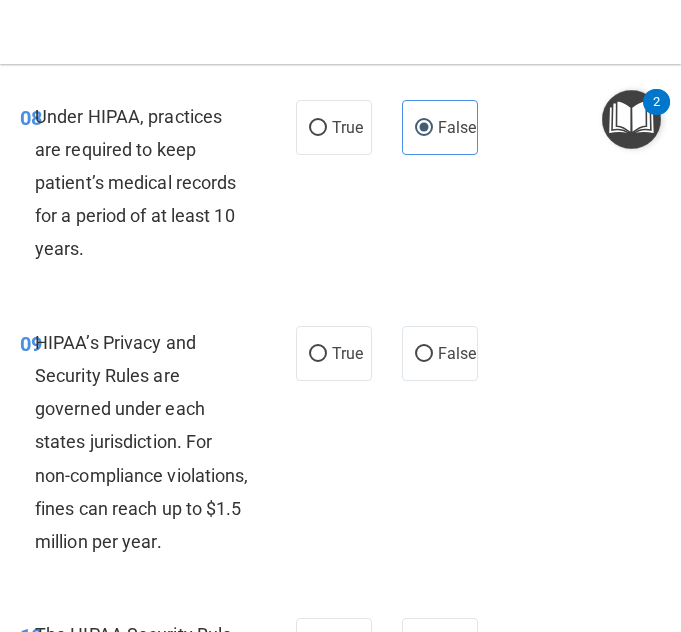 scroll, scrollTop: 2180, scrollLeft: 0, axis: vertical 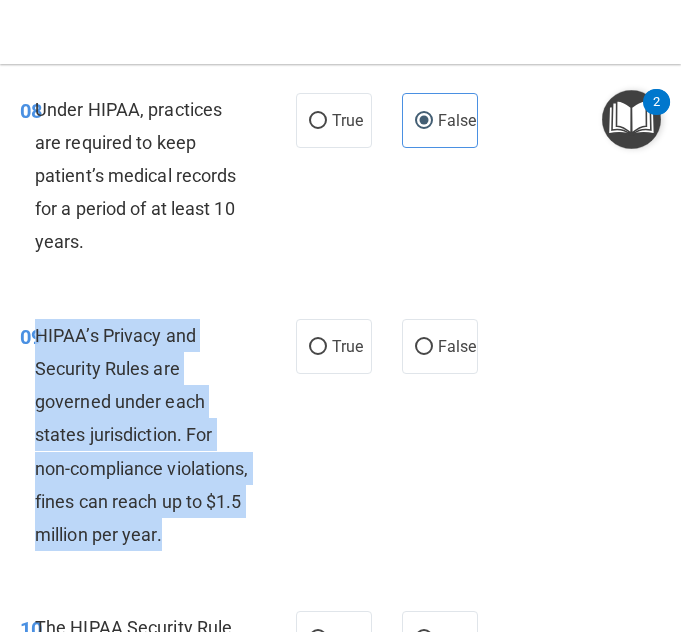 drag, startPoint x: 35, startPoint y: 332, endPoint x: 125, endPoint y: 559, distance: 244.1905 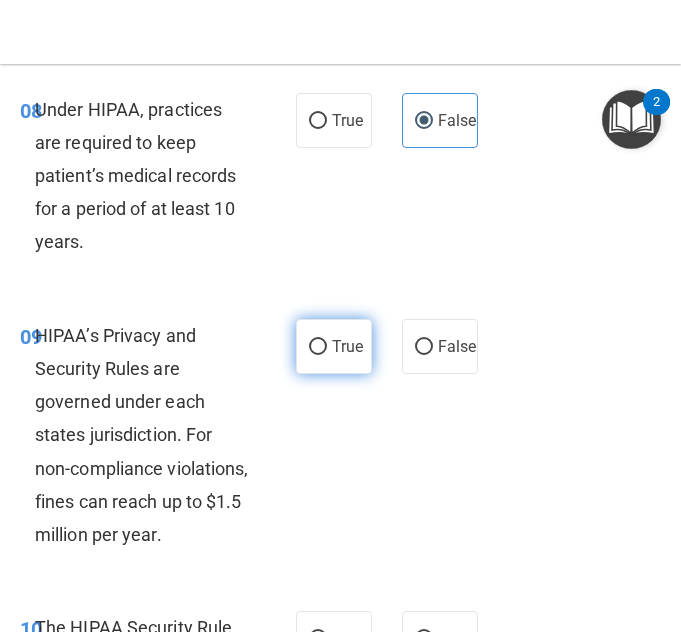 click on "True" at bounding box center (334, 346) 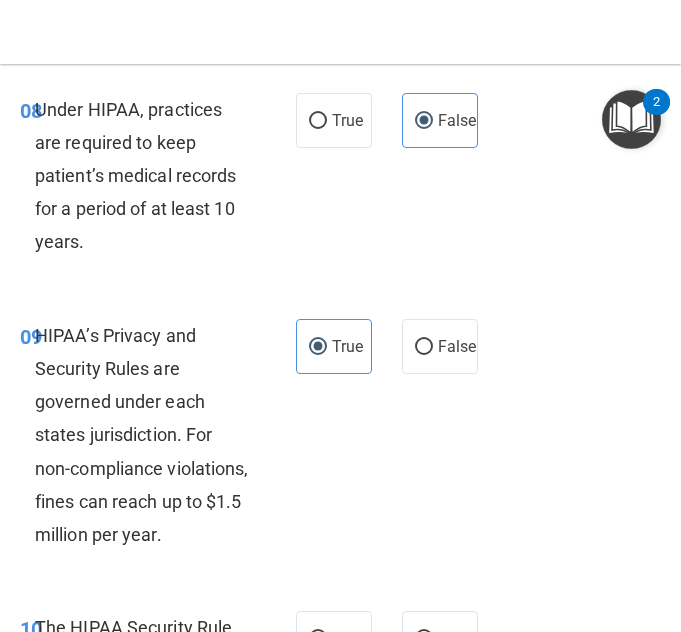 click on "HIPAA’s Privacy and Security Rules are governed under each states jurisdiction.  For non-compliance violations, fines can reach up to $1.5 million per year." at bounding box center (142, 435) 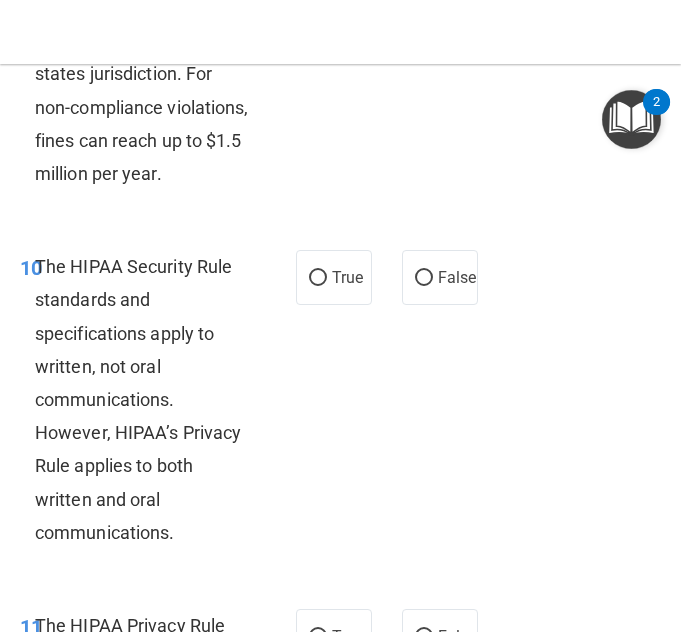 scroll, scrollTop: 2555, scrollLeft: 0, axis: vertical 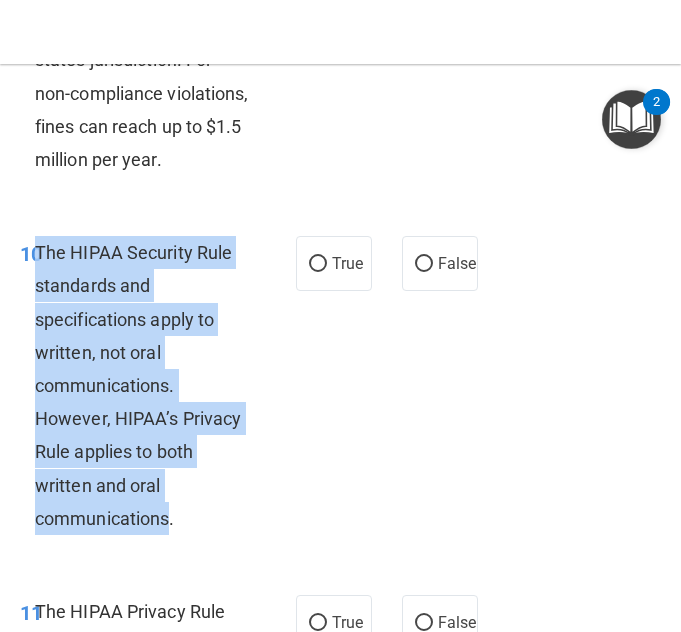 drag, startPoint x: 40, startPoint y: 280, endPoint x: 169, endPoint y: 546, distance: 295.62982 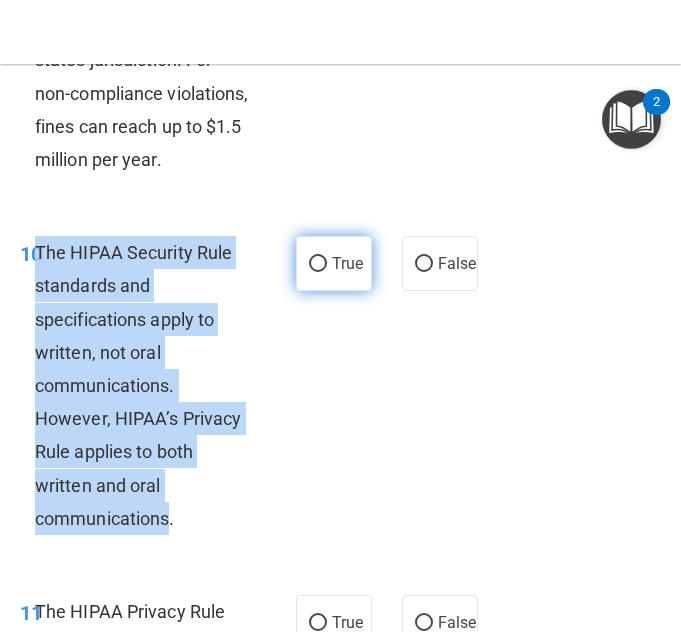 click on "True" at bounding box center (318, 264) 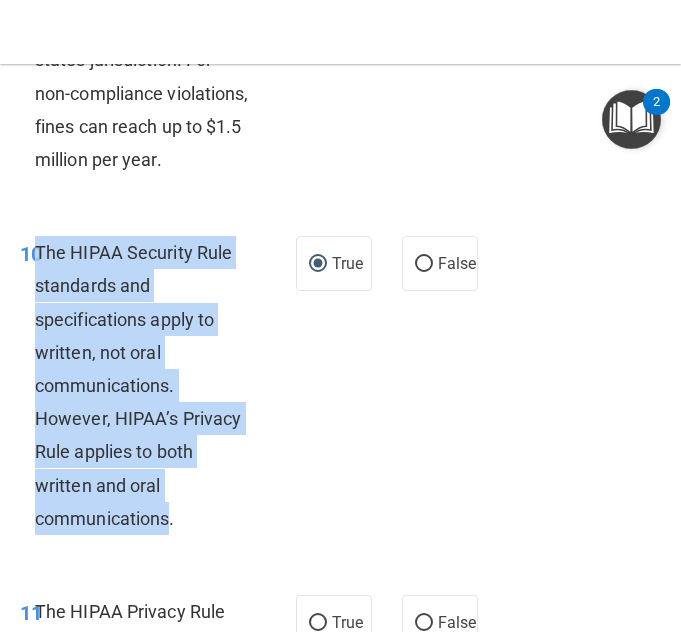 click on "The HIPAA Security Rule standards and specifications apply to written, not oral communications. However, HIPAA’s Privacy Rule applies to both written and oral communications." at bounding box center (138, 385) 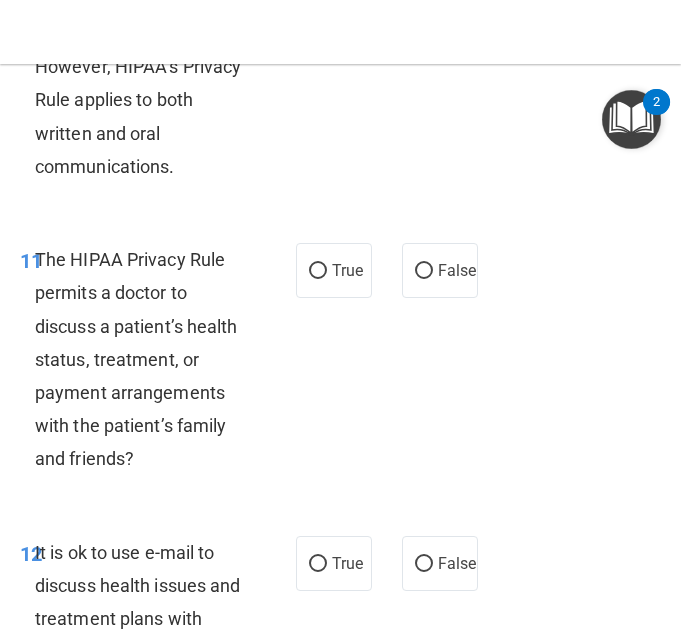 scroll, scrollTop: 2910, scrollLeft: 0, axis: vertical 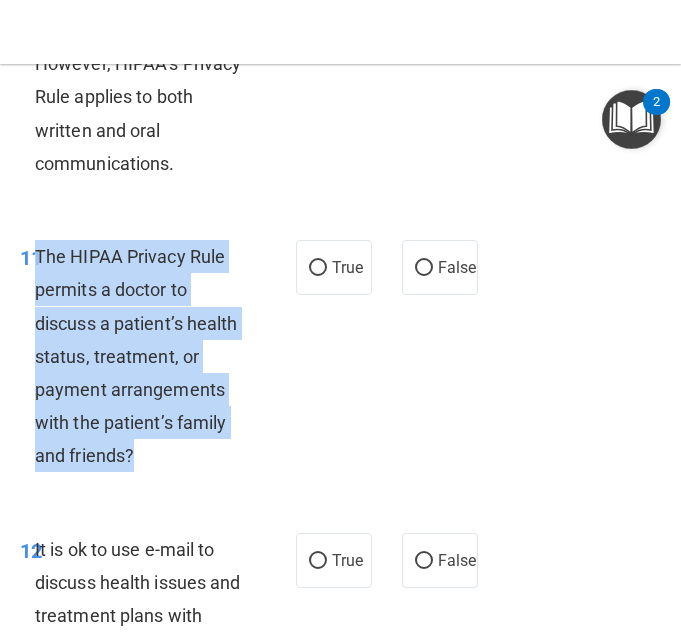 drag, startPoint x: 38, startPoint y: 284, endPoint x: 151, endPoint y: 492, distance: 236.7129 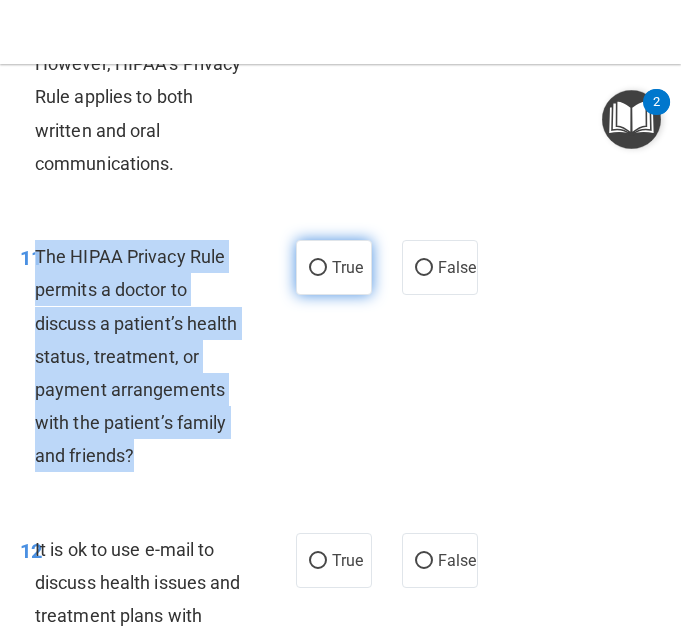 click on "True" at bounding box center (318, 268) 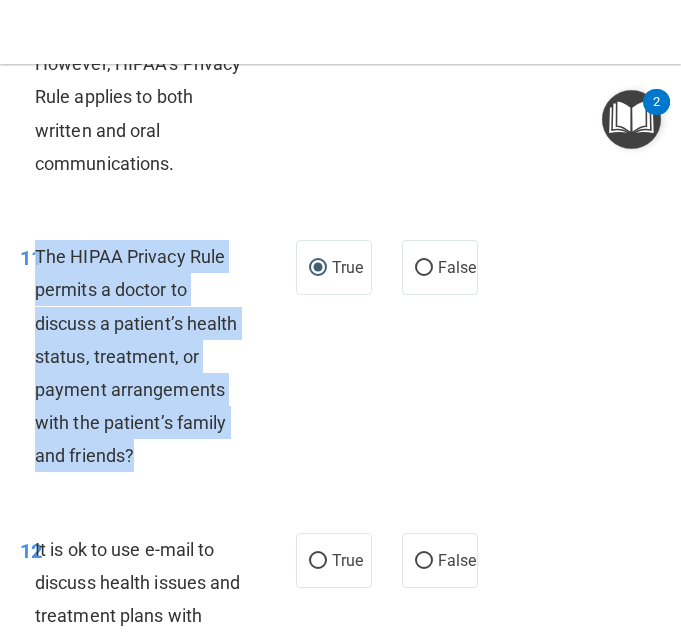 click on "11       The HIPAA Privacy Rule permits a doctor to discuss a patient’s health status, treatment, or payment arrangements with the patient’s family and friends?" at bounding box center [158, 361] 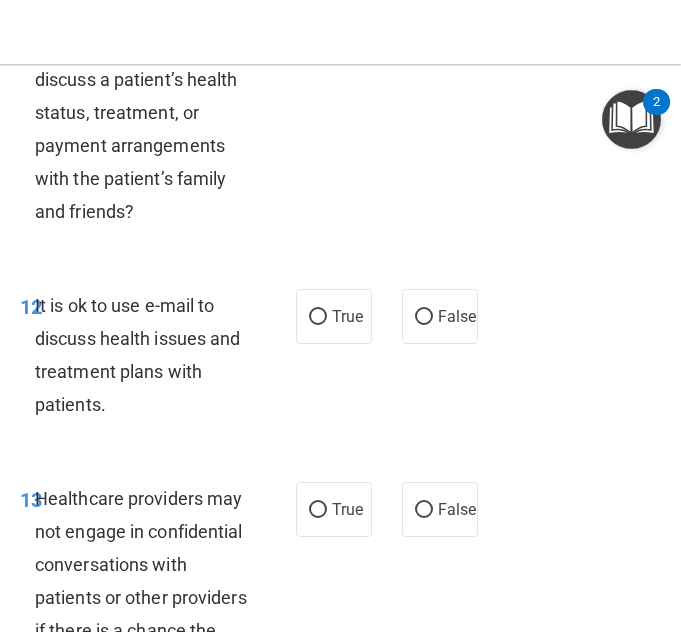 scroll, scrollTop: 3168, scrollLeft: 0, axis: vertical 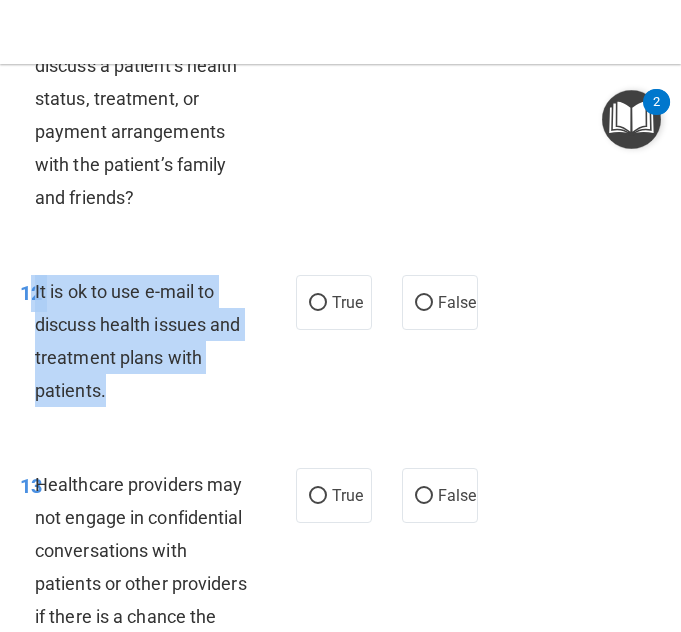 drag, startPoint x: 34, startPoint y: 319, endPoint x: 135, endPoint y: 423, distance: 144.97241 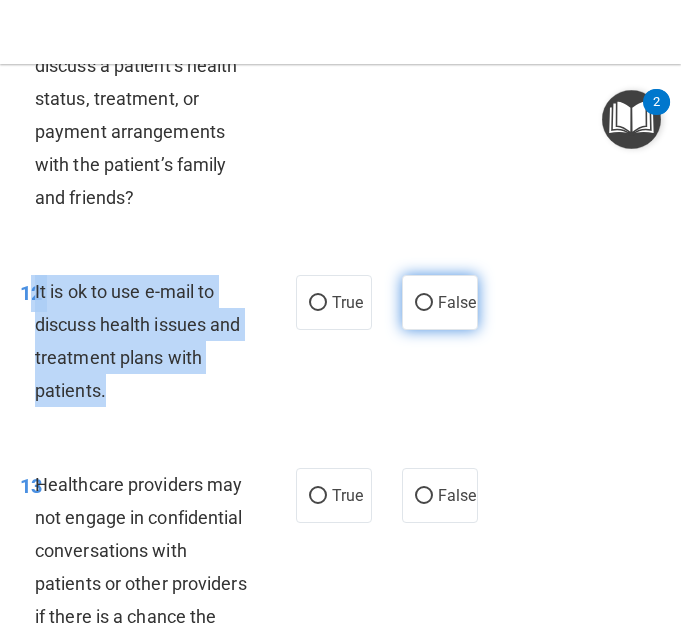 click on "False" at bounding box center [424, 303] 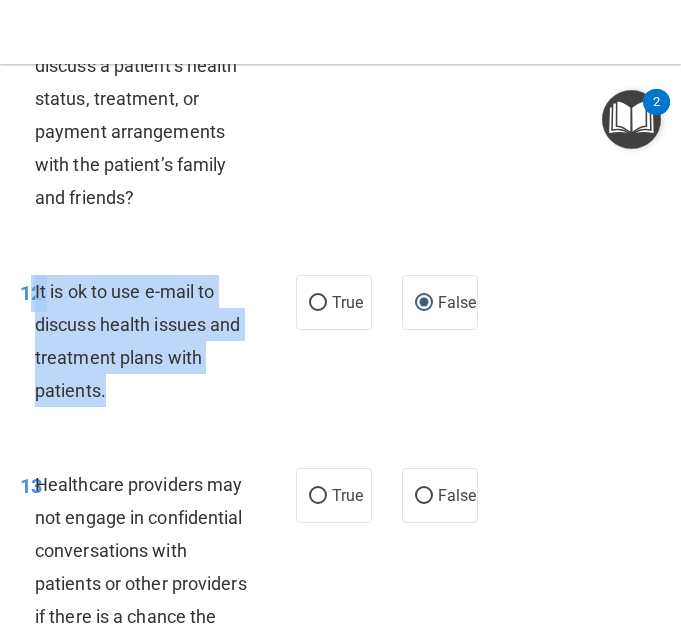 click on "It is ok to use e-mail to discuss health issues and treatment plans with patients." at bounding box center (149, 341) 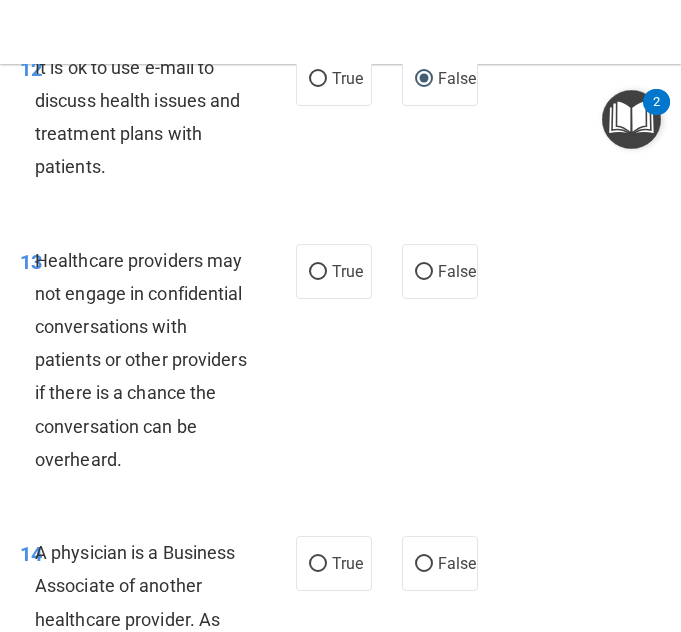 scroll, scrollTop: 3397, scrollLeft: 0, axis: vertical 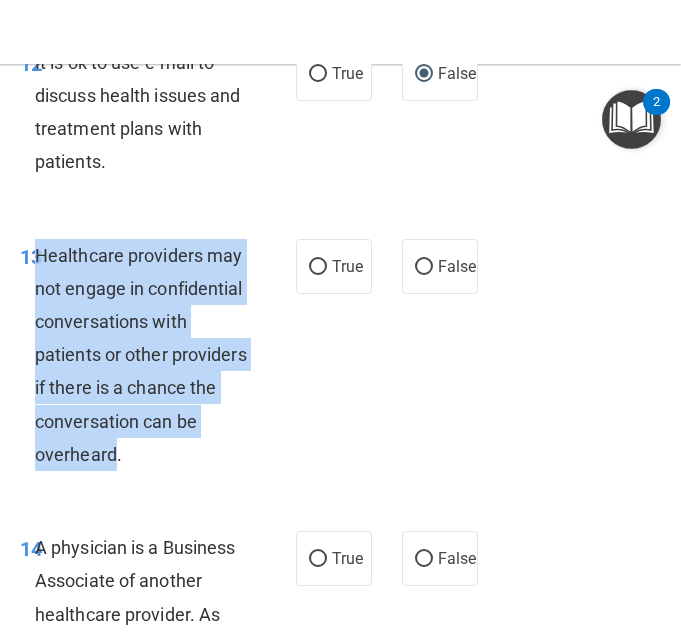 drag, startPoint x: 35, startPoint y: 284, endPoint x: 174, endPoint y: 514, distance: 268.73965 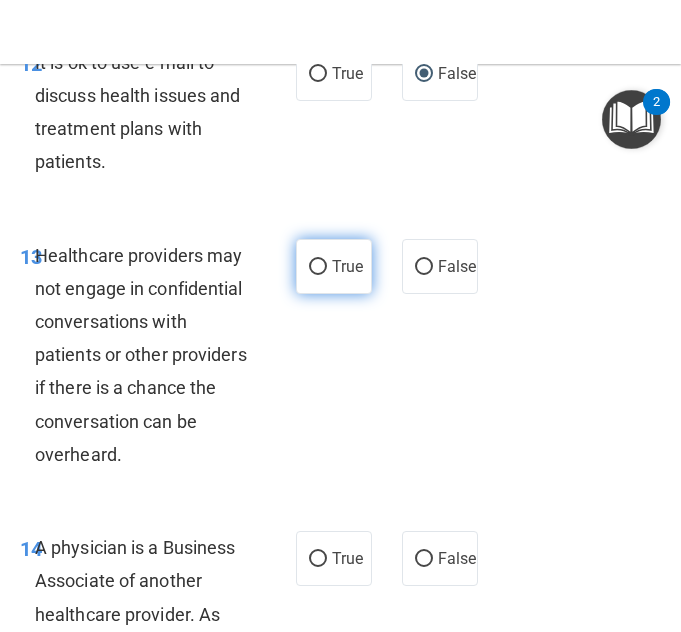 click on "True" at bounding box center [334, 266] 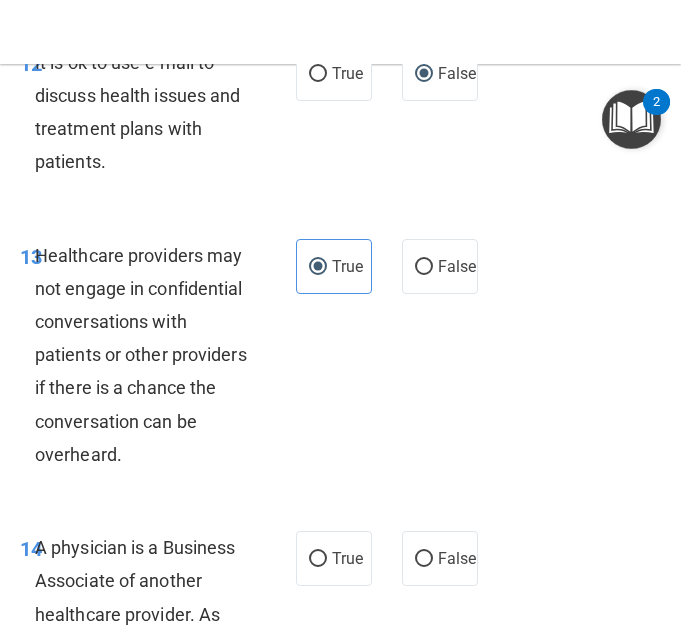 click on "13       Healthcare providers may not engage in confidential conversations with patients or other providers if there is a chance the conversation can be overheard." at bounding box center (158, 360) 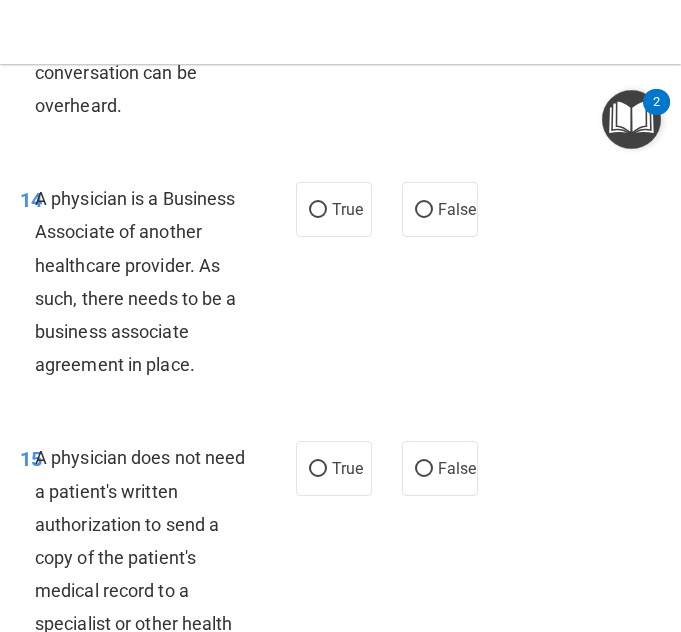 scroll, scrollTop: 3760, scrollLeft: 0, axis: vertical 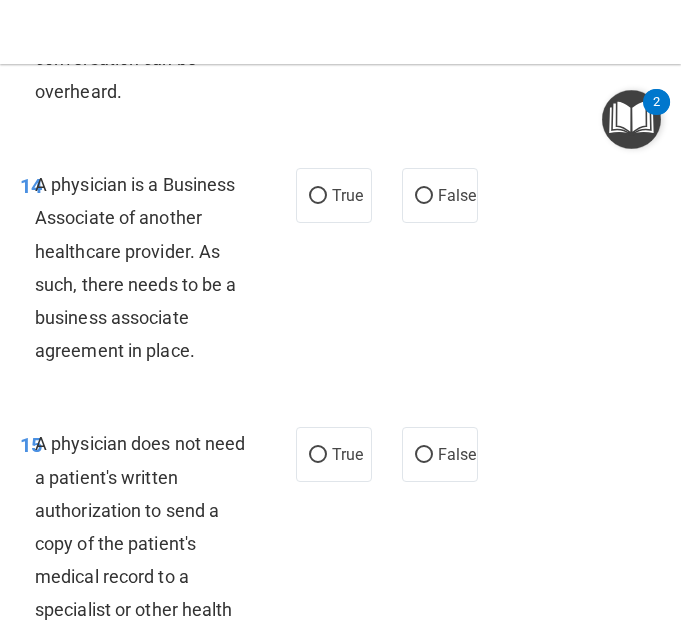 drag, startPoint x: 36, startPoint y: 248, endPoint x: 209, endPoint y: 434, distance: 254.01772 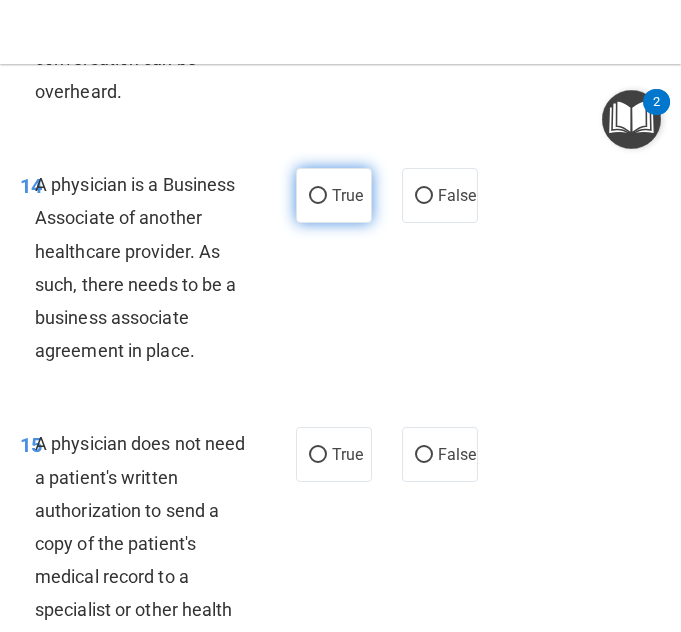 click on "True" at bounding box center (334, 195) 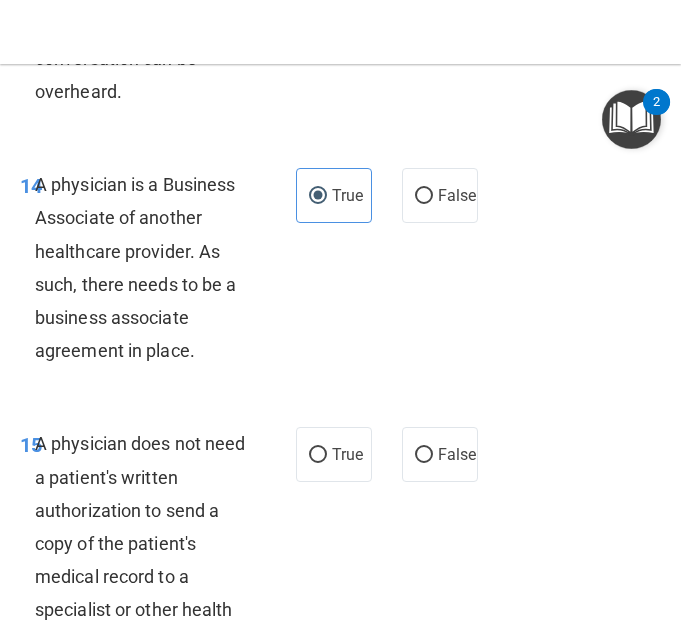 click on "14        A physician is a Business Associate of another healthcare provider.  As such, there needs to be a business associate agreement in place." at bounding box center (158, 272) 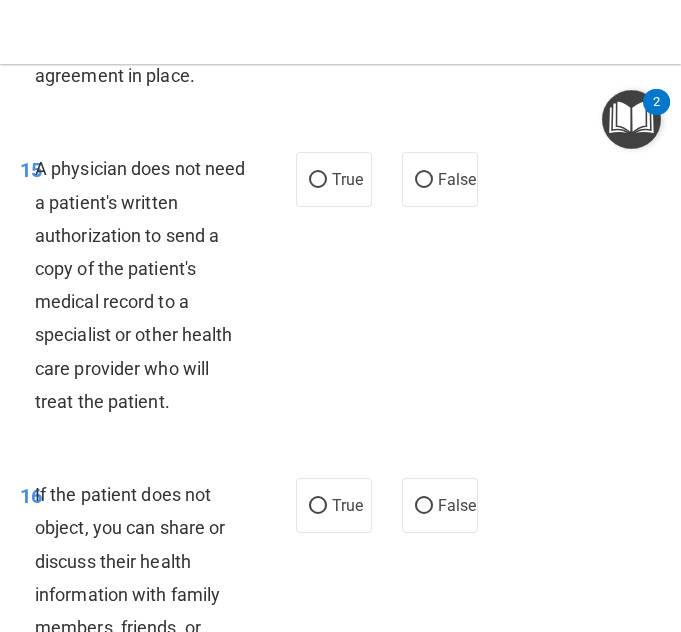 scroll, scrollTop: 4037, scrollLeft: 0, axis: vertical 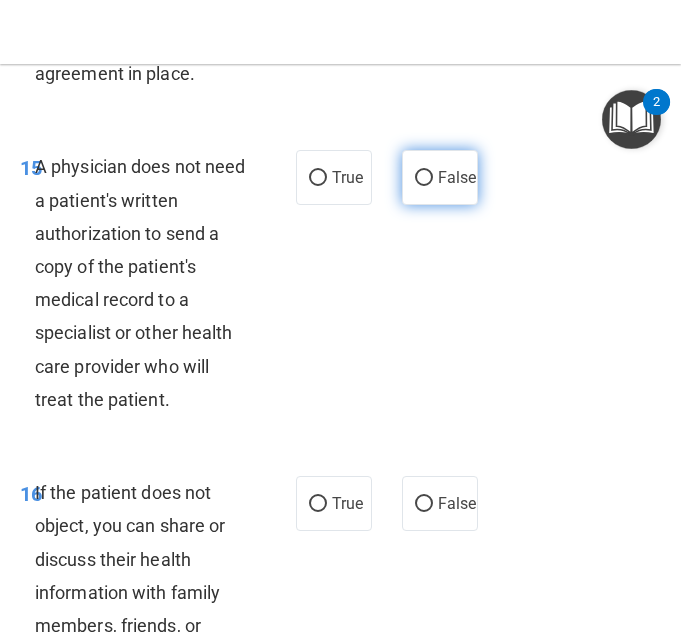 click on "False" at bounding box center (424, 178) 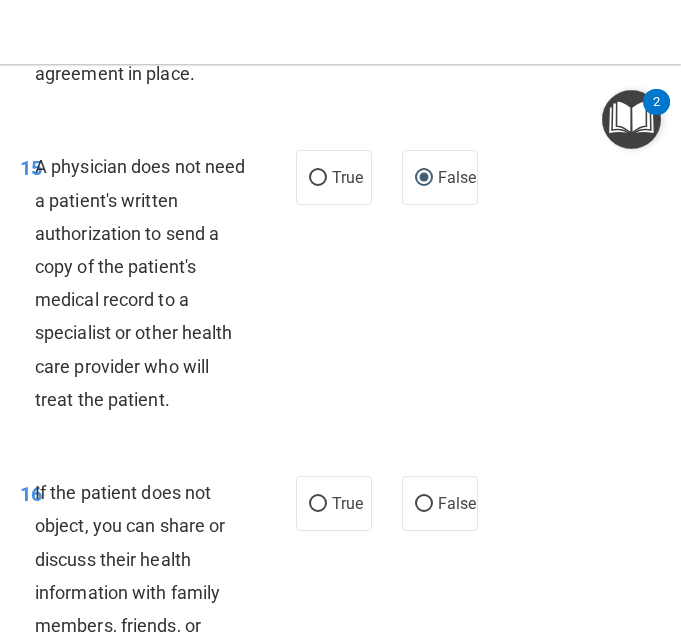 click on "16       If the patient does not object, you can share or discuss their health information with family members, friends, or others involved in the treatment or payment of their care.                   True           False" at bounding box center (340, 614) 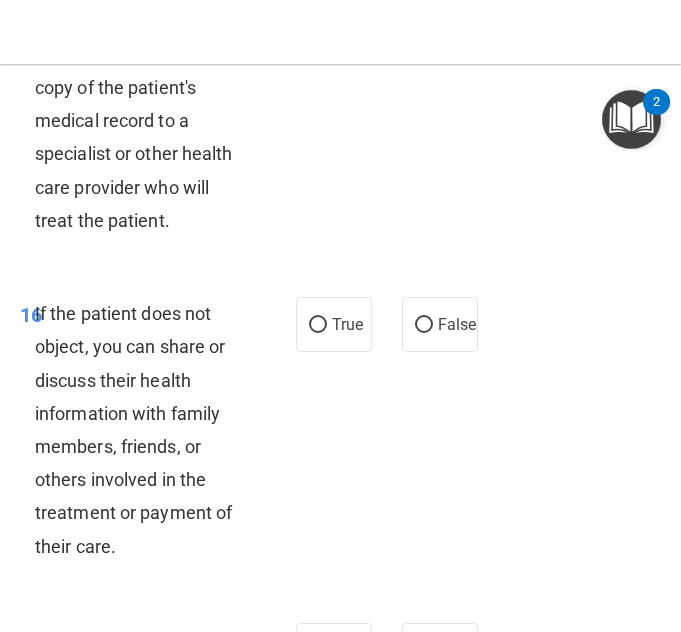 scroll, scrollTop: 4223, scrollLeft: 0, axis: vertical 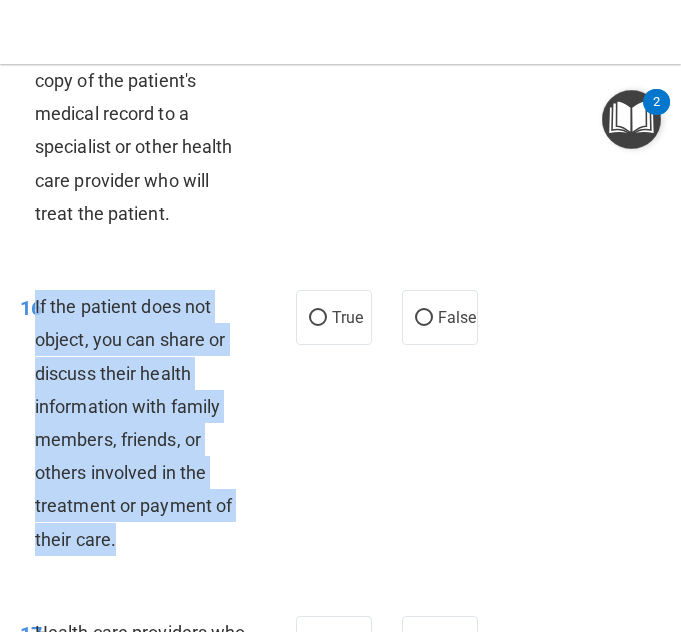 drag, startPoint x: 35, startPoint y: 375, endPoint x: 152, endPoint y: 601, distance: 254.48969 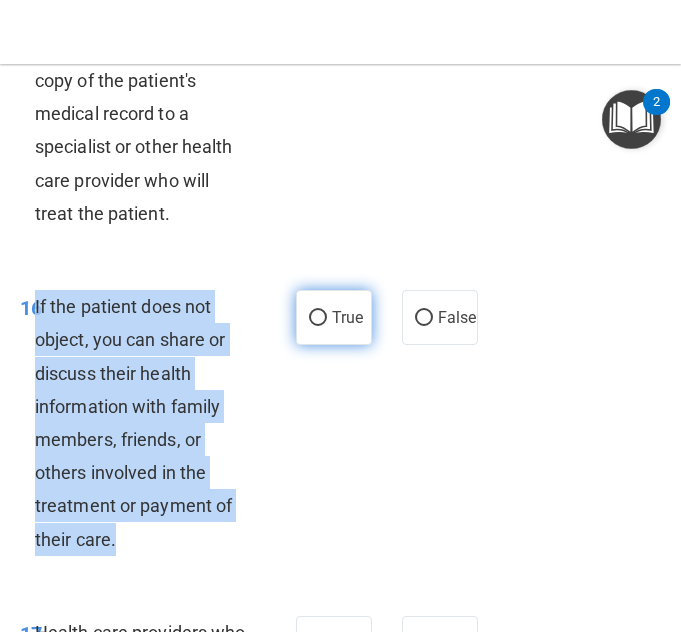 click on "True" at bounding box center (318, 318) 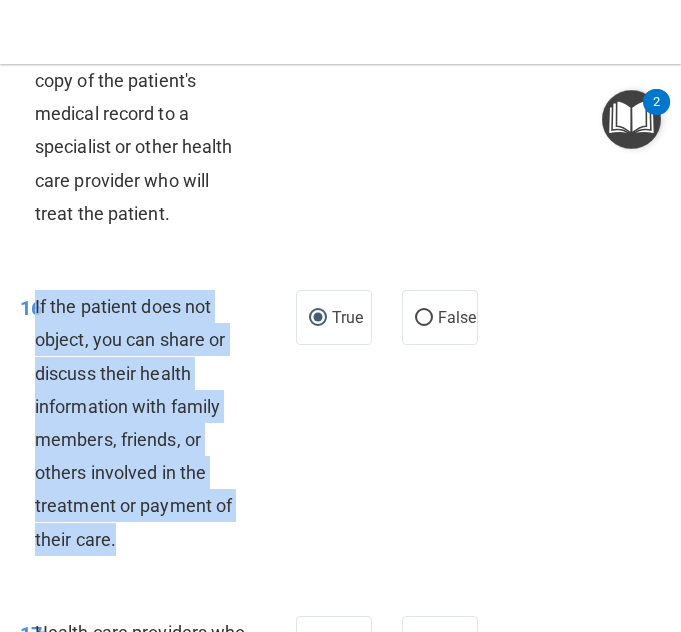click on "16       If the patient does not object, you can share or discuss their health information with family members, friends, or others involved in the treatment or payment of their care." at bounding box center [158, 428] 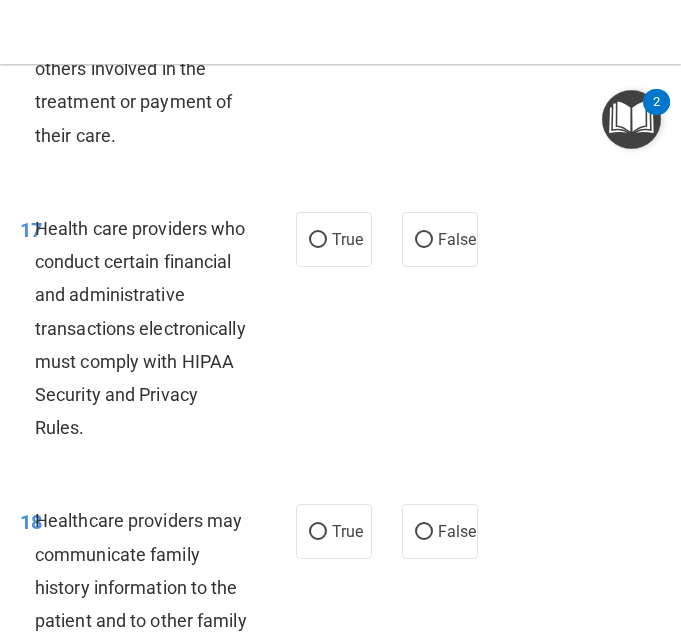scroll, scrollTop: 4630, scrollLeft: 0, axis: vertical 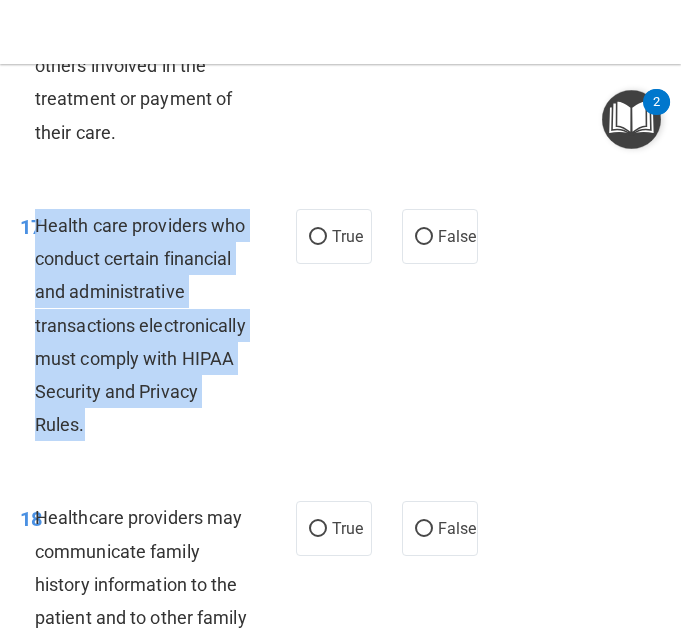 drag, startPoint x: 36, startPoint y: 284, endPoint x: 126, endPoint y: 553, distance: 283.6565 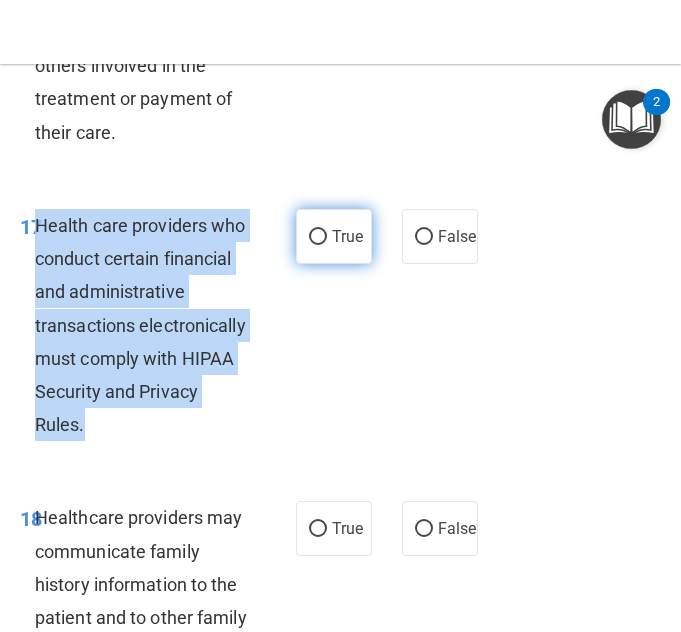 click on "True" at bounding box center [318, 237] 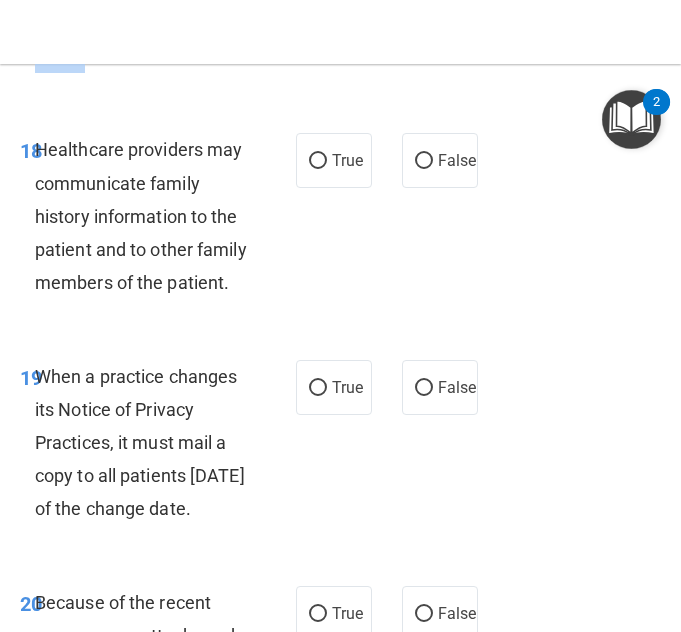 scroll, scrollTop: 5002, scrollLeft: 0, axis: vertical 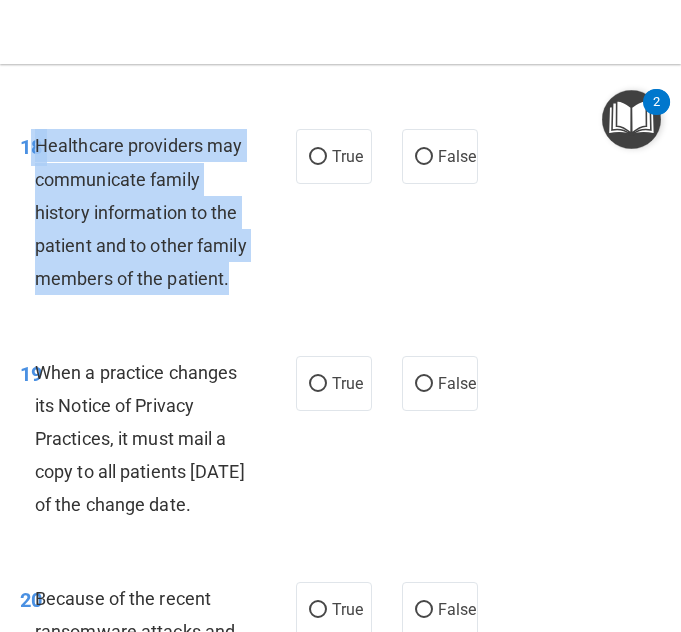 drag, startPoint x: 34, startPoint y: 271, endPoint x: 107, endPoint y: 449, distance: 192.38763 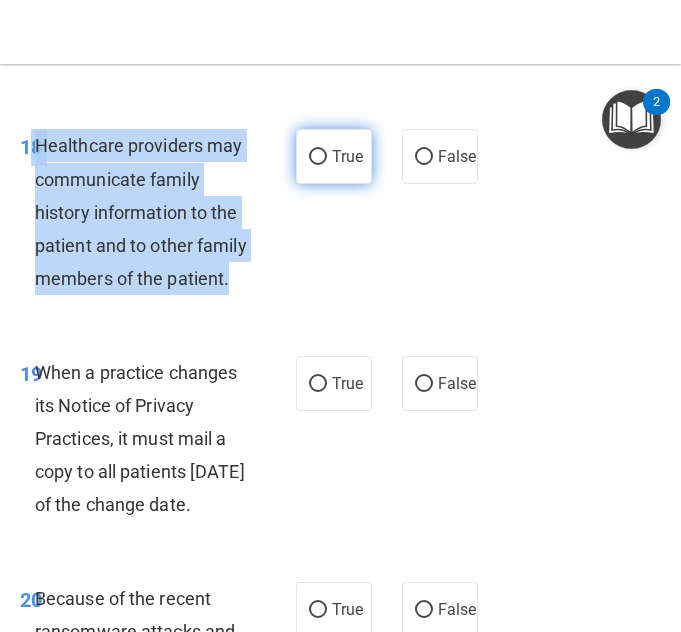 click on "True" at bounding box center (318, 157) 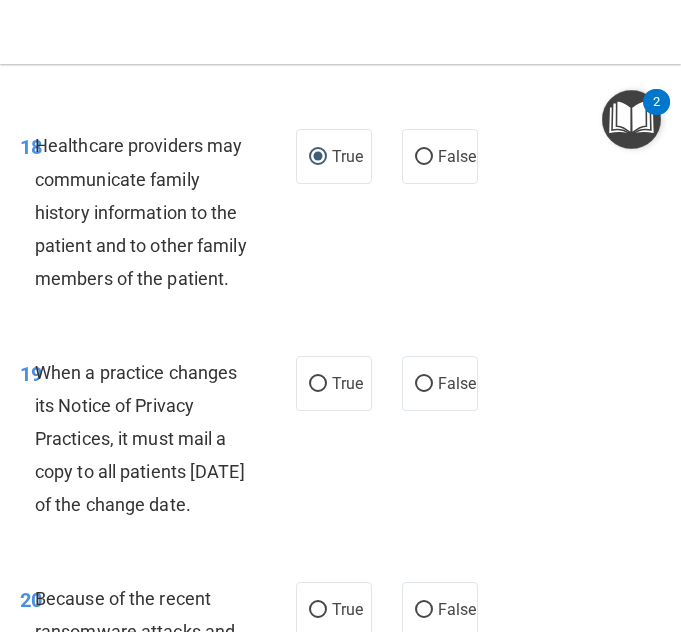 click on "19       When a practice changes its Notice of Privacy Practices, it must mail a copy to all patients within 30 days of the change date.                 True           False" at bounding box center [340, 444] 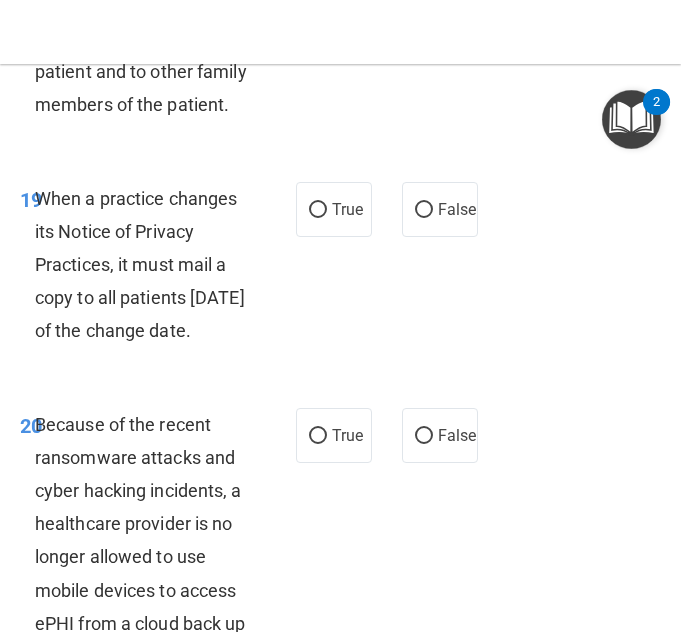 scroll, scrollTop: 5183, scrollLeft: 0, axis: vertical 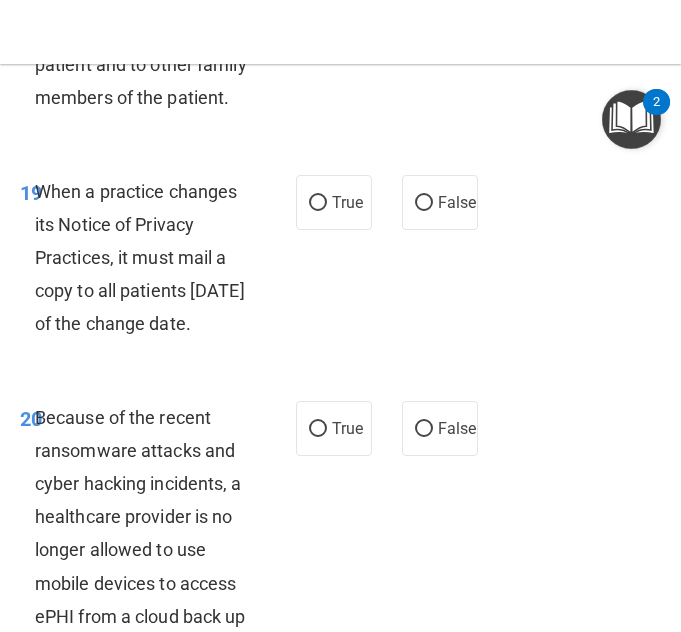 drag, startPoint x: 38, startPoint y: 352, endPoint x: 126, endPoint y: 509, distance: 179.98056 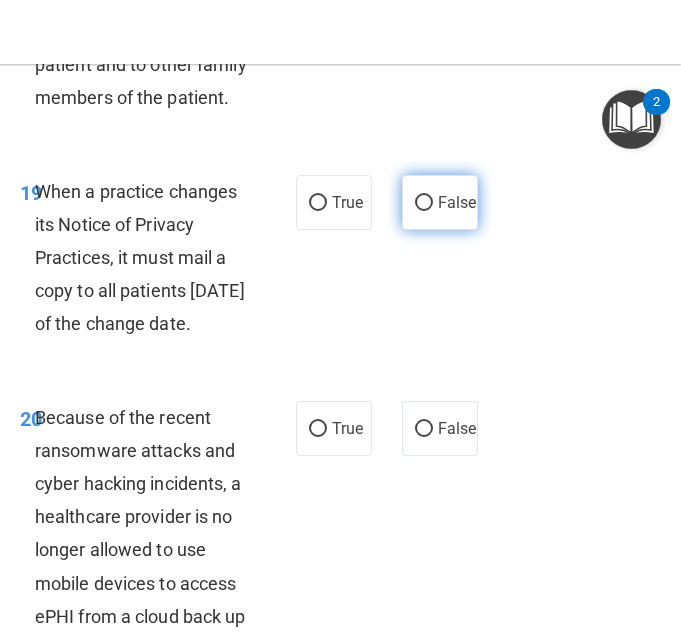 click on "False" at bounding box center (424, 203) 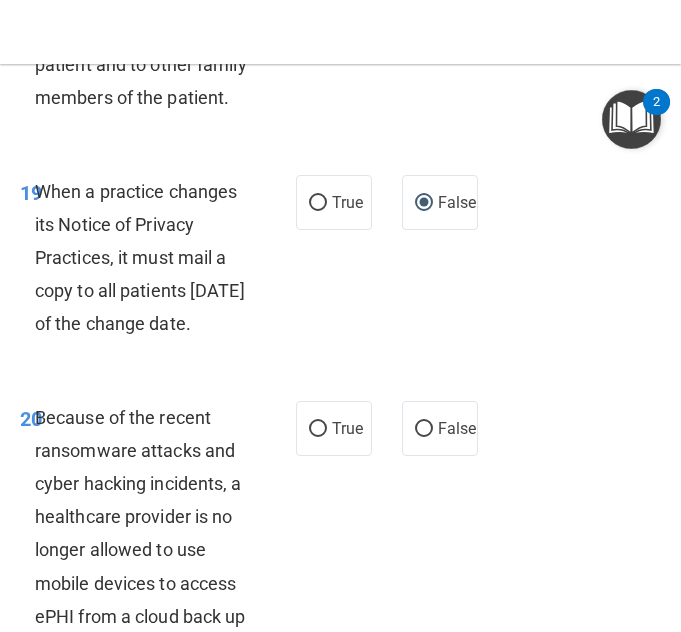 click on "19       When a practice changes its Notice of Privacy Practices, it must mail a copy to all patients within 30 days of the change date.                 True           False" at bounding box center (340, 263) 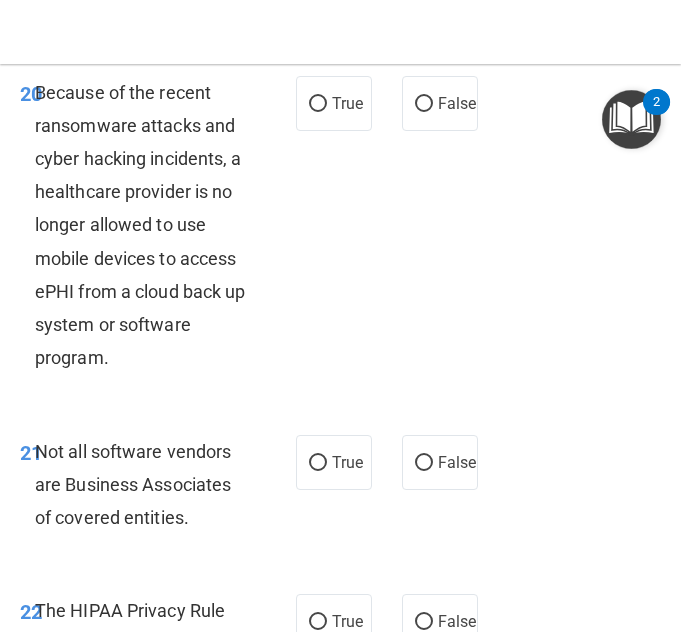 scroll, scrollTop: 5513, scrollLeft: 0, axis: vertical 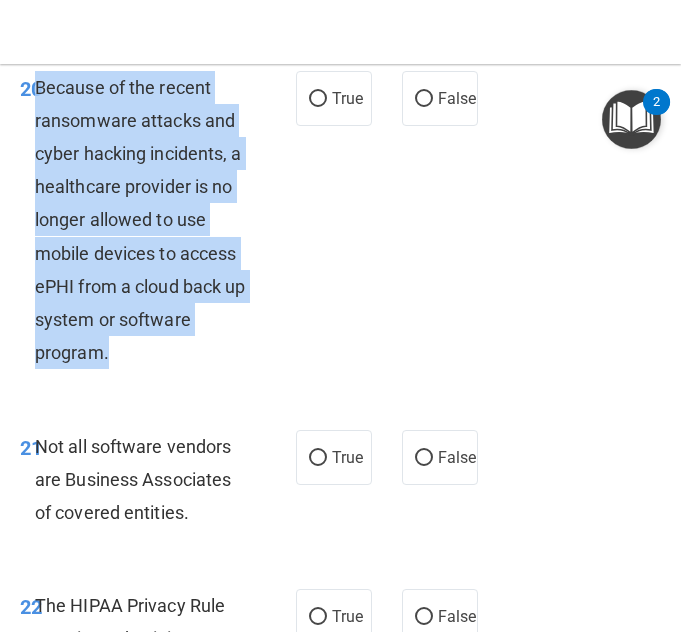 drag, startPoint x: 37, startPoint y: 281, endPoint x: 162, endPoint y: 543, distance: 290.29123 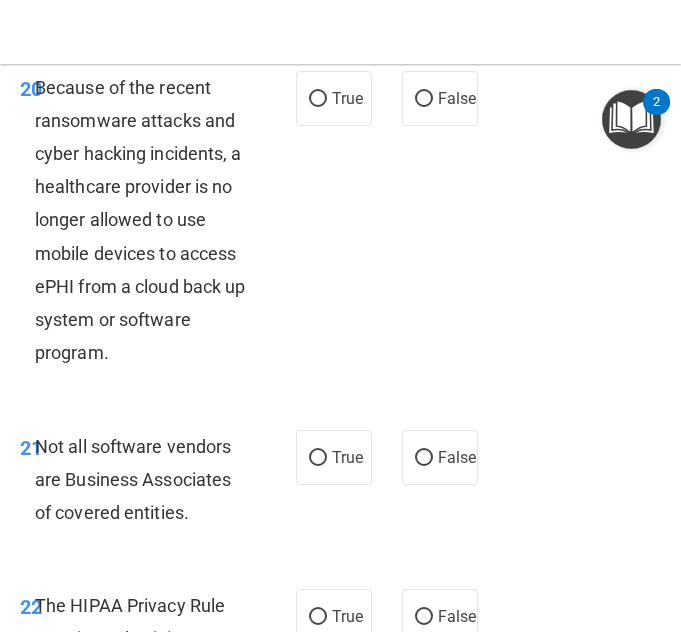 click on "20       Because of the recent ransomware attacks and cyber hacking incidents, a healthcare provider is no longer allowed to use mobile devices to access ePHI from a cloud back up system or software program.                 True           False" at bounding box center [340, 225] 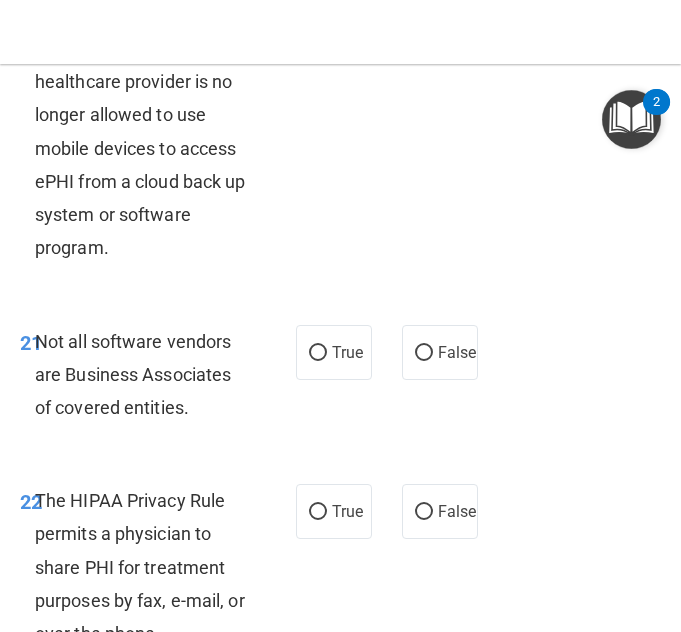 scroll, scrollTop: 5622, scrollLeft: 0, axis: vertical 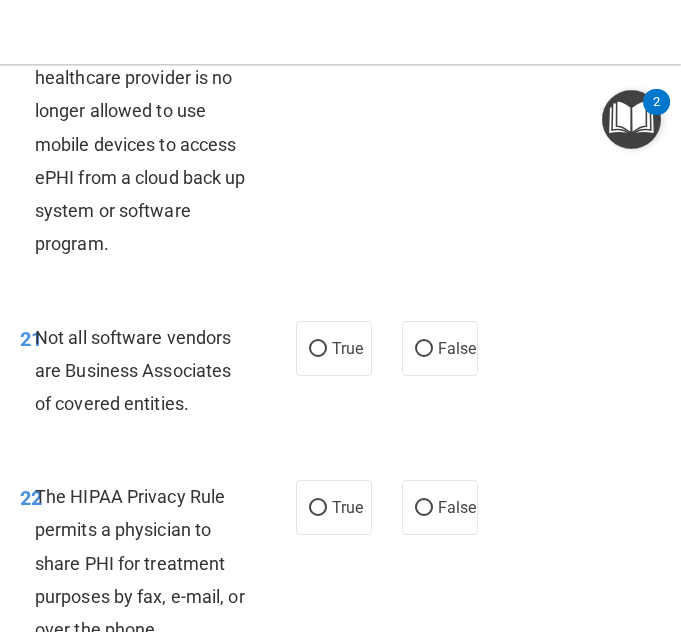 click on "False" at bounding box center [424, -10] 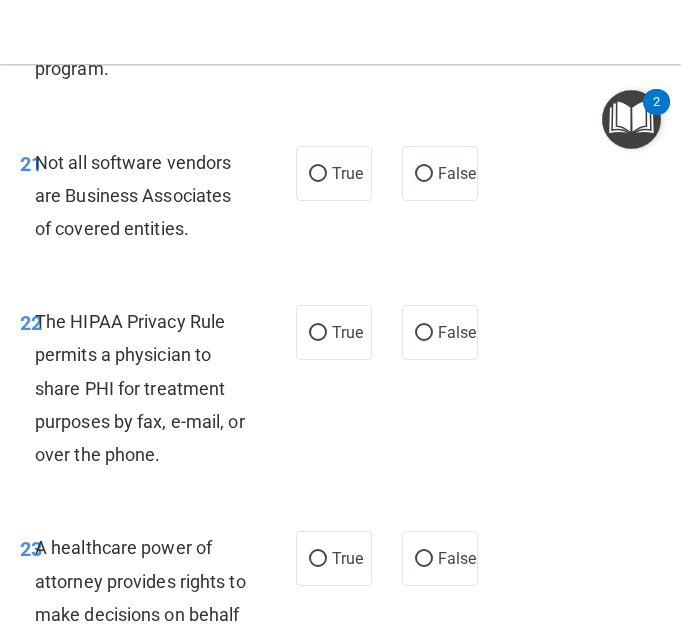 scroll, scrollTop: 5798, scrollLeft: 0, axis: vertical 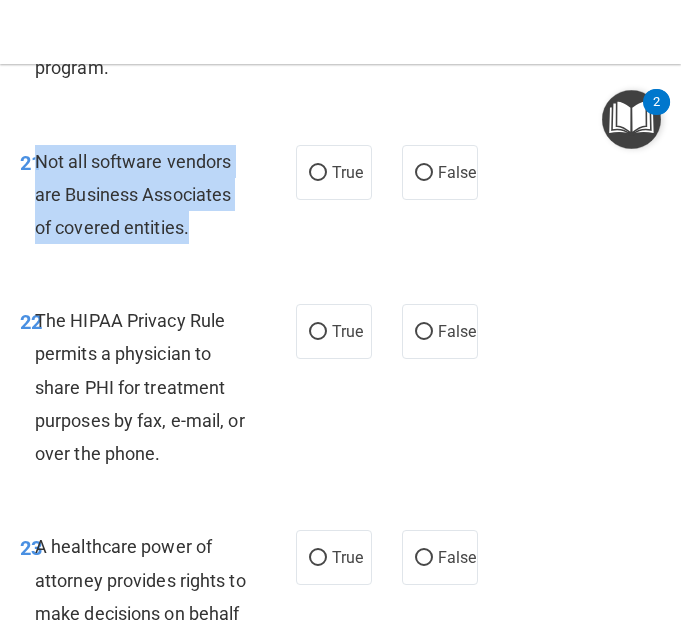drag, startPoint x: 36, startPoint y: 357, endPoint x: 209, endPoint y: 422, distance: 184.80801 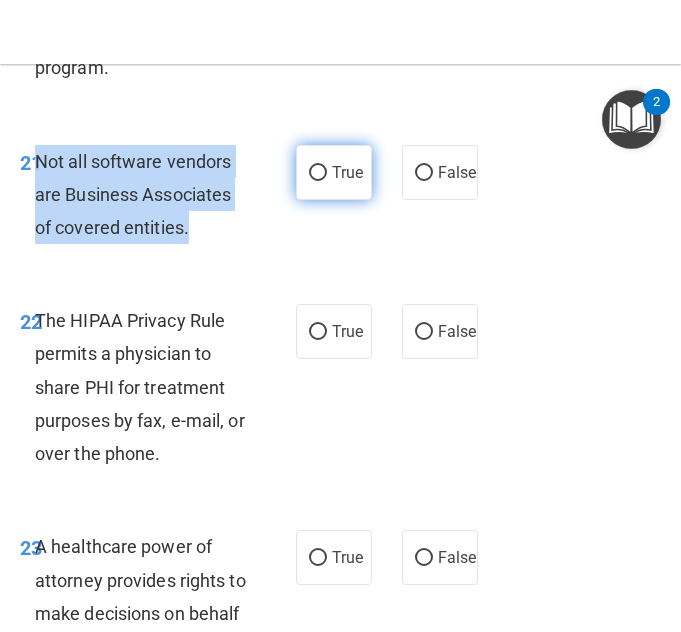 click on "True" at bounding box center (318, 173) 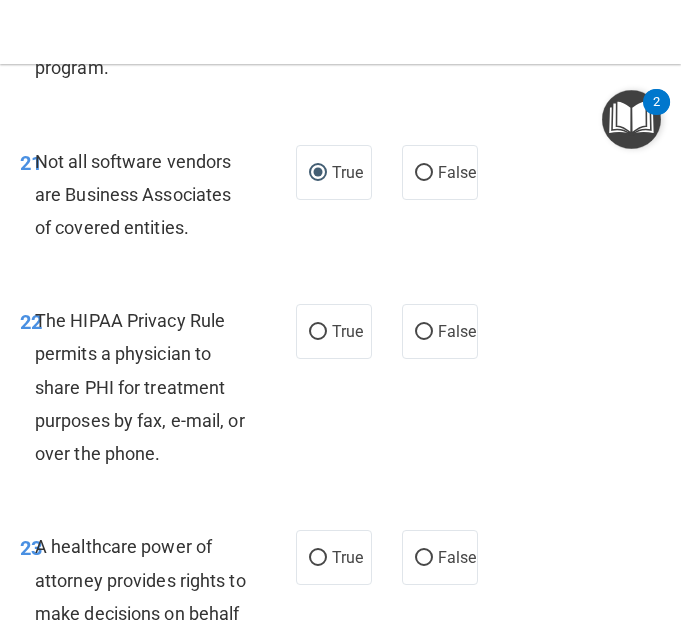 click on "21       Not all software vendors are Business Associates of covered entities.                 True           False" at bounding box center (340, 200) 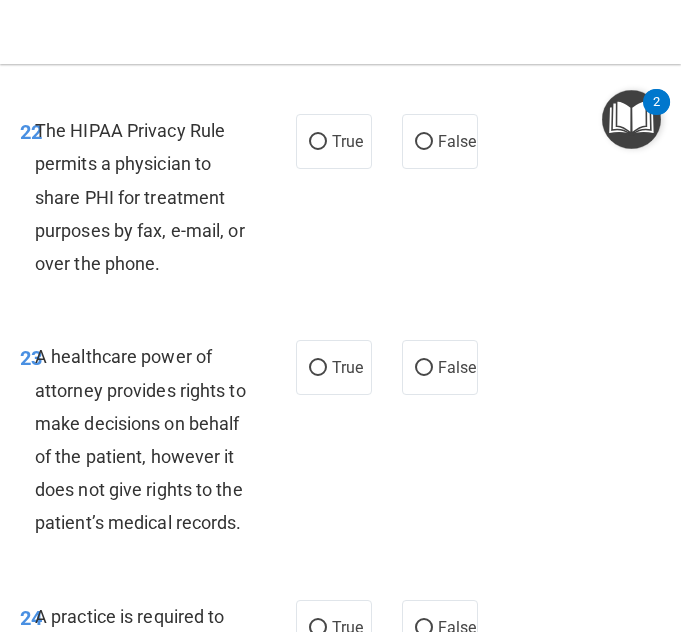 scroll, scrollTop: 5990, scrollLeft: 0, axis: vertical 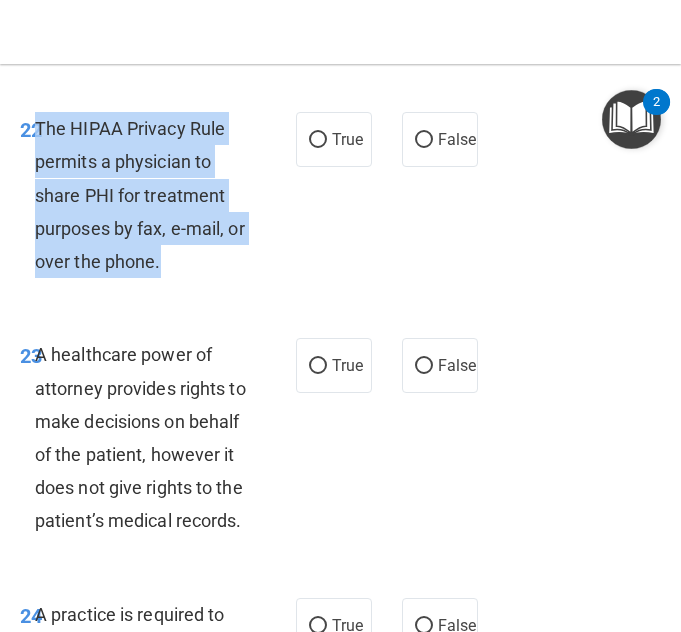 drag, startPoint x: 36, startPoint y: 325, endPoint x: 208, endPoint y: 455, distance: 215.60149 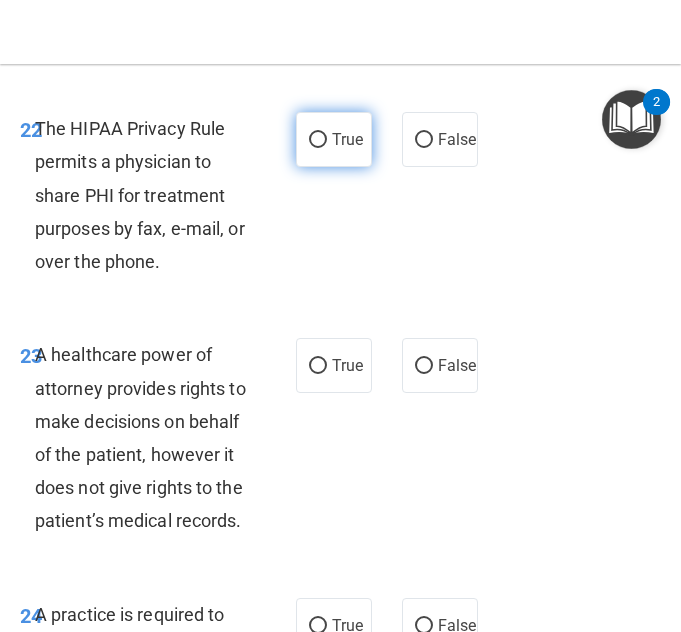 click on "True" at bounding box center [334, 139] 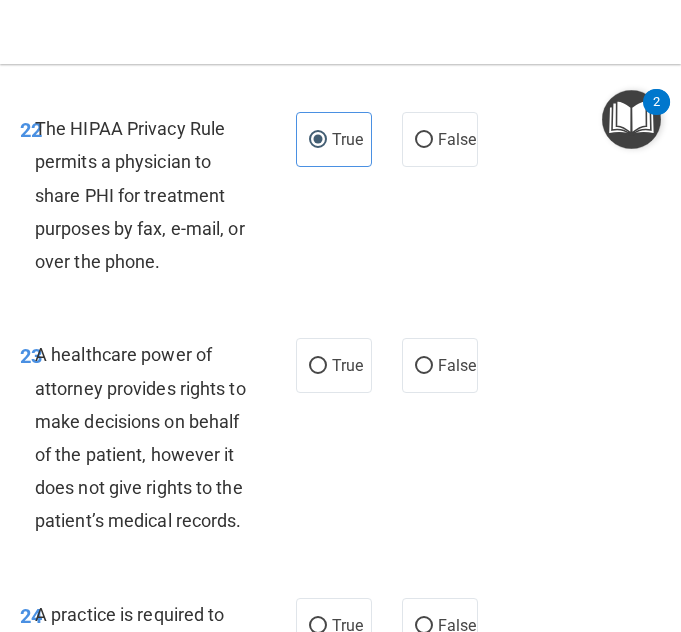 click on "The HIPAA Privacy Rule permits a physician to share PHI for treatment purposes by fax, e-mail, or over the phone." at bounding box center (149, 195) 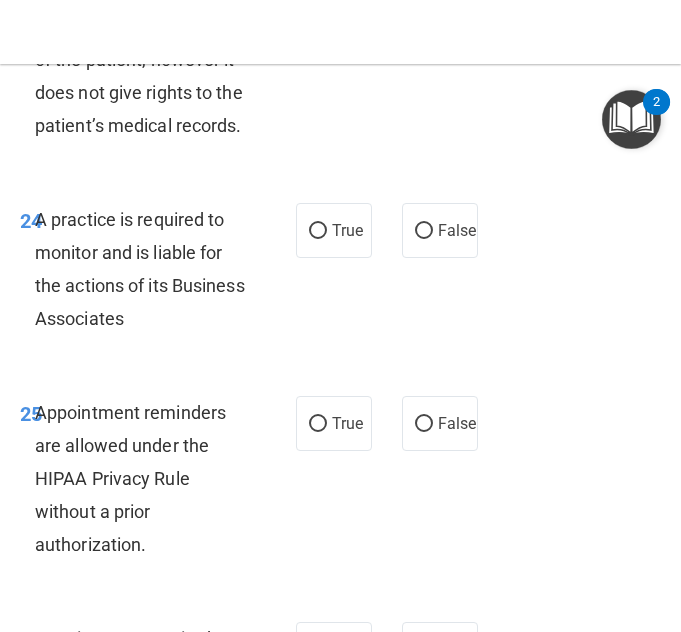 scroll, scrollTop: 6387, scrollLeft: 0, axis: vertical 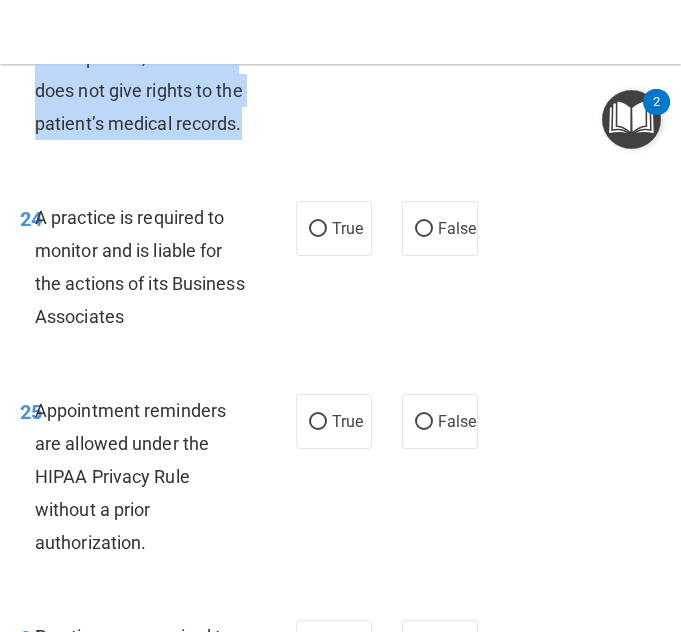 drag, startPoint x: 35, startPoint y: 155, endPoint x: 200, endPoint y: 350, distance: 255.4408 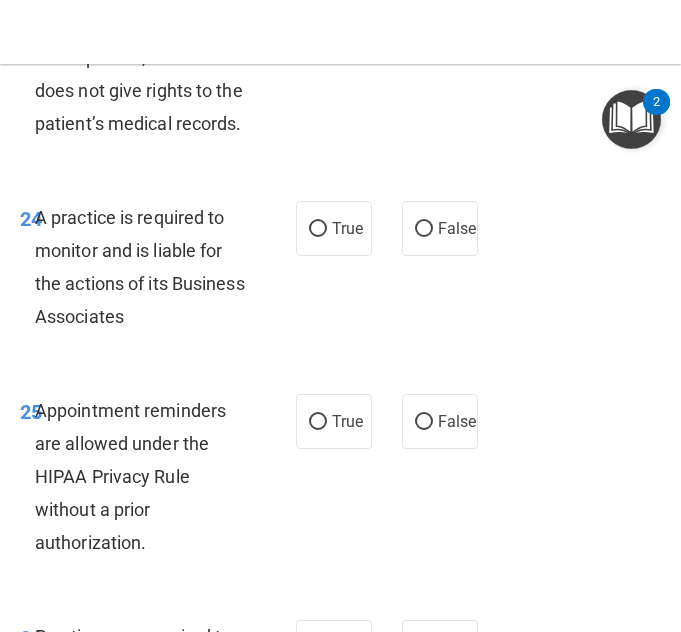 click on "23       A healthcare power of attorney provides rights to make decisions on behalf of the patient, however it does not give rights to the patient’s medical records.                  True           False" at bounding box center (340, 45) 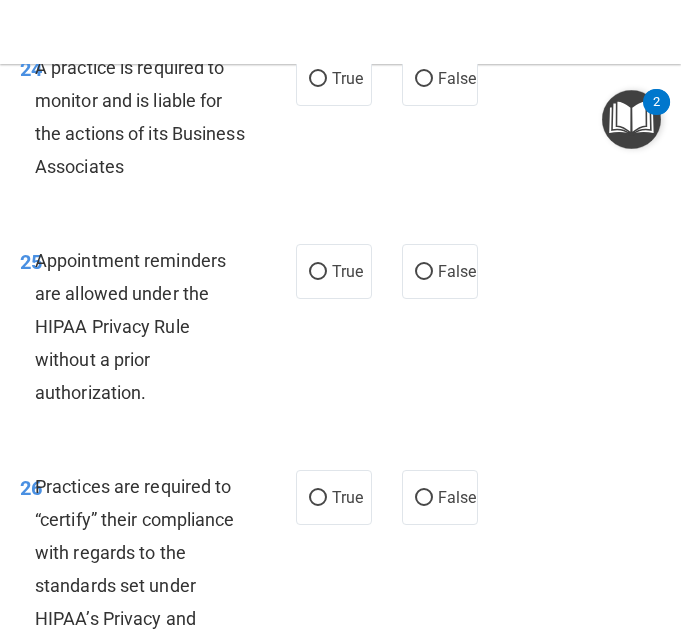 scroll, scrollTop: 6543, scrollLeft: 0, axis: vertical 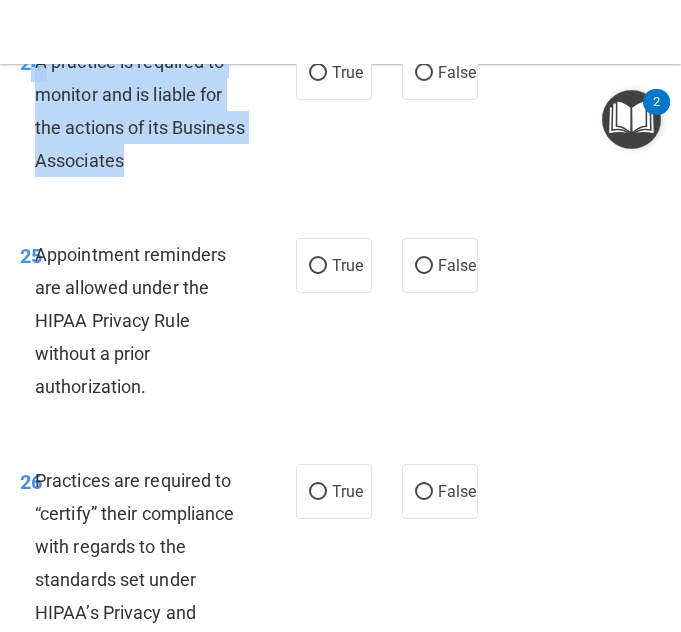 drag, startPoint x: 32, startPoint y: 287, endPoint x: 217, endPoint y: 398, distance: 215.74522 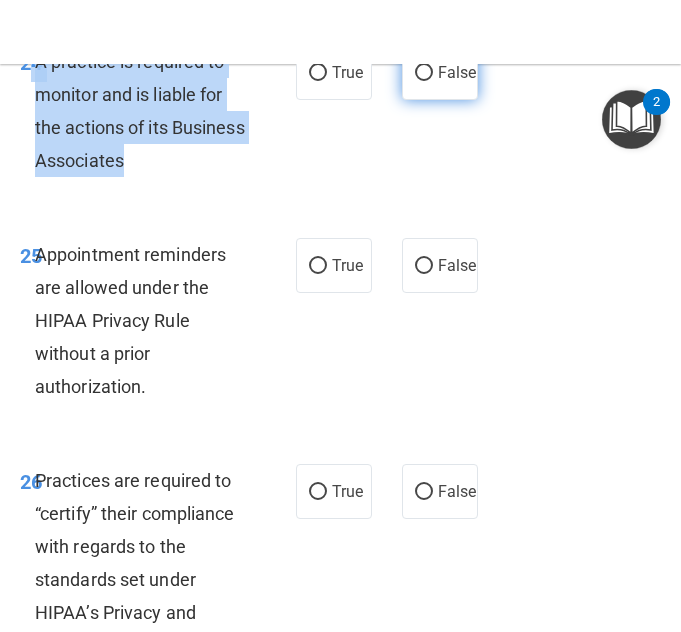 click on "False" at bounding box center (424, 73) 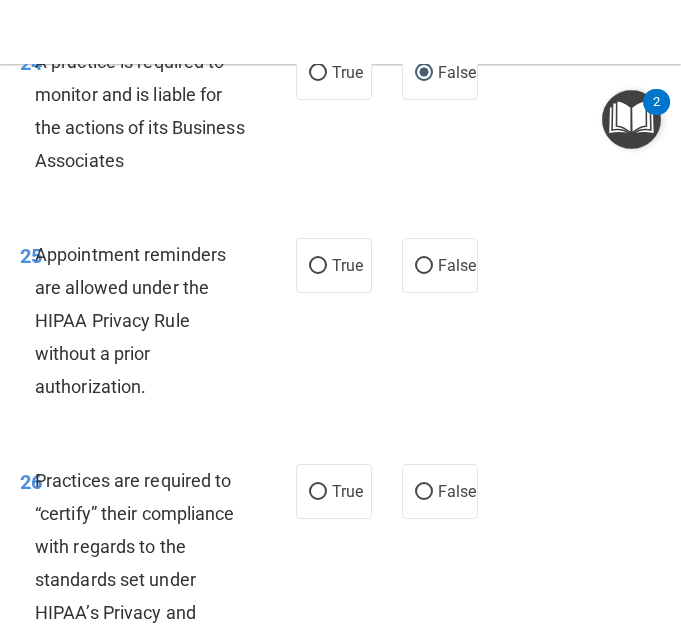 click on "25       Appointment reminders are allowed under the HIPAA Privacy Rule without a prior authorization.                 True           False" at bounding box center (340, 326) 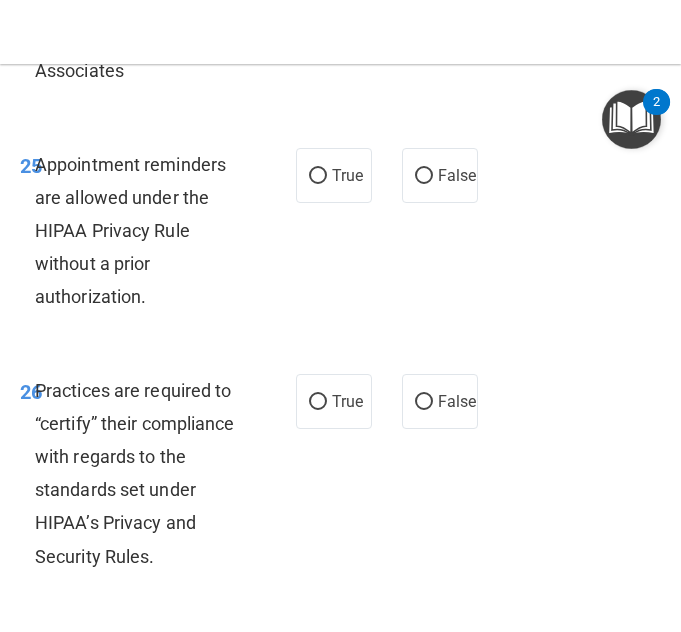 scroll, scrollTop: 6645, scrollLeft: 0, axis: vertical 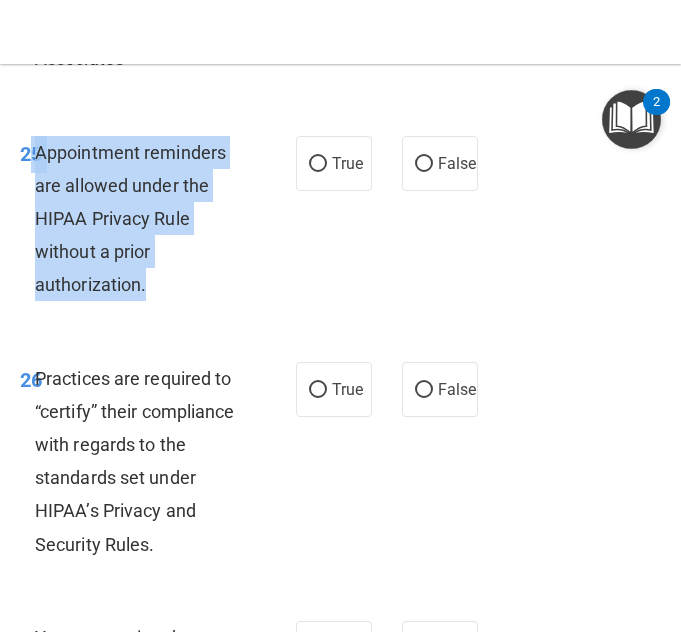drag, startPoint x: 33, startPoint y: 382, endPoint x: 157, endPoint y: 513, distance: 180.38016 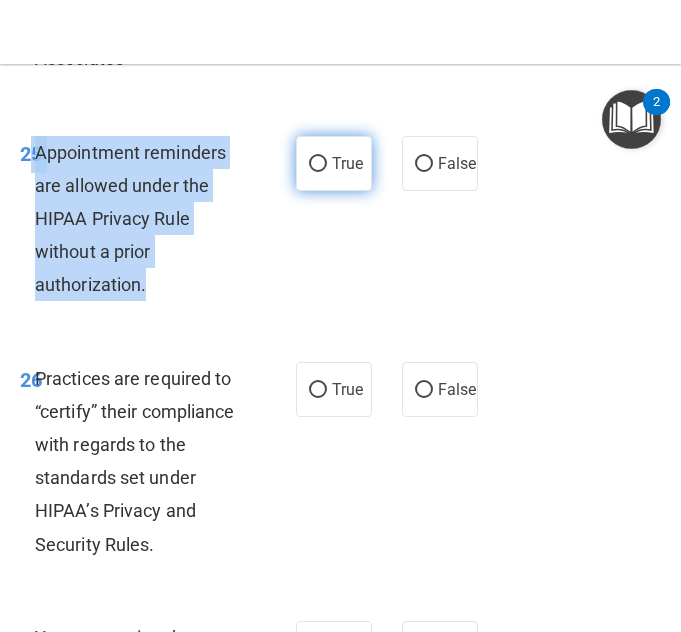click on "True" at bounding box center (318, 164) 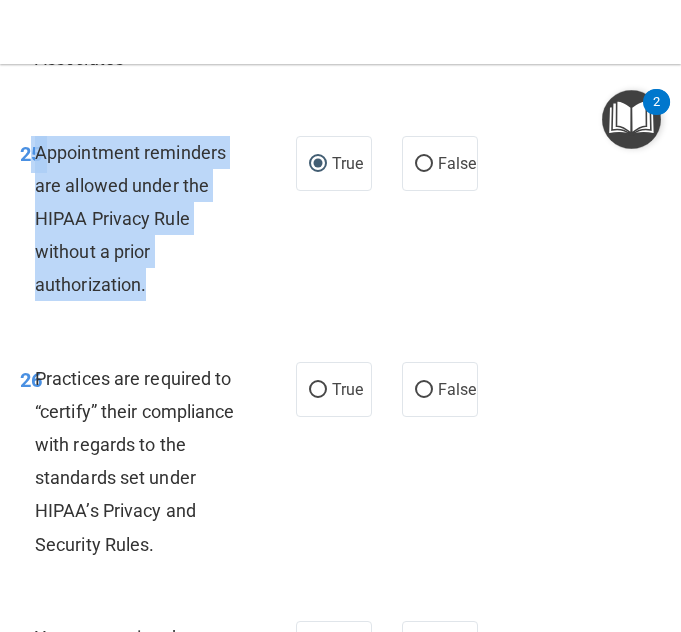 click on "Appointment reminders are allowed under the HIPAA Privacy Rule without a prior authorization." at bounding box center (149, 219) 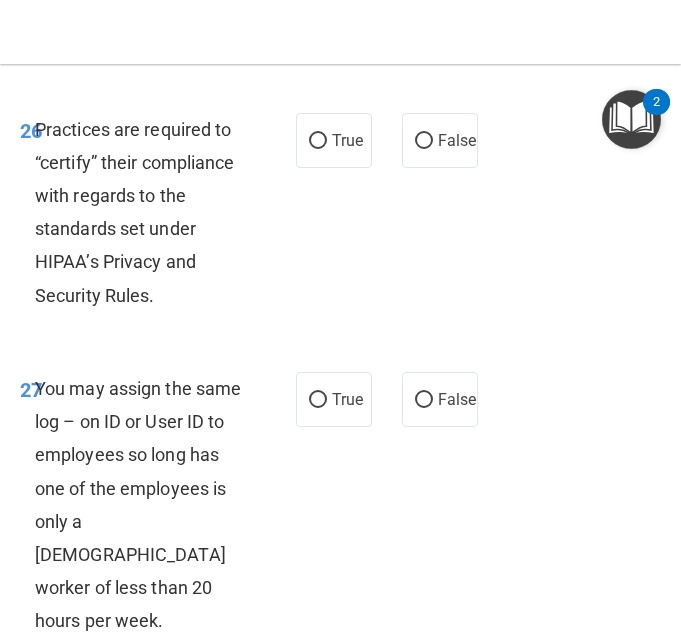 scroll, scrollTop: 6895, scrollLeft: 0, axis: vertical 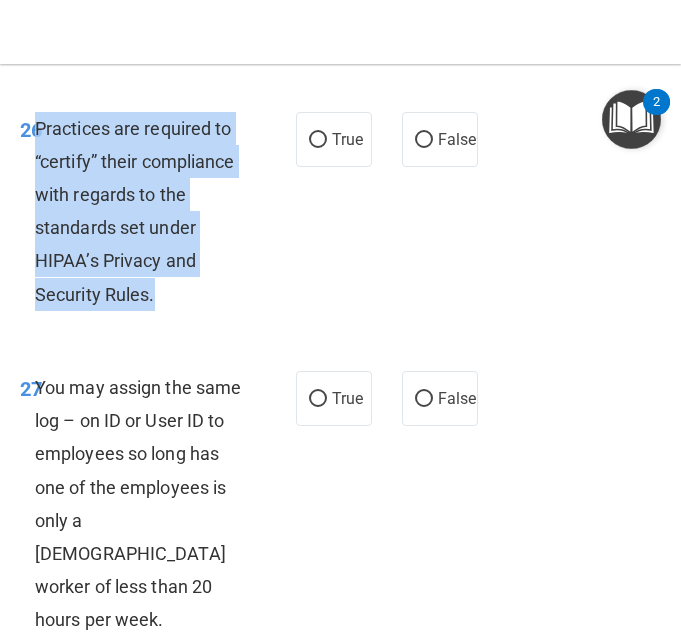 drag, startPoint x: 39, startPoint y: 359, endPoint x: 208, endPoint y: 522, distance: 234.79779 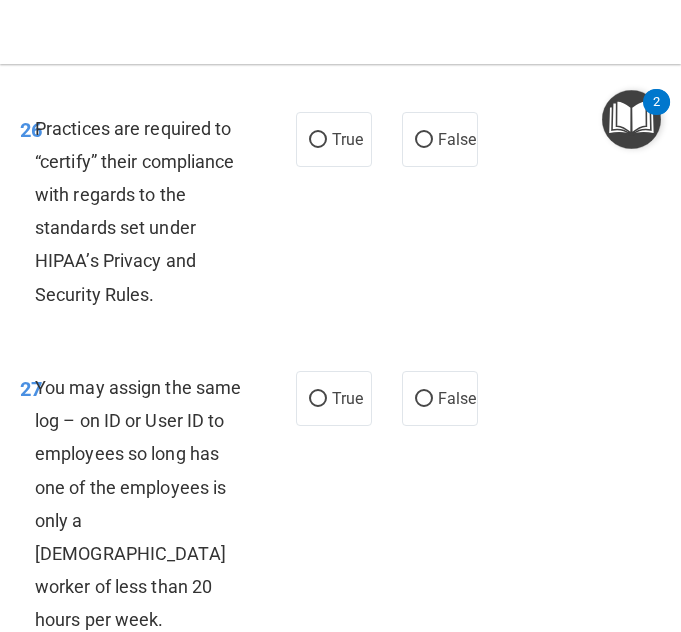 click on "25       Appointment reminders are allowed under the HIPAA Privacy Rule without a prior authorization.                 True           False" at bounding box center (340, -26) 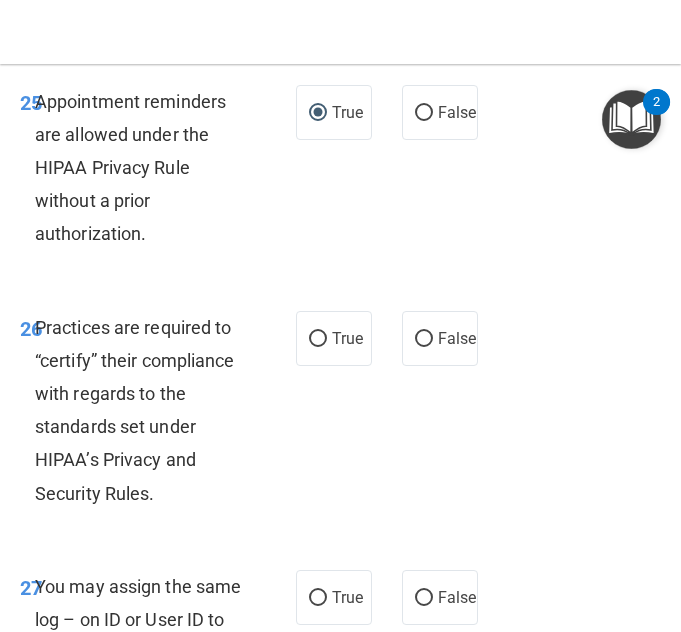 scroll, scrollTop: 6687, scrollLeft: 0, axis: vertical 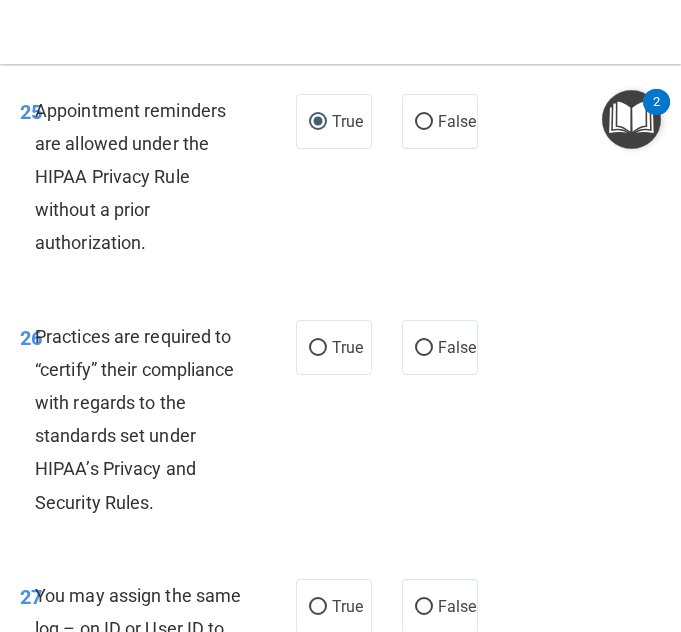 click on "True" at bounding box center [318, -71] 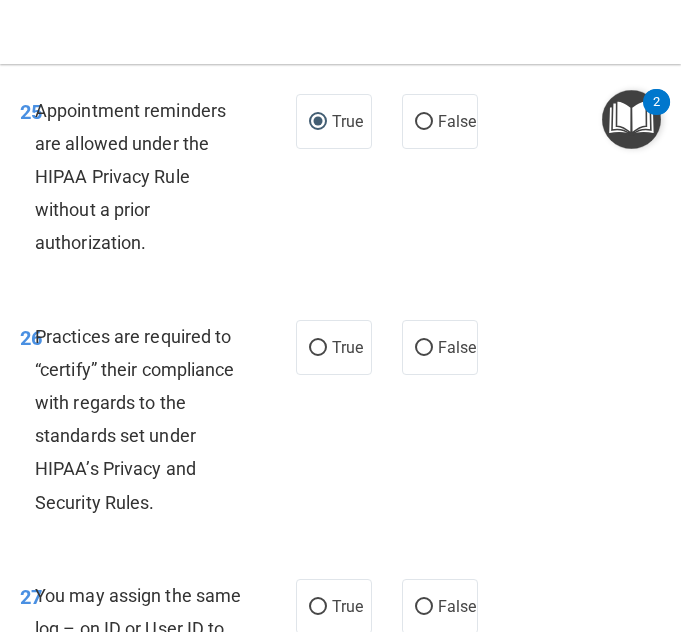 radio on "false" 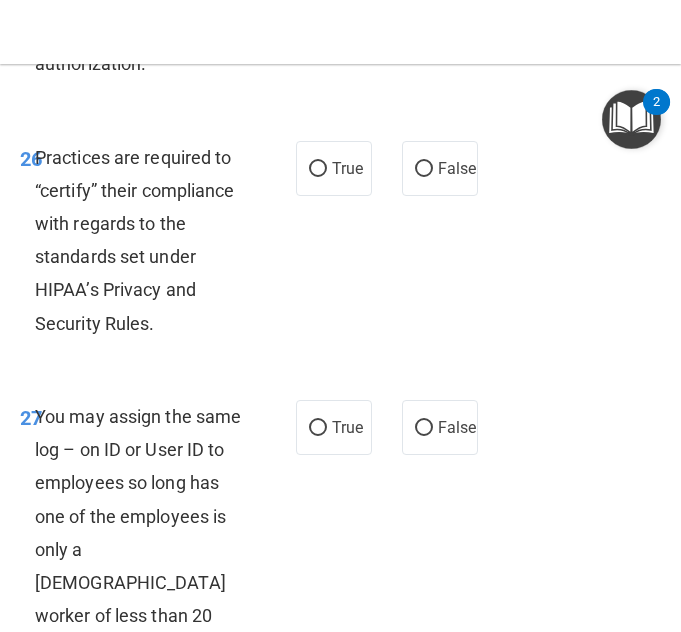 scroll, scrollTop: 6867, scrollLeft: 0, axis: vertical 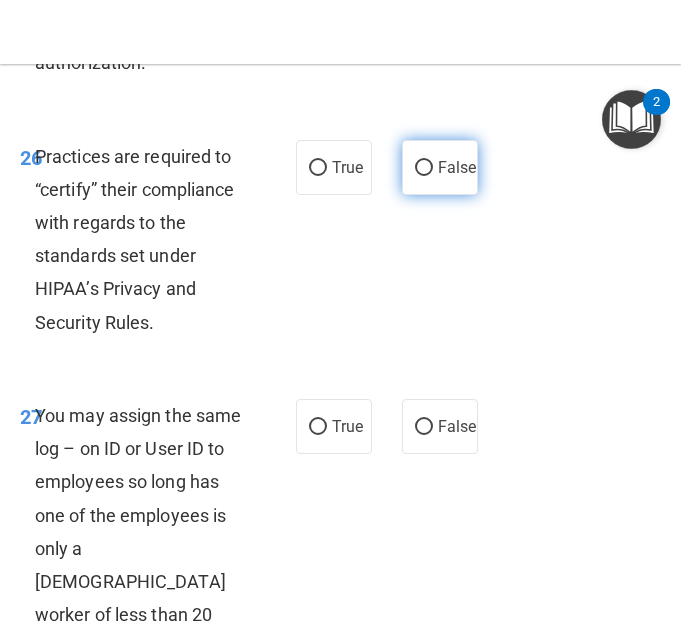 click on "False" at bounding box center [424, 168] 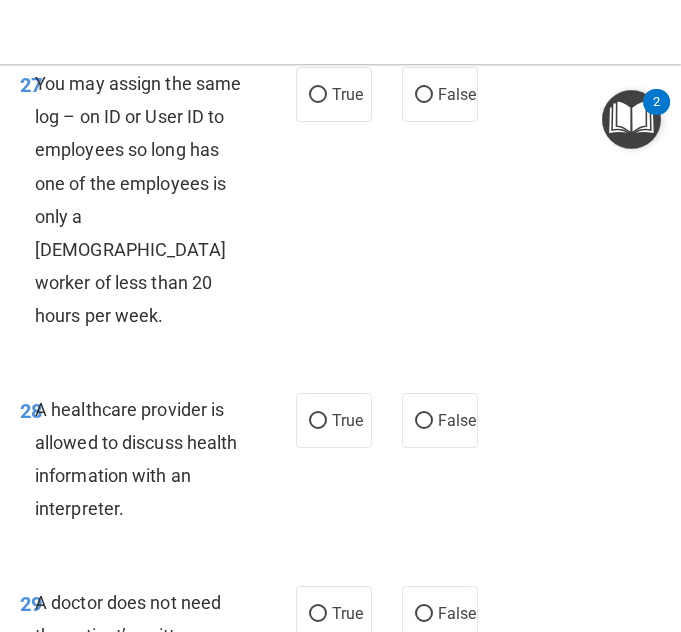 scroll, scrollTop: 7202, scrollLeft: 0, axis: vertical 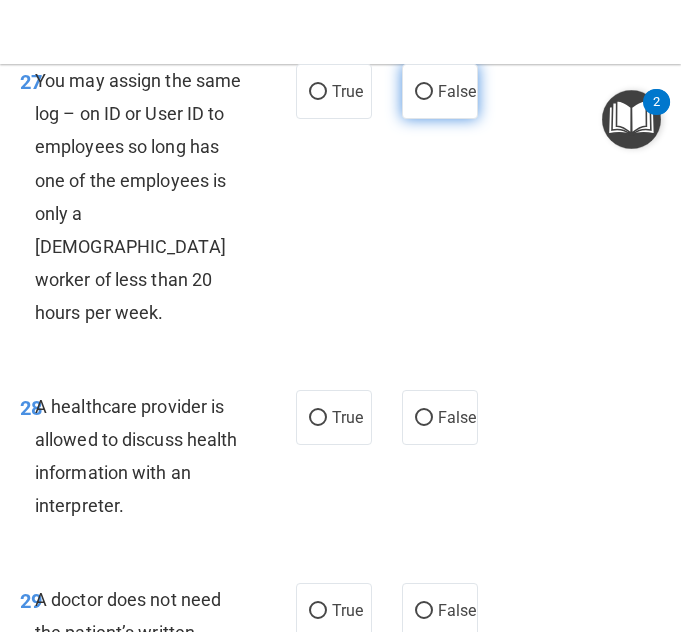 click on "False" at bounding box center [424, 92] 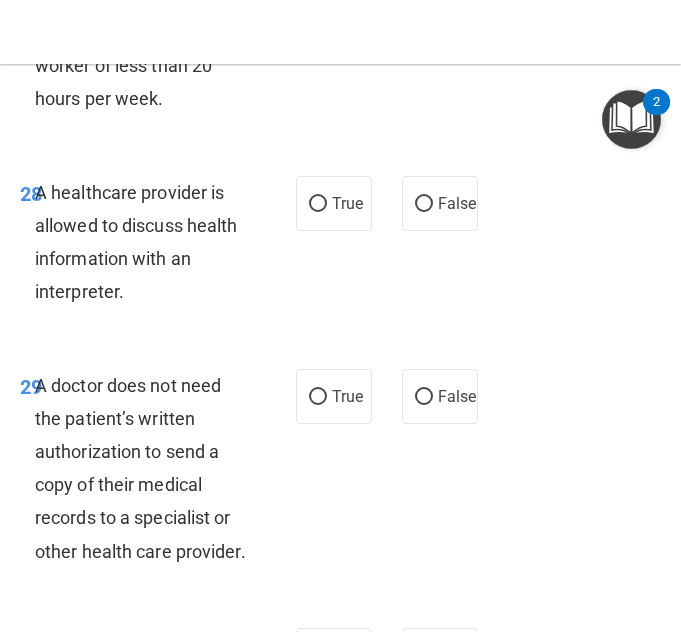 scroll, scrollTop: 7430, scrollLeft: 0, axis: vertical 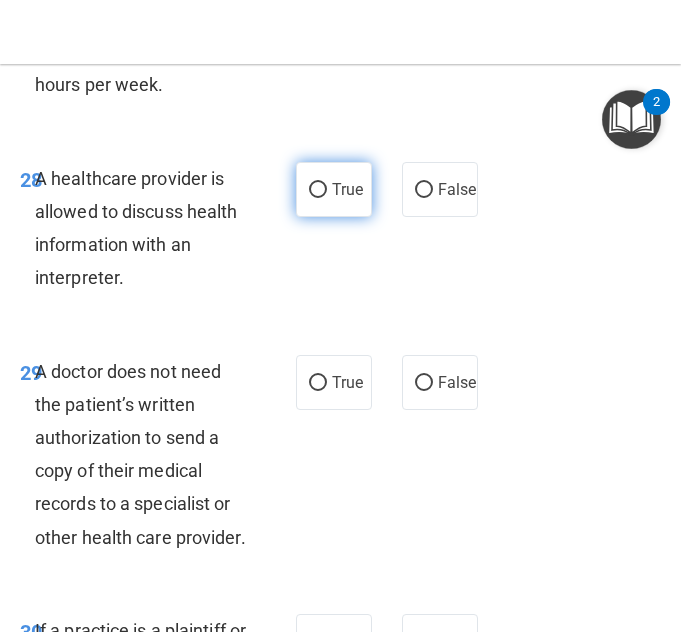 click on "True" at bounding box center (318, 190) 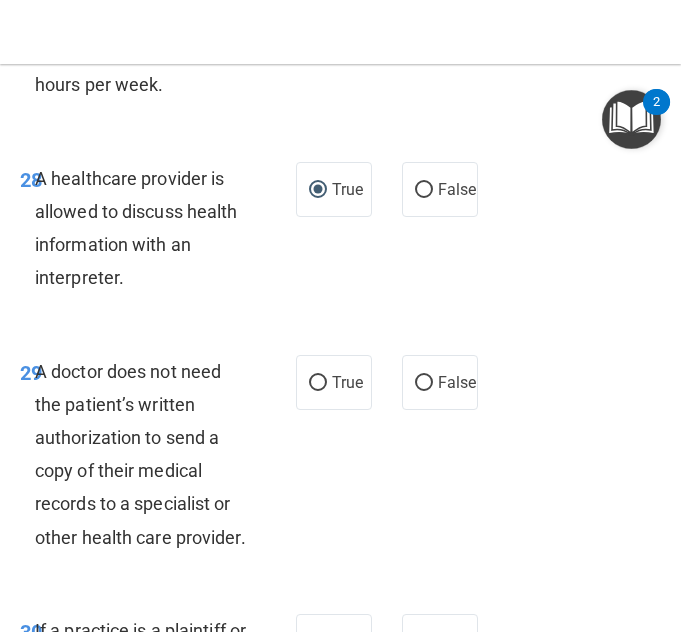 click on "28       A healthcare provider is allowed to discuss health information with an interpreter.                 True           False" at bounding box center [340, 233] 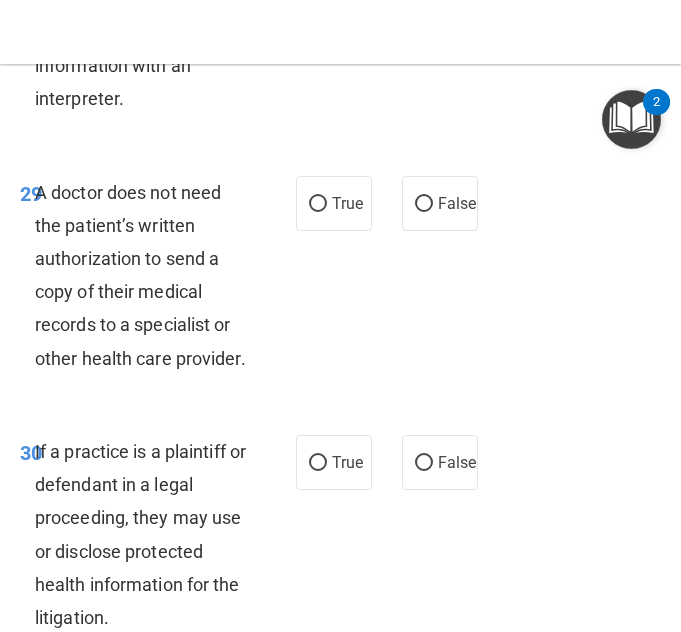 scroll, scrollTop: 7617, scrollLeft: 0, axis: vertical 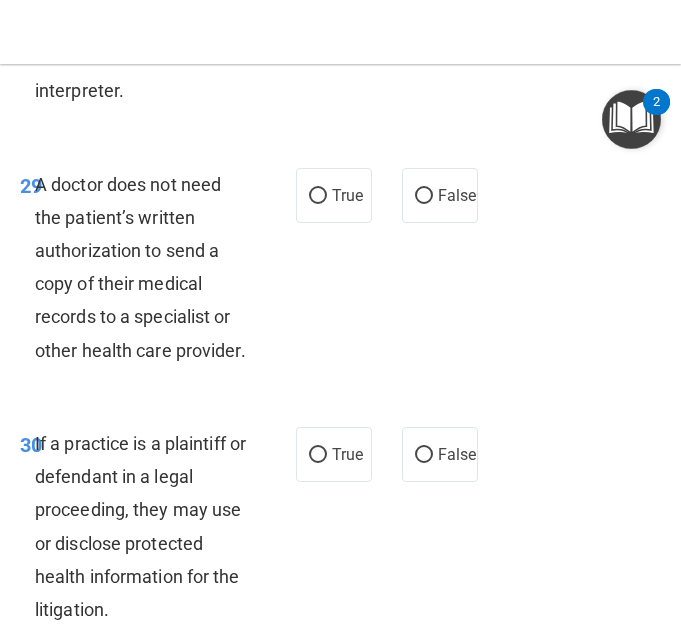 drag, startPoint x: 39, startPoint y: 380, endPoint x: 146, endPoint y: 572, distance: 219.80219 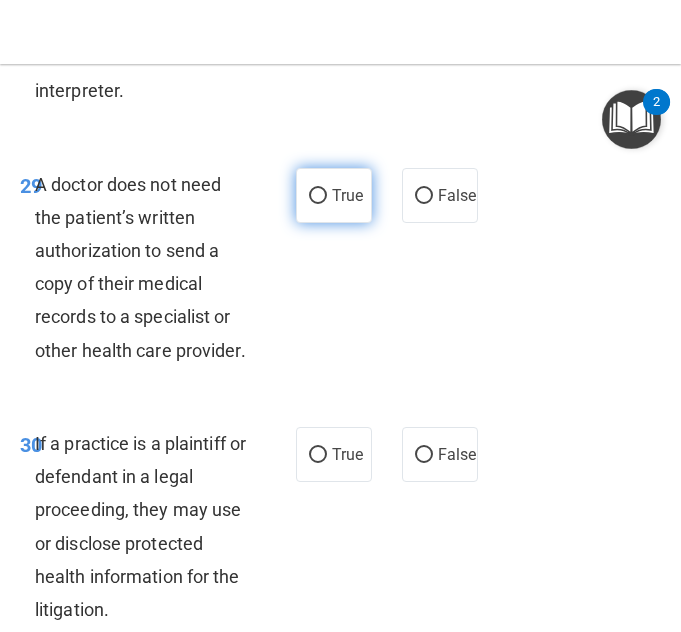 click on "True" at bounding box center [347, 195] 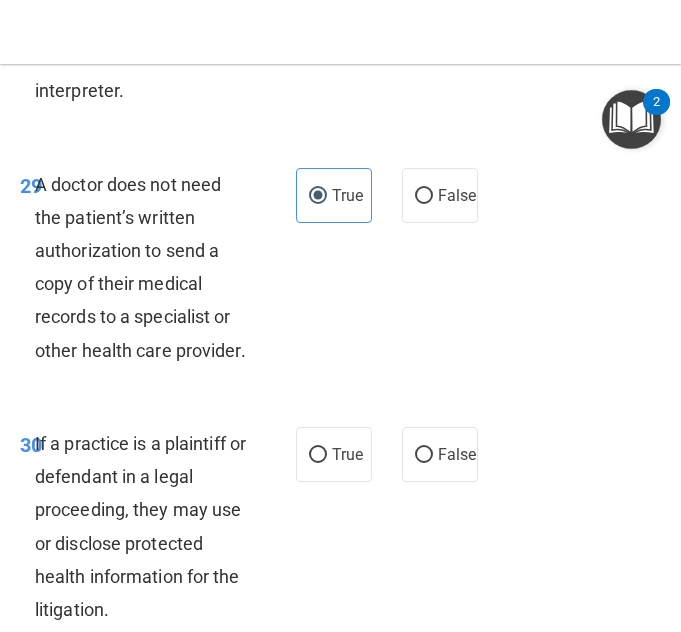 click on "29        A doctor does not need the patient’s written authorization to send a copy of their medical records to a specialist or other health care provider." at bounding box center (158, 272) 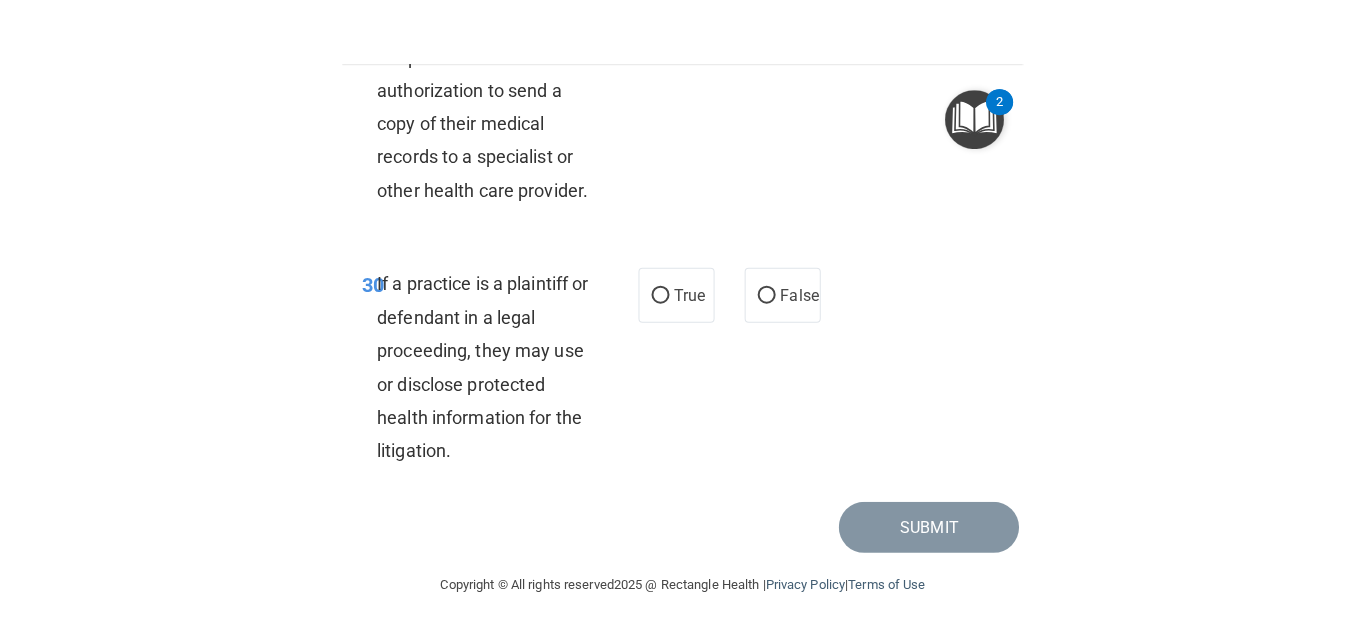 scroll, scrollTop: 8009, scrollLeft: 0, axis: vertical 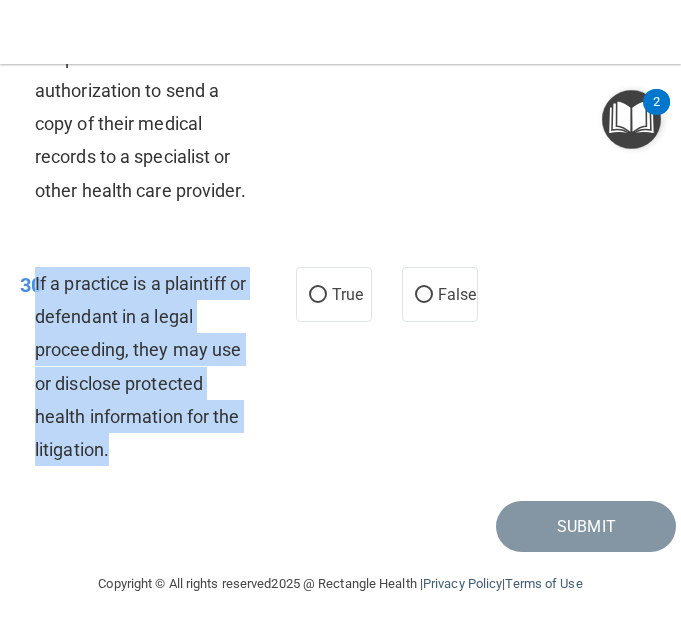 drag, startPoint x: 35, startPoint y: 282, endPoint x: 165, endPoint y: 439, distance: 203.83572 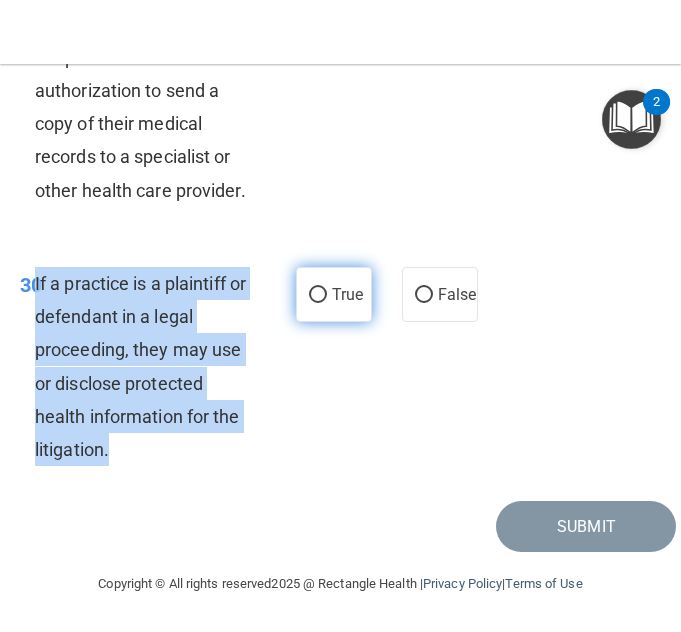 click on "True" at bounding box center (318, 295) 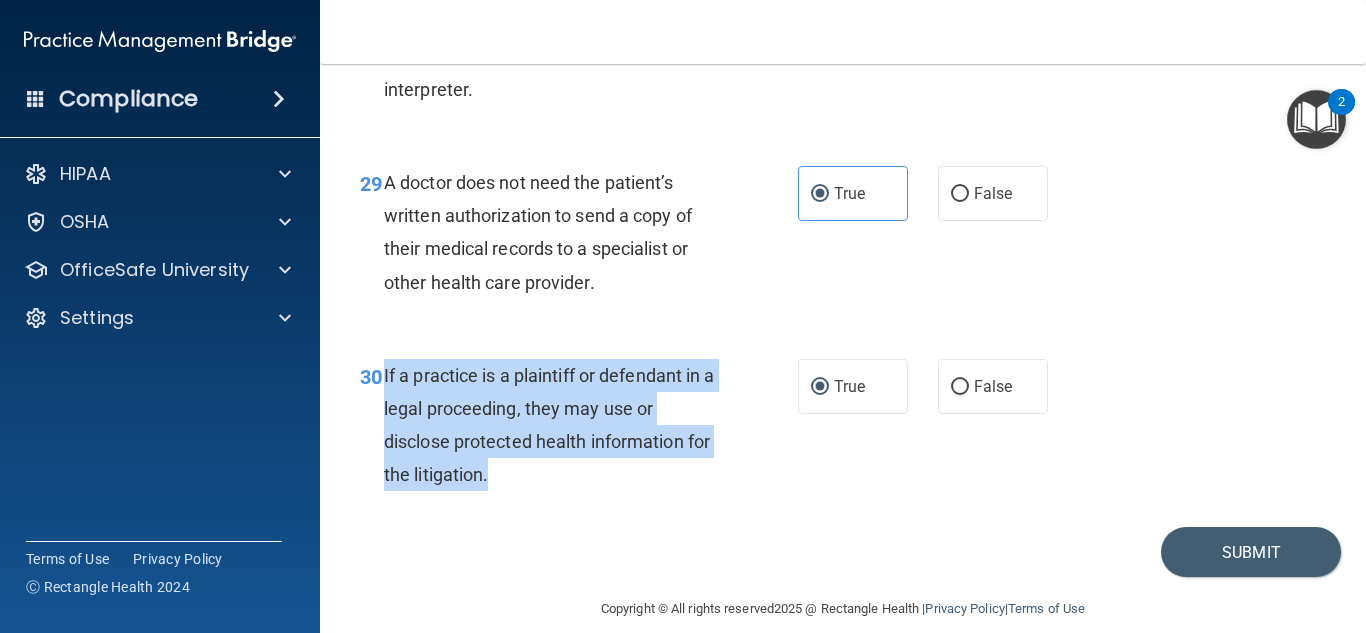 scroll, scrollTop: 5397, scrollLeft: 0, axis: vertical 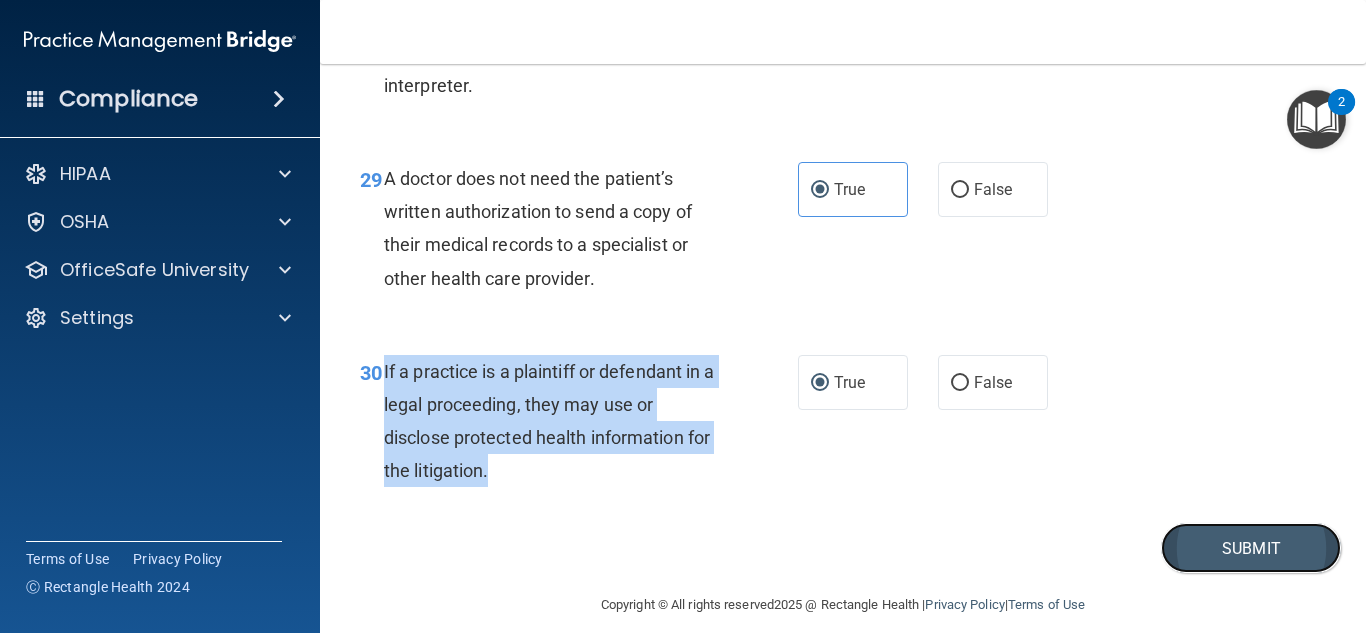 click on "Submit" at bounding box center [1251, 548] 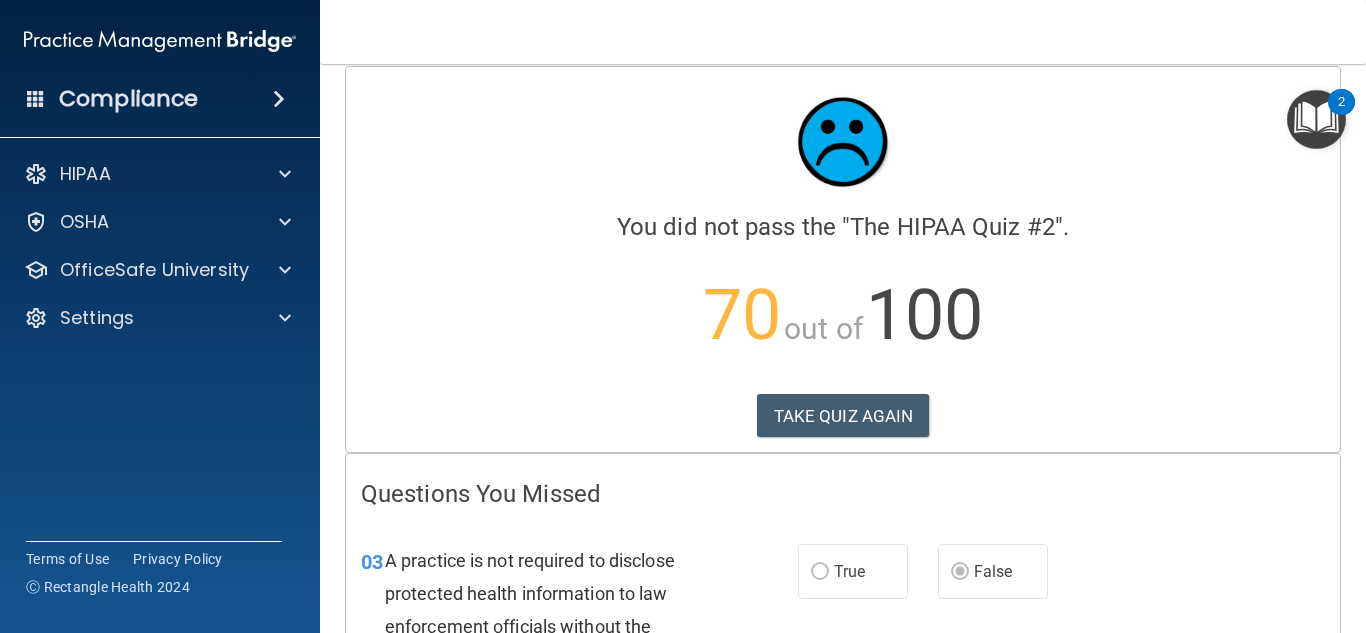 scroll, scrollTop: 0, scrollLeft: 0, axis: both 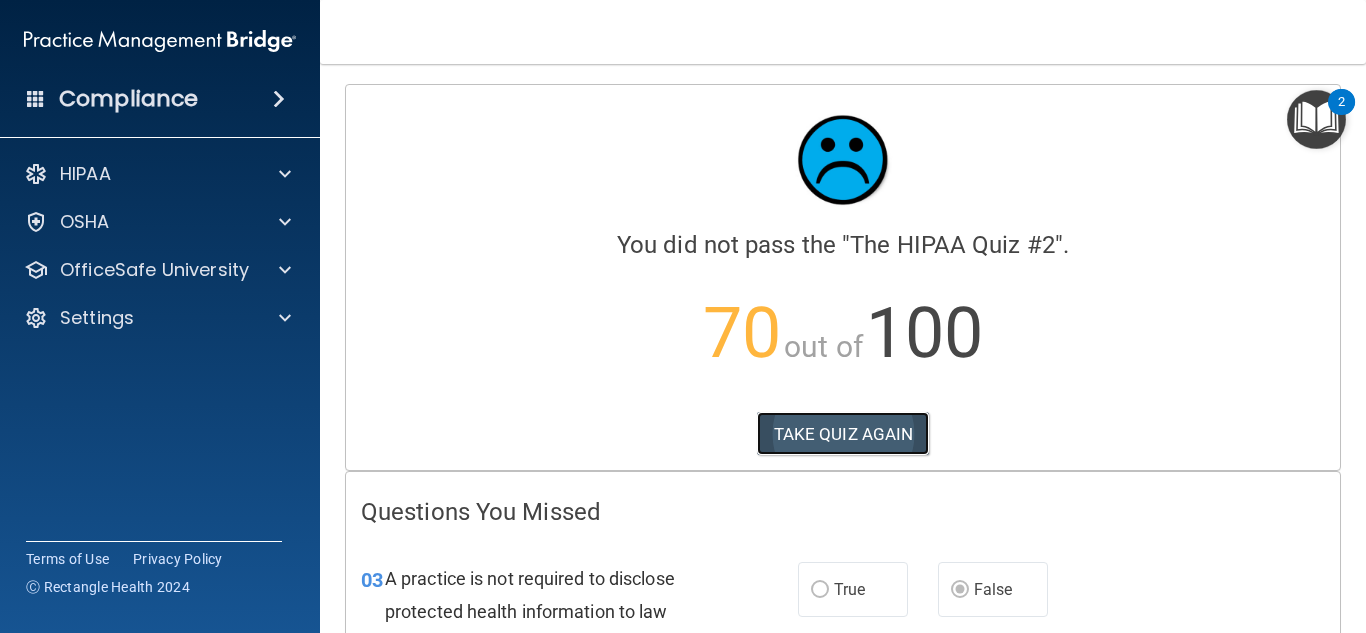 click on "TAKE QUIZ AGAIN" at bounding box center (843, 434) 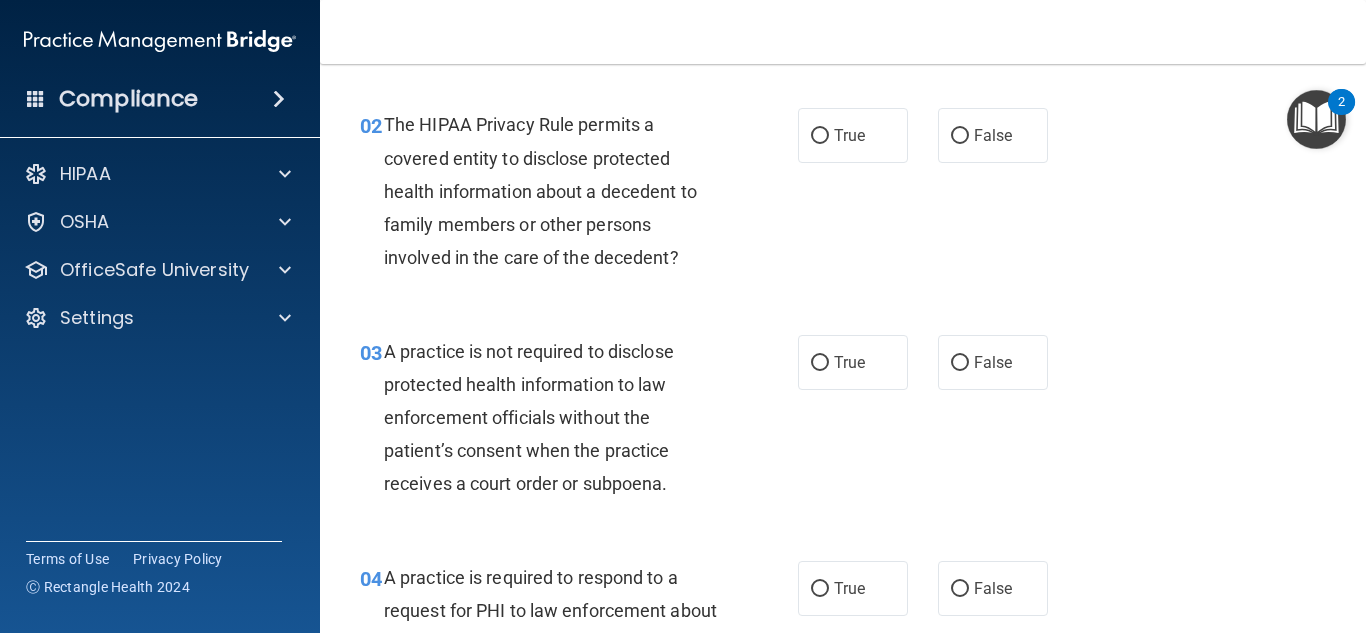 scroll, scrollTop: 282, scrollLeft: 0, axis: vertical 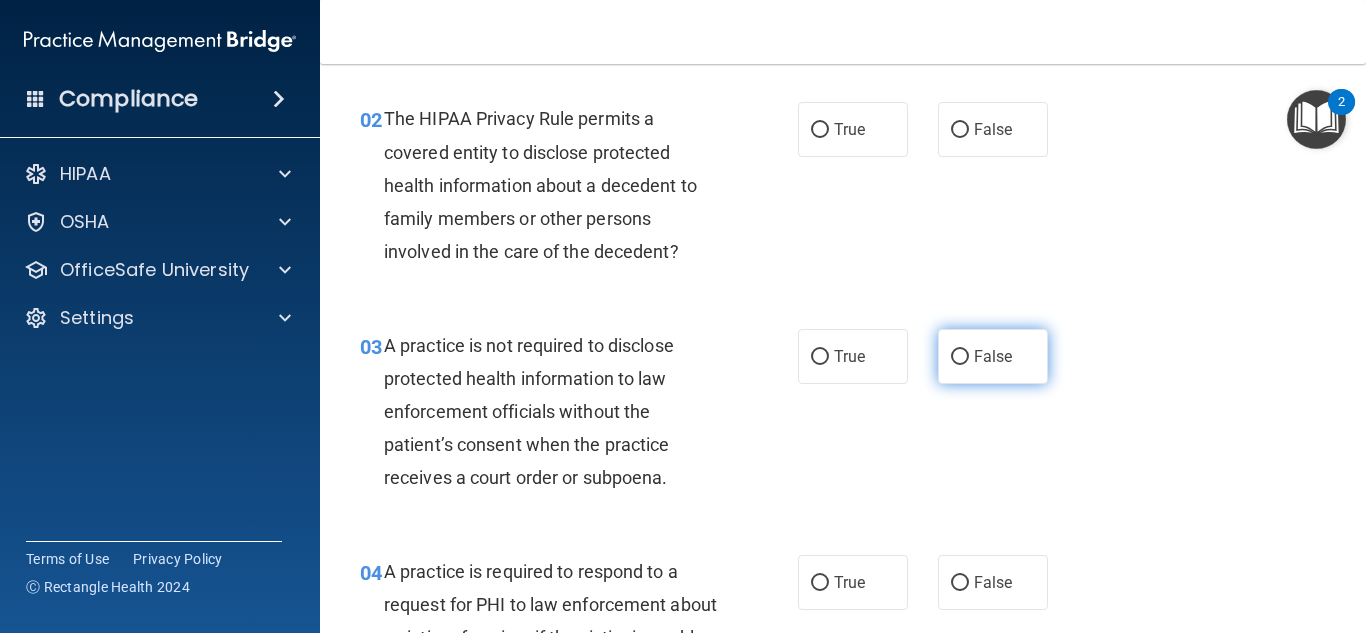 click on "False" at bounding box center [993, 356] 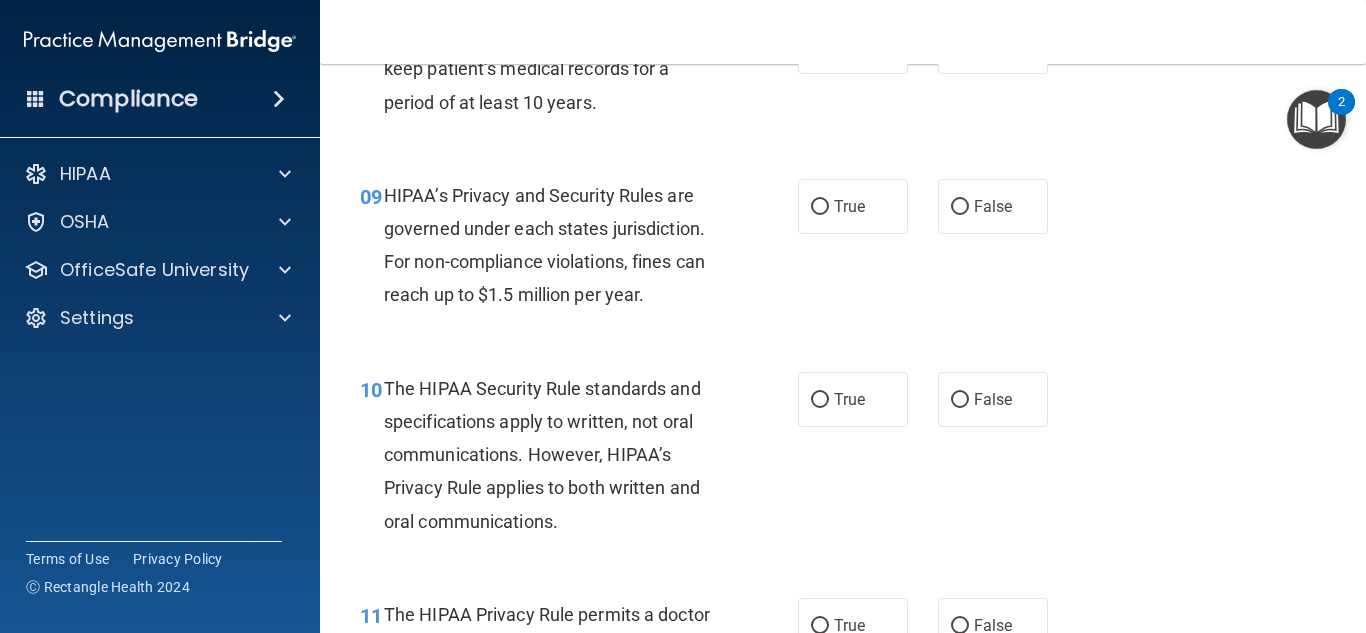 scroll, scrollTop: 1590, scrollLeft: 0, axis: vertical 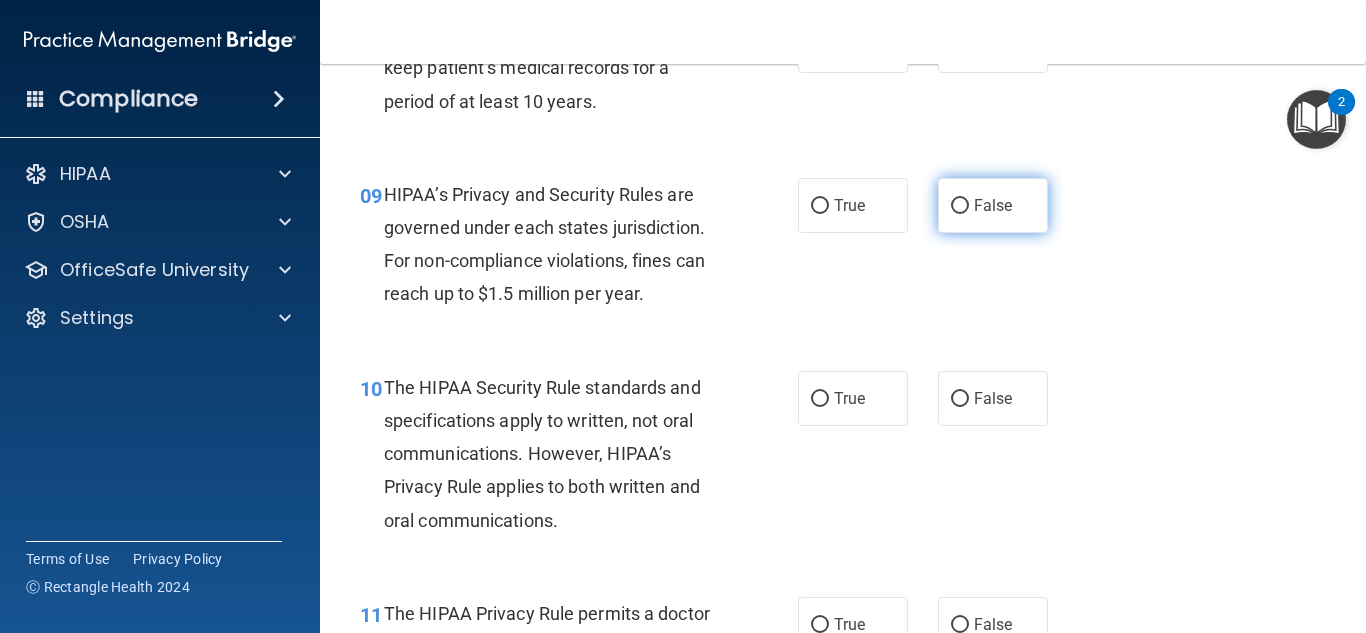 click on "False" at bounding box center (960, 206) 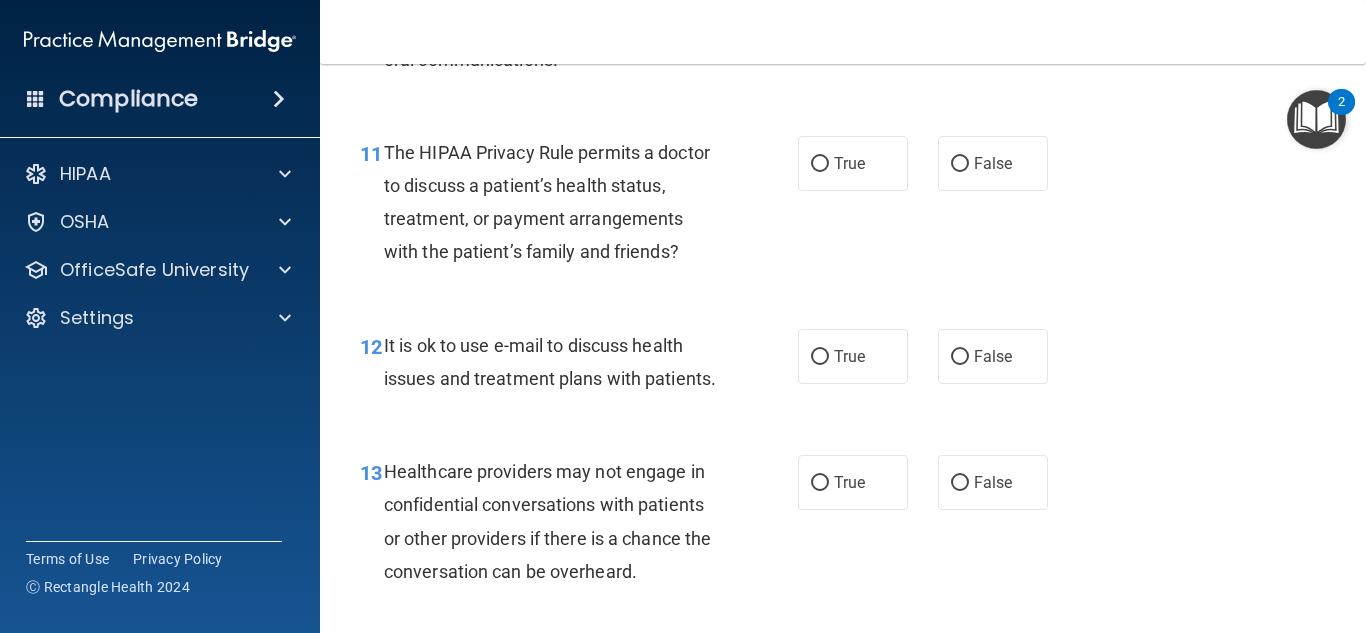 scroll, scrollTop: 2132, scrollLeft: 0, axis: vertical 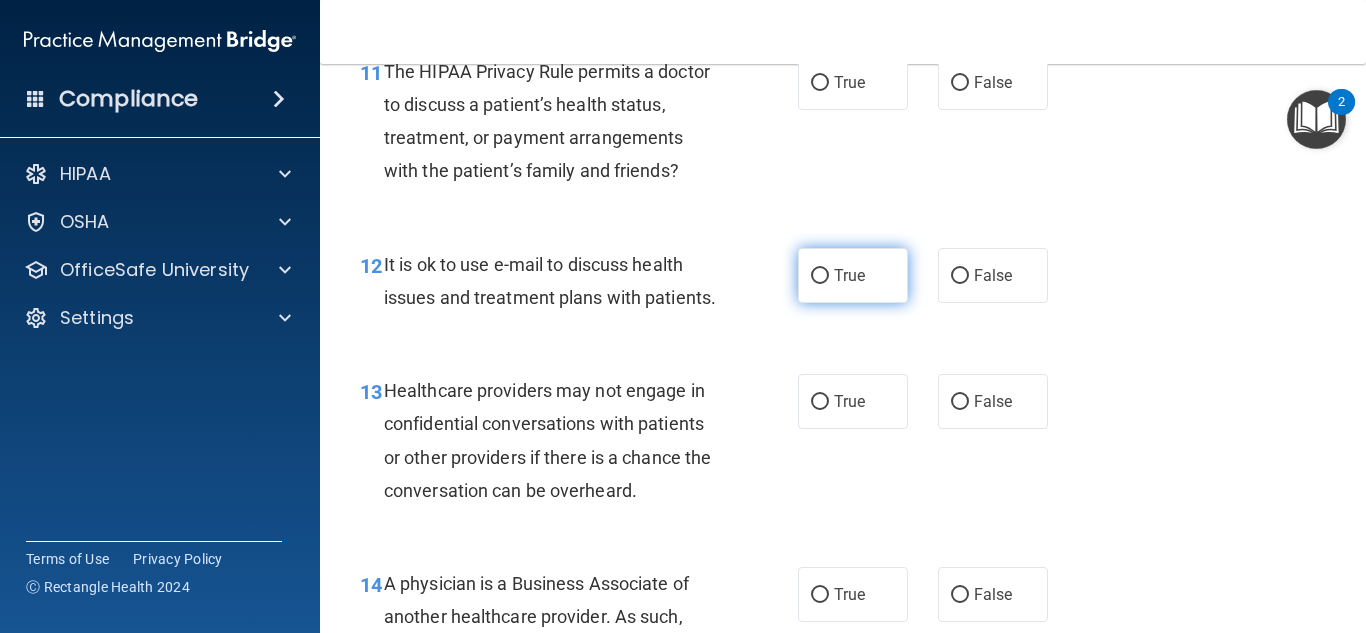click on "True" at bounding box center (853, 275) 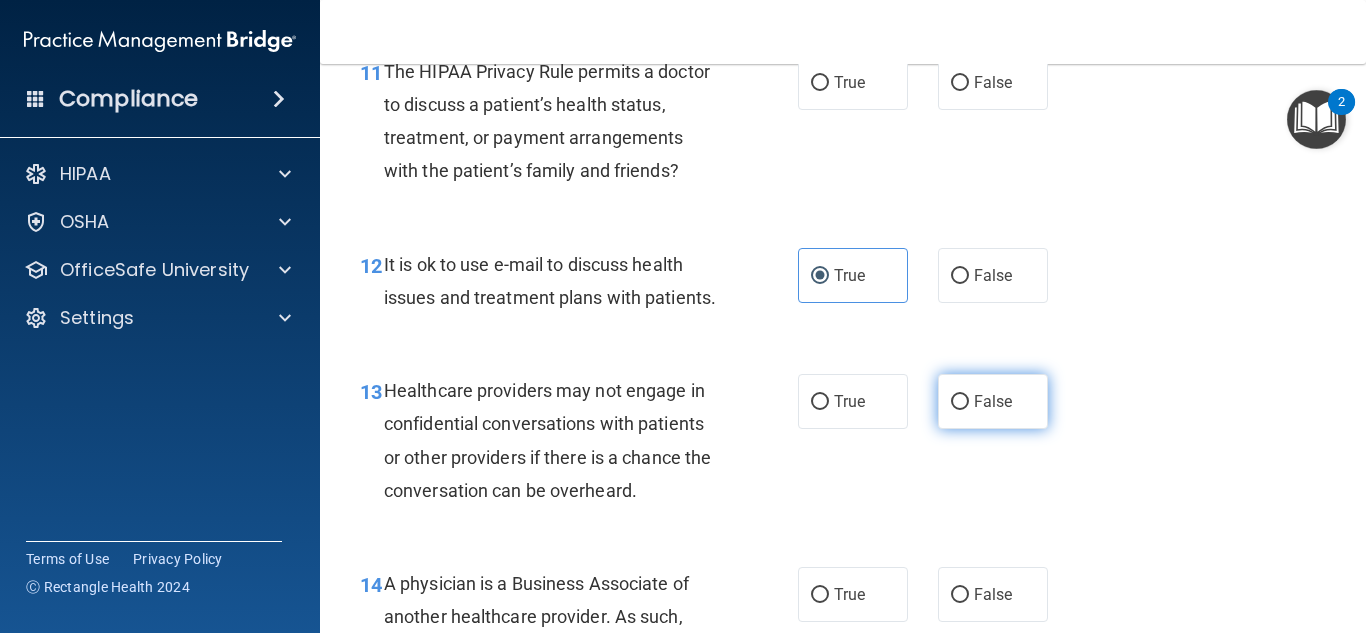 click on "False" at bounding box center (960, 402) 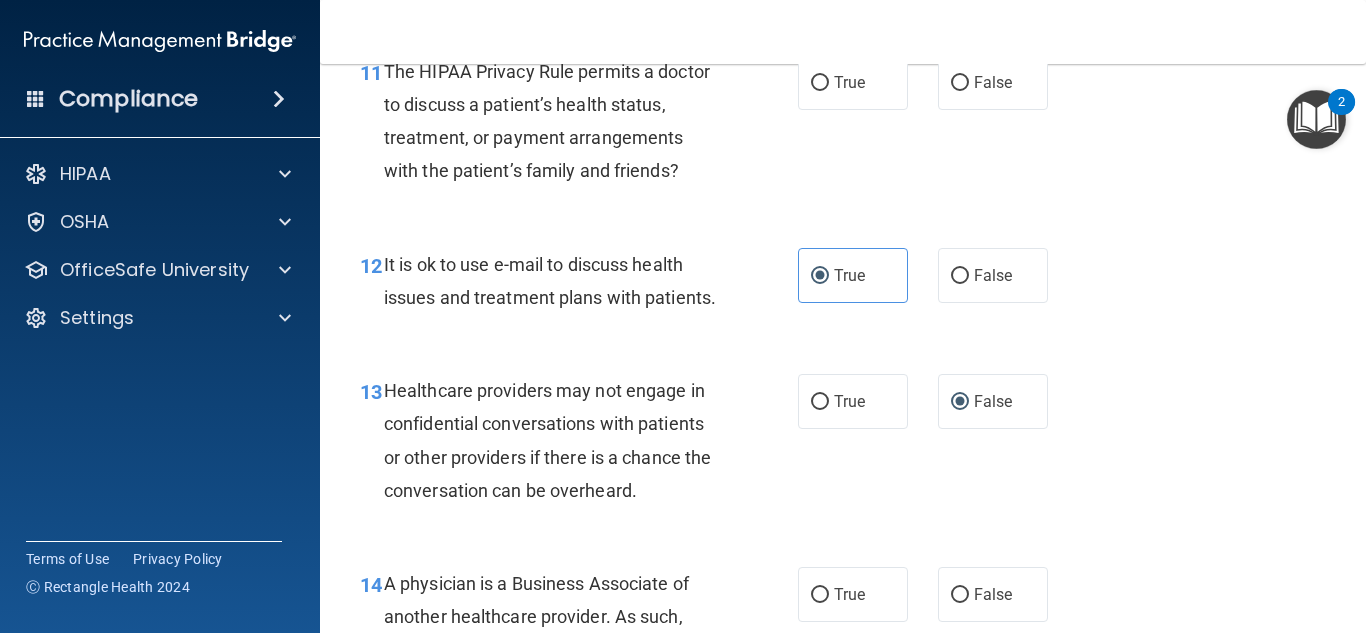 click on "Healthcare providers may not engage in confidential conversations with patients or other providers if there is a chance the conversation can be overheard." at bounding box center [547, 440] 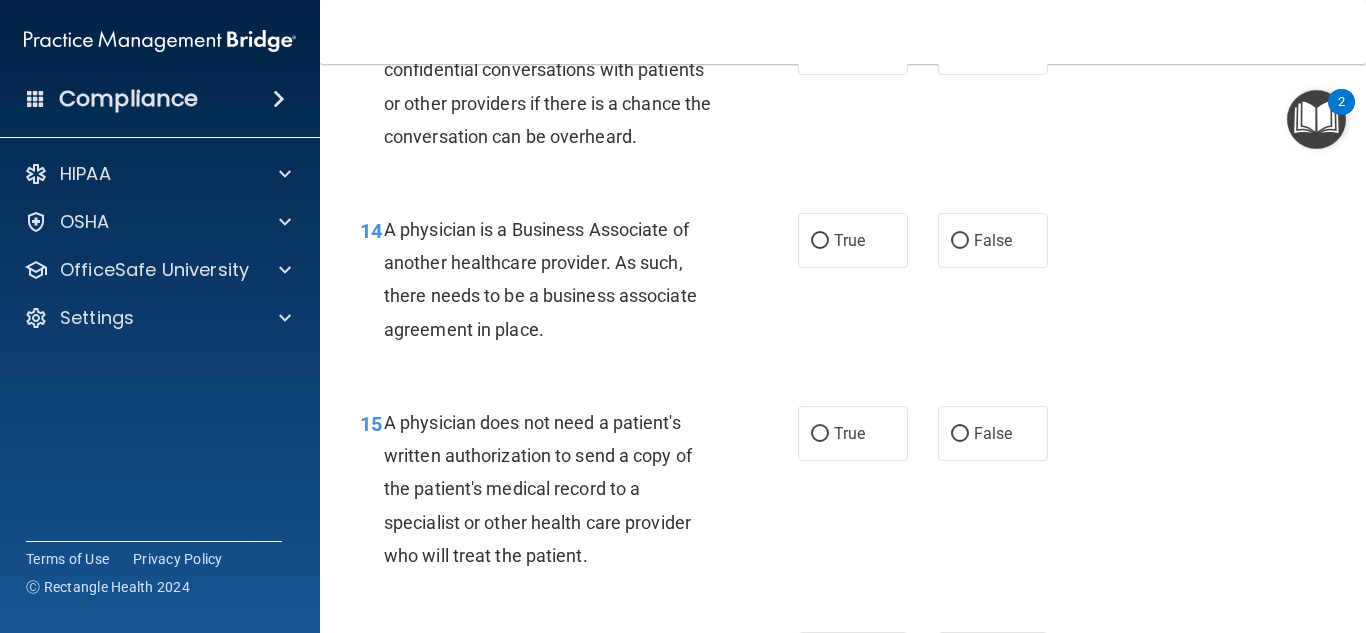 scroll, scrollTop: 2552, scrollLeft: 0, axis: vertical 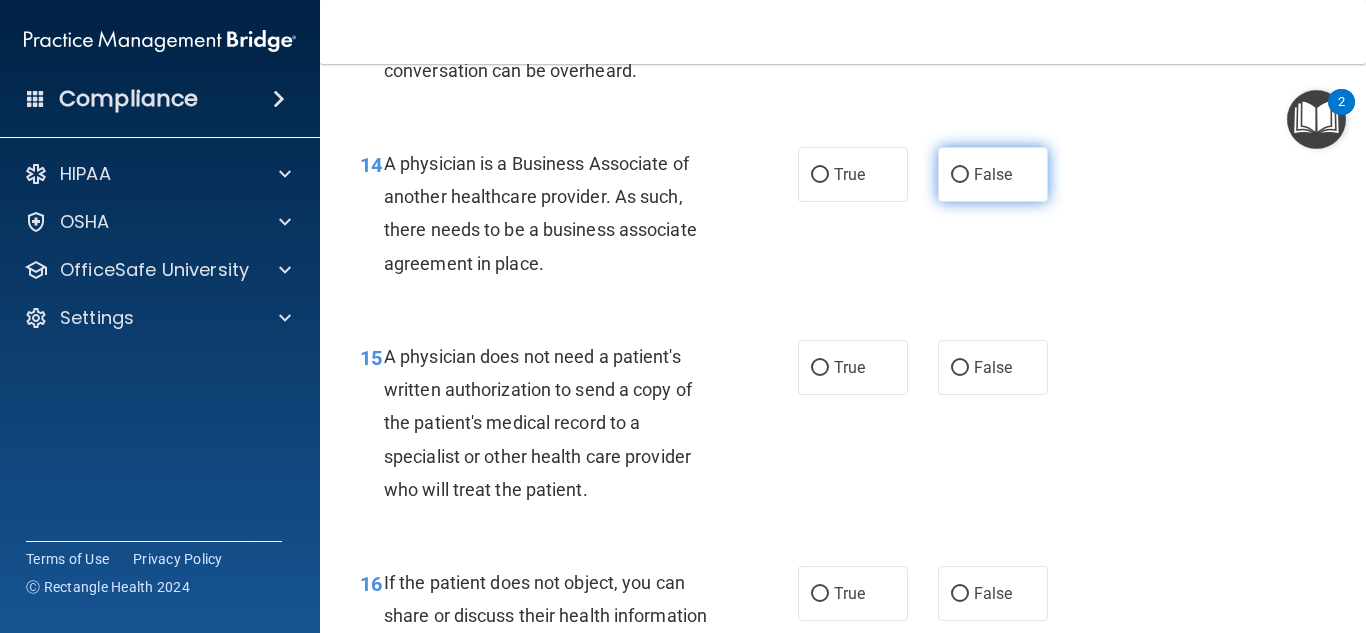 click on "False" at bounding box center [960, 175] 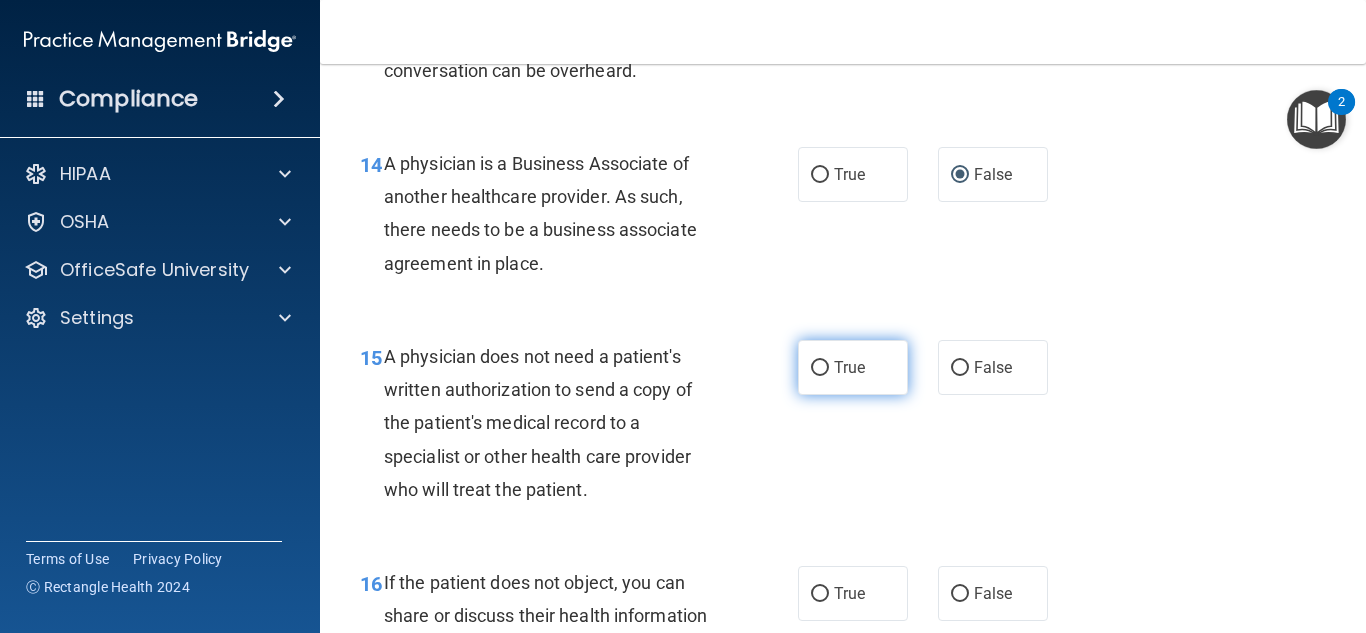 click on "True" at bounding box center [820, 368] 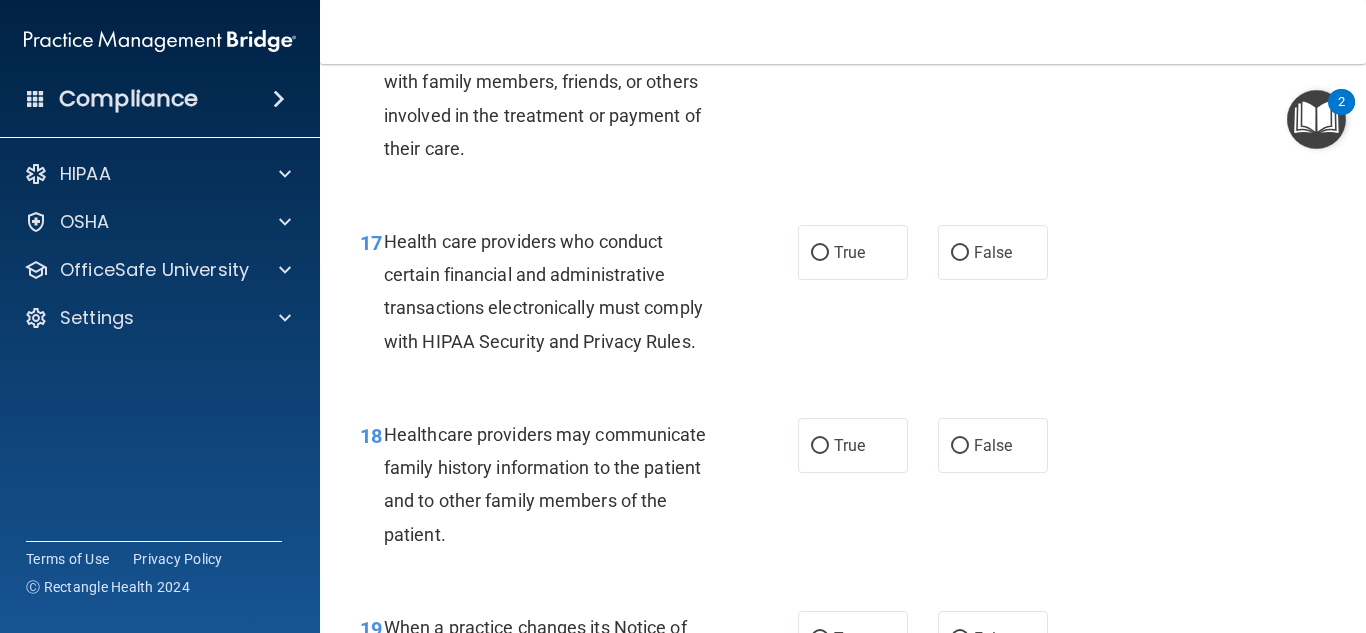 scroll, scrollTop: 3130, scrollLeft: 0, axis: vertical 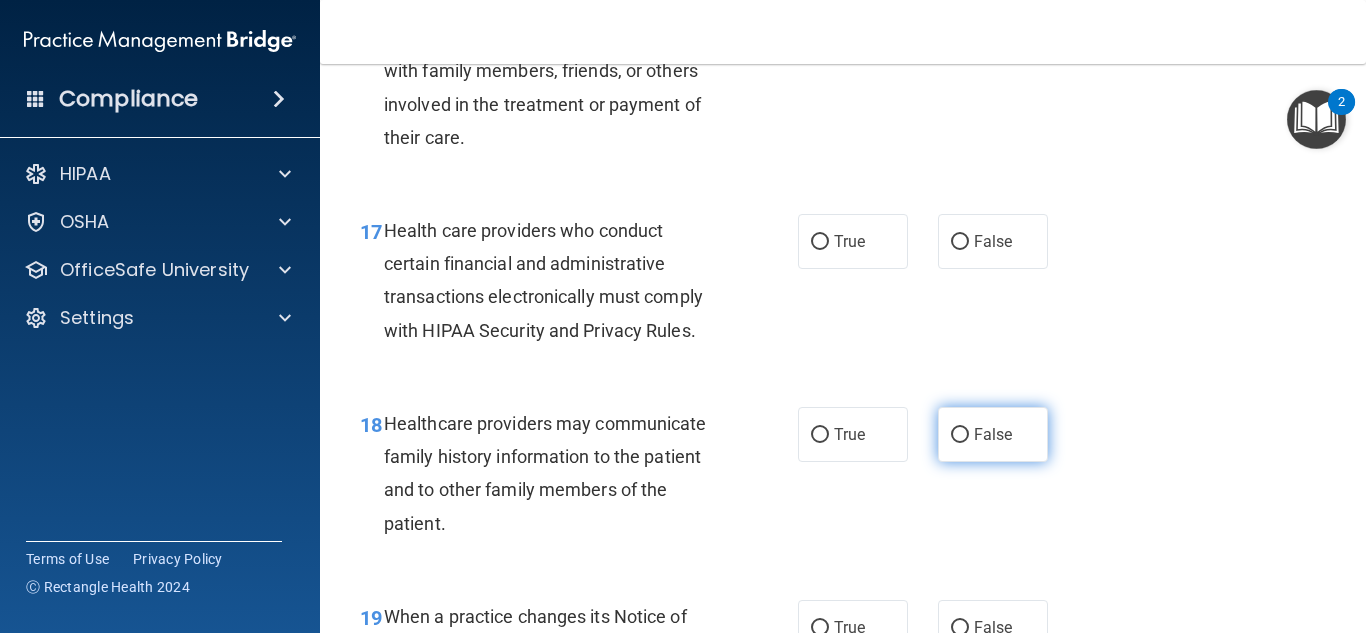click on "False" at bounding box center [960, 435] 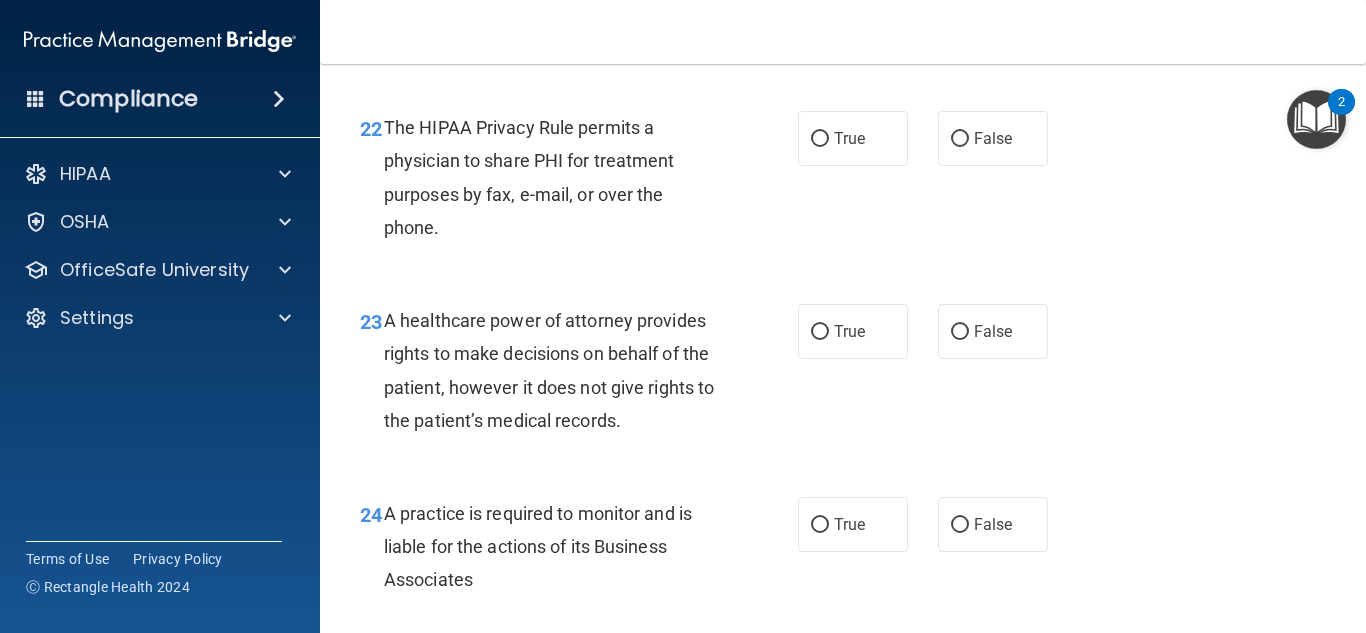 scroll, scrollTop: 4167, scrollLeft: 0, axis: vertical 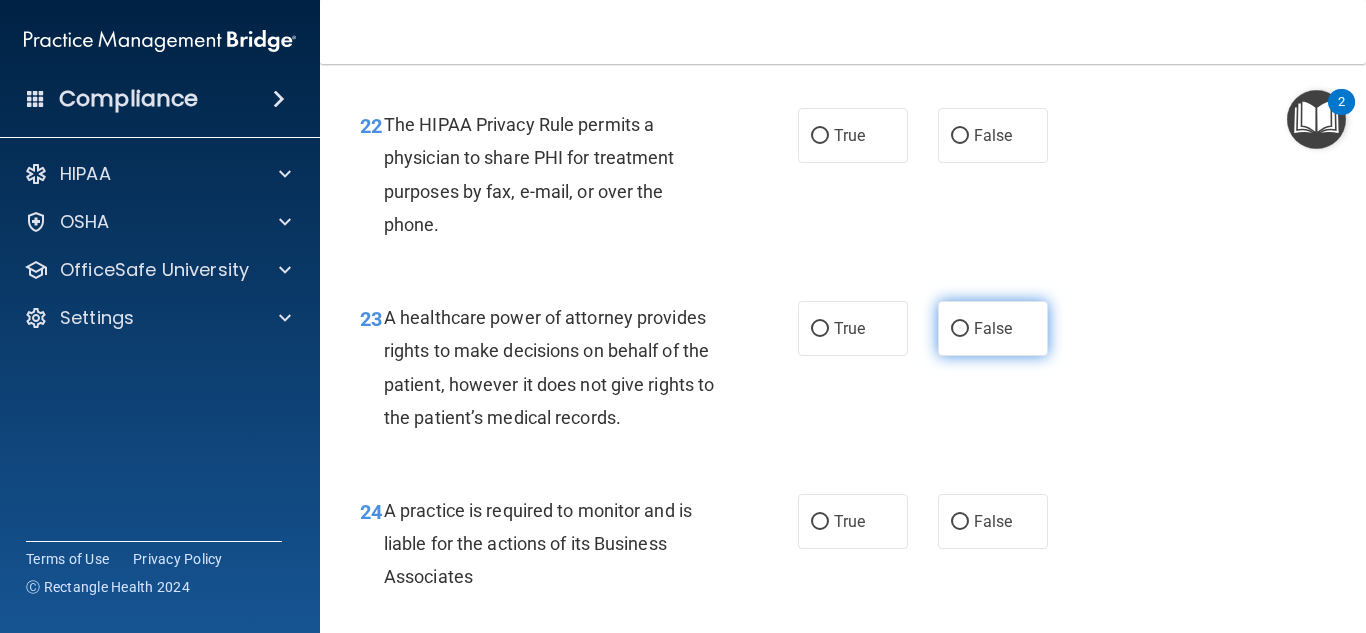 click on "False" at bounding box center [960, 329] 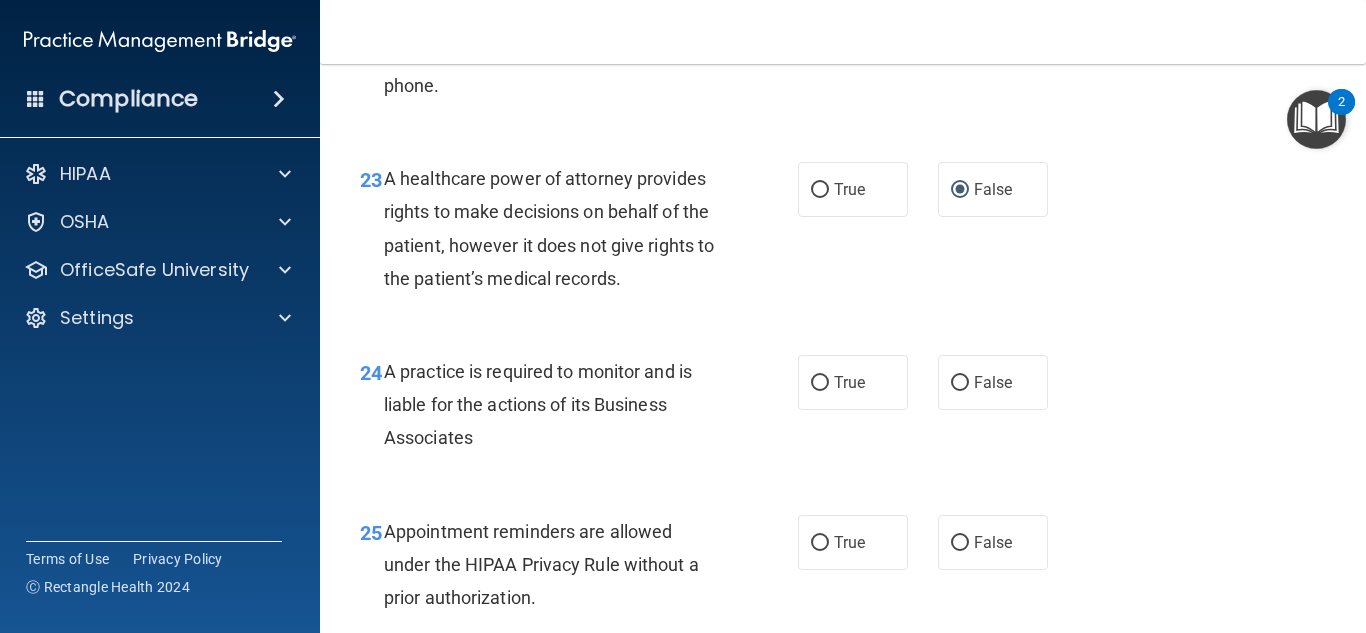 scroll, scrollTop: 4307, scrollLeft: 0, axis: vertical 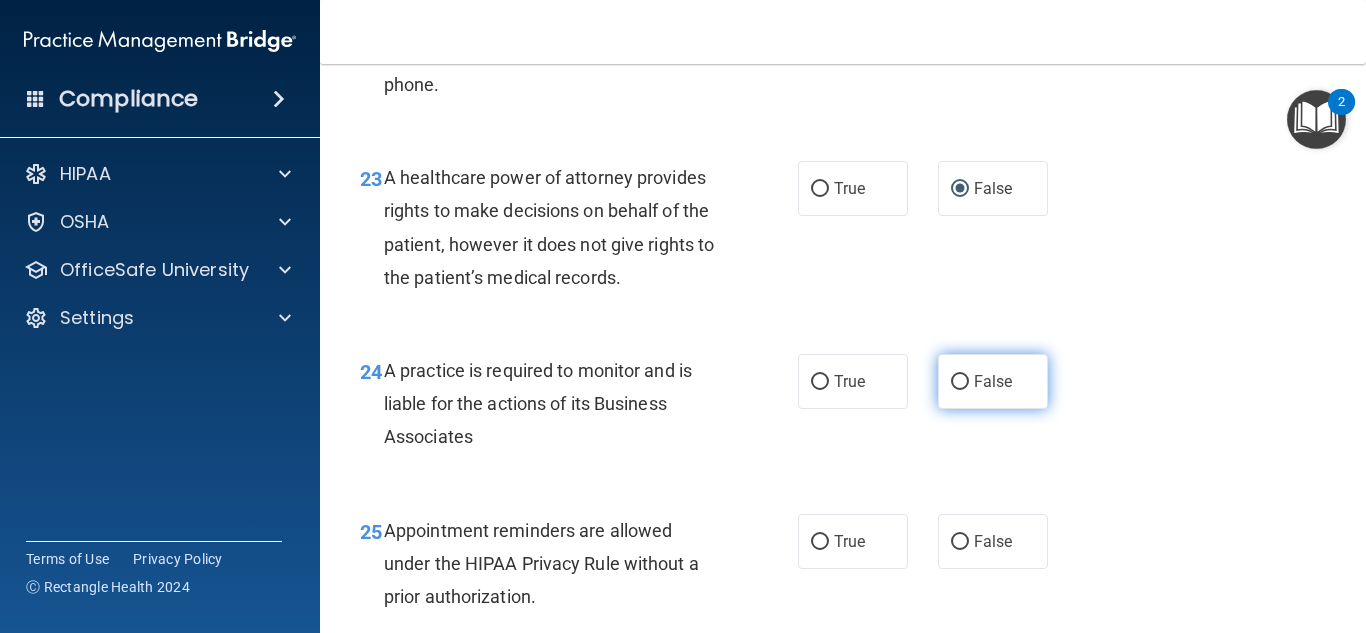 click on "False" at bounding box center [960, 382] 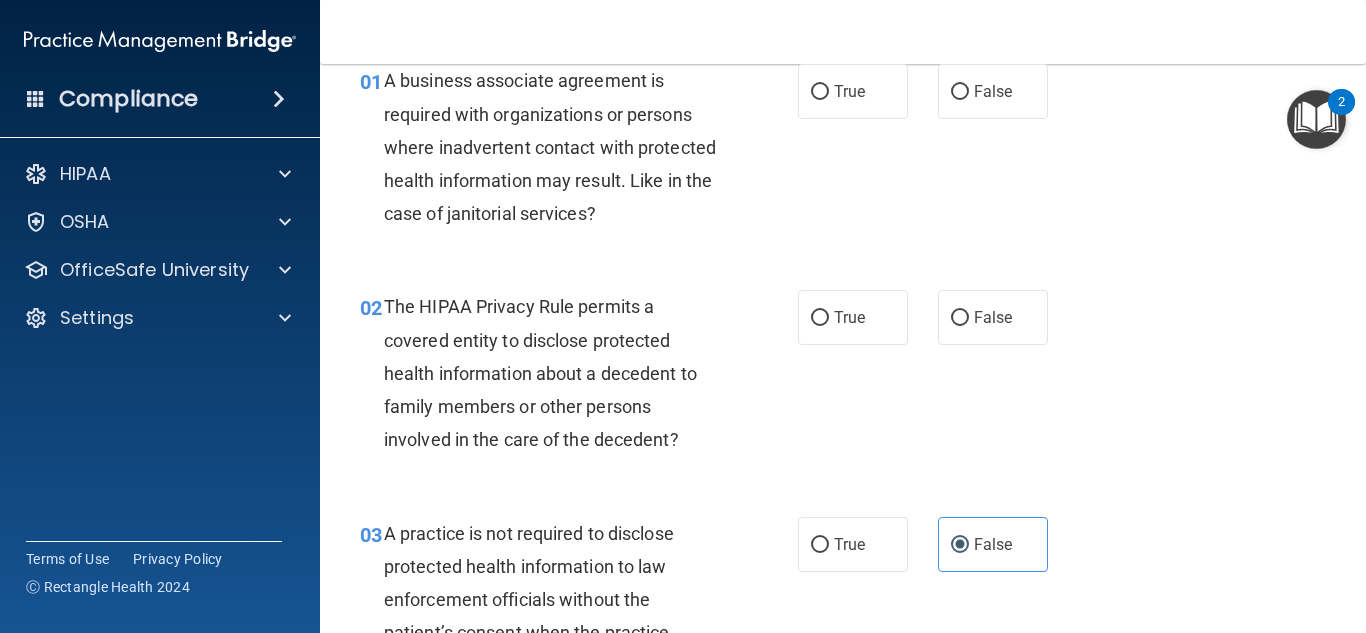 scroll, scrollTop: 0, scrollLeft: 0, axis: both 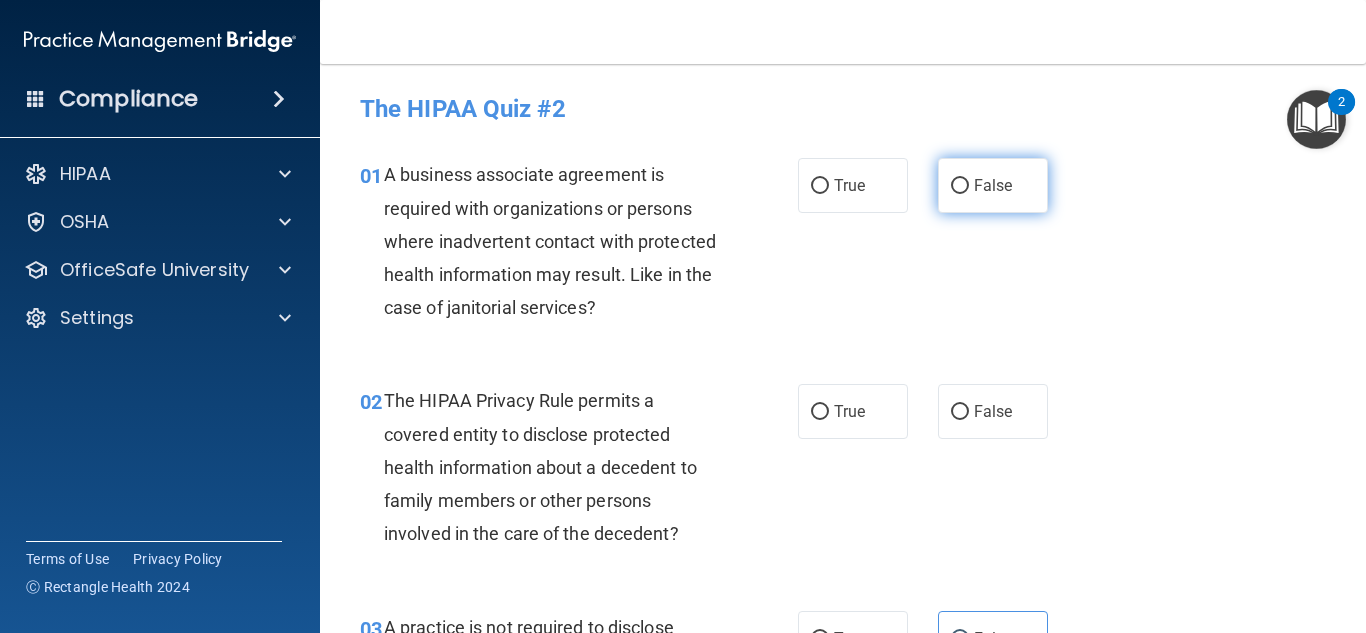 click on "False" at bounding box center (960, 186) 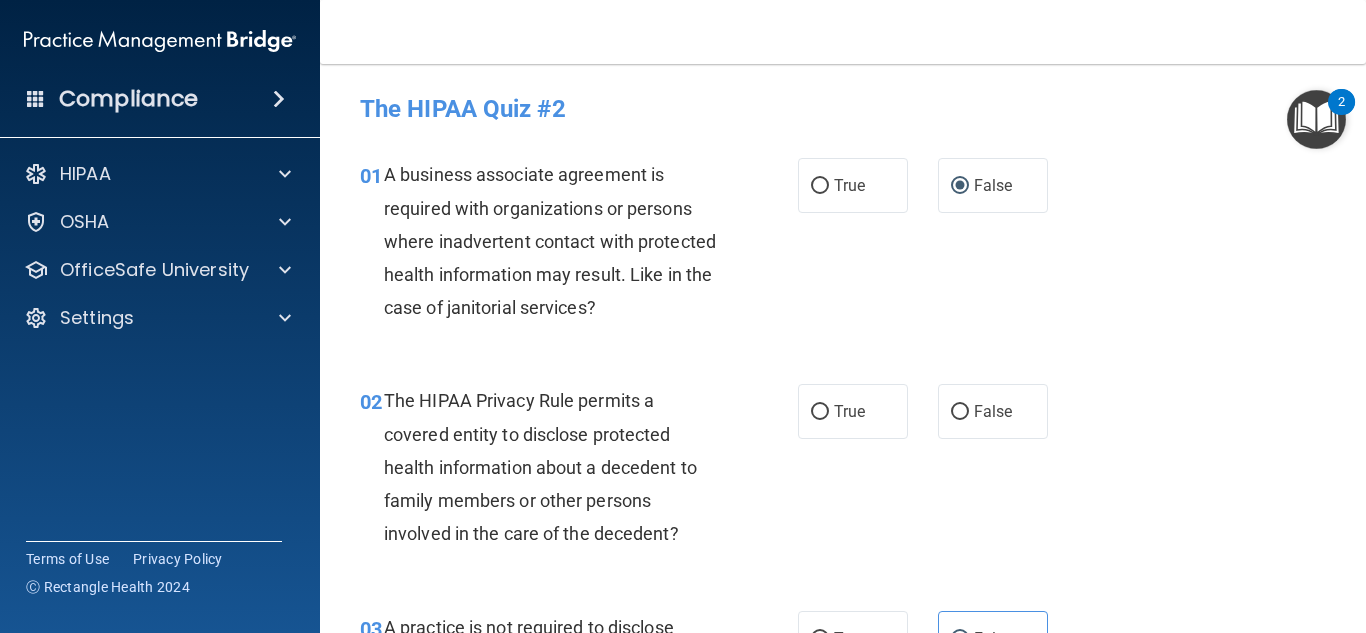 click on "The HIPAA Privacy Rule permits a covered entity to disclose protected health information about a decedent to family members or other persons involved in the care of the decedent?" at bounding box center [559, 467] 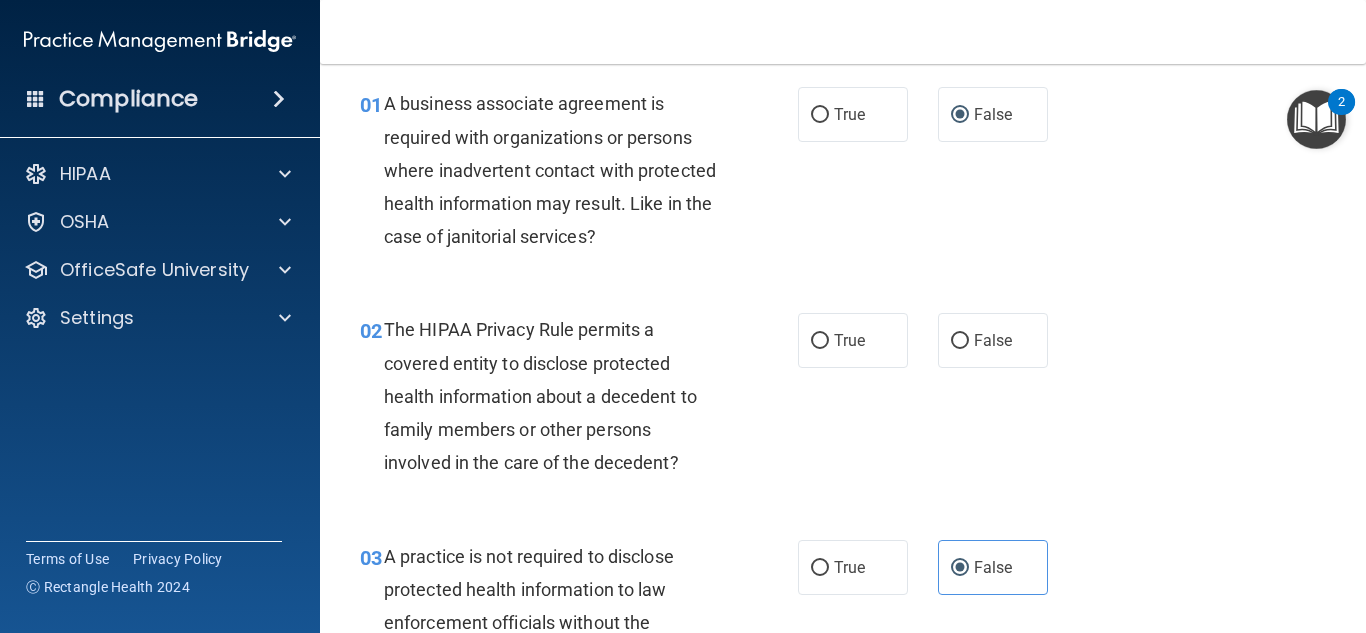 scroll, scrollTop: 72, scrollLeft: 0, axis: vertical 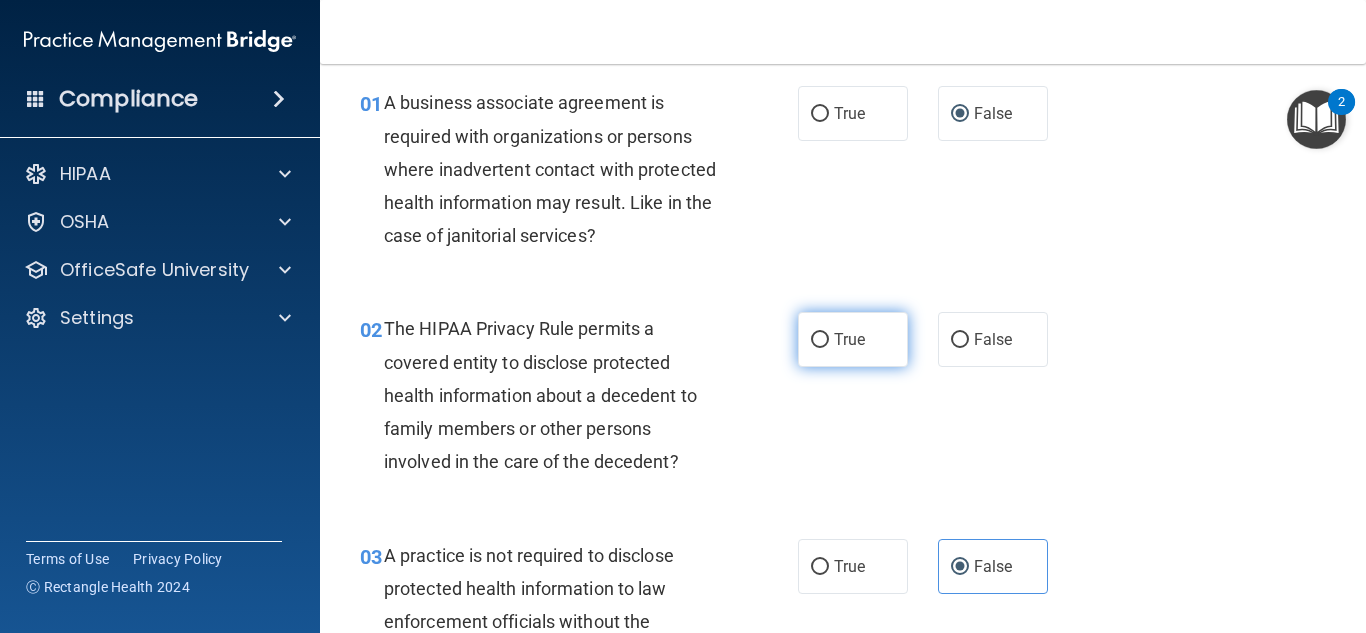 click on "True" at bounding box center [853, 339] 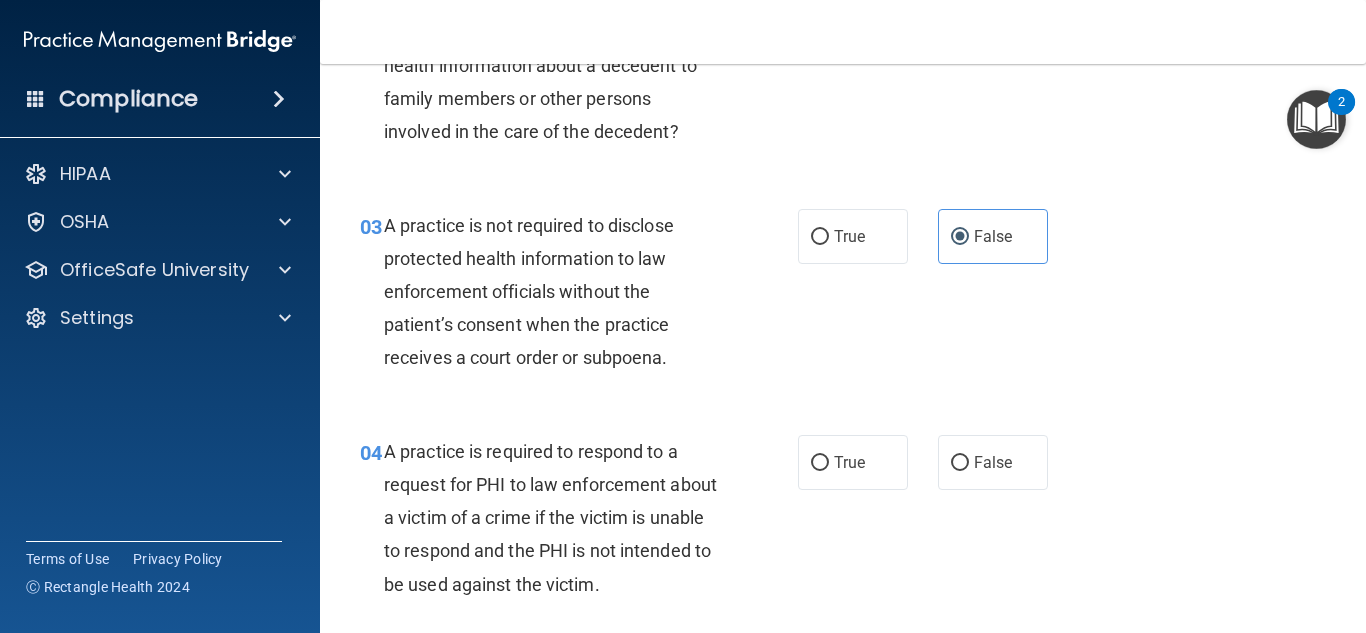 scroll, scrollTop: 433, scrollLeft: 0, axis: vertical 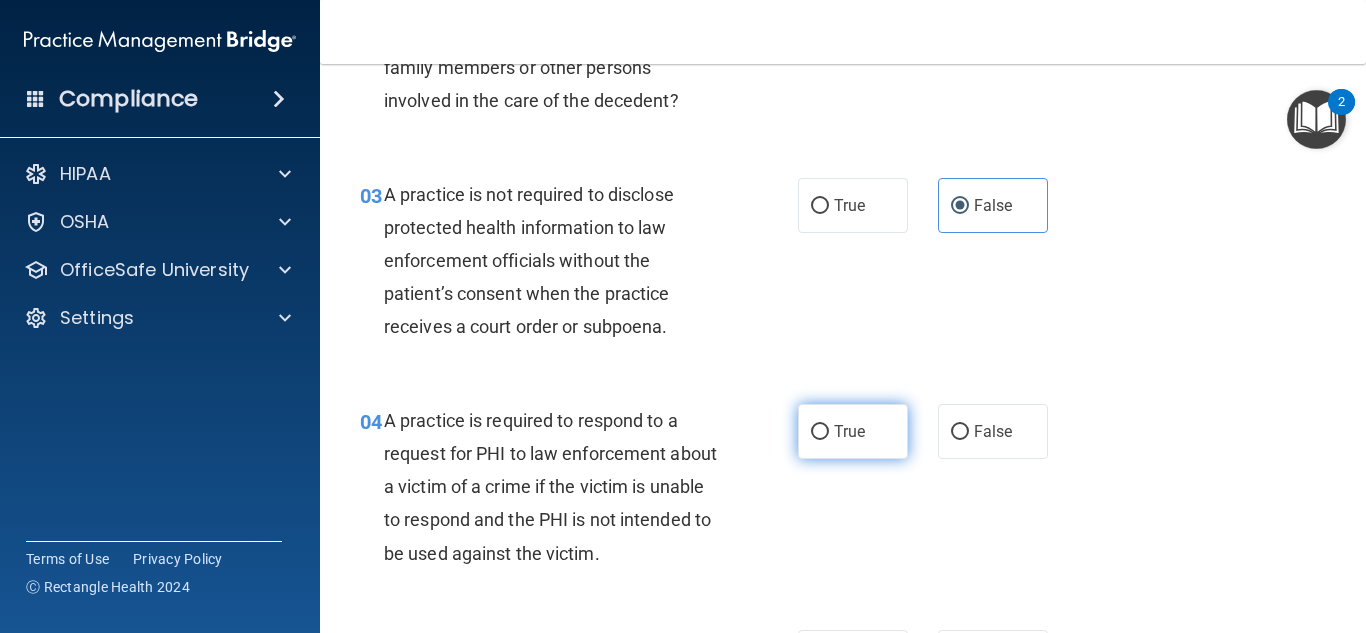 click on "True" at bounding box center (820, 432) 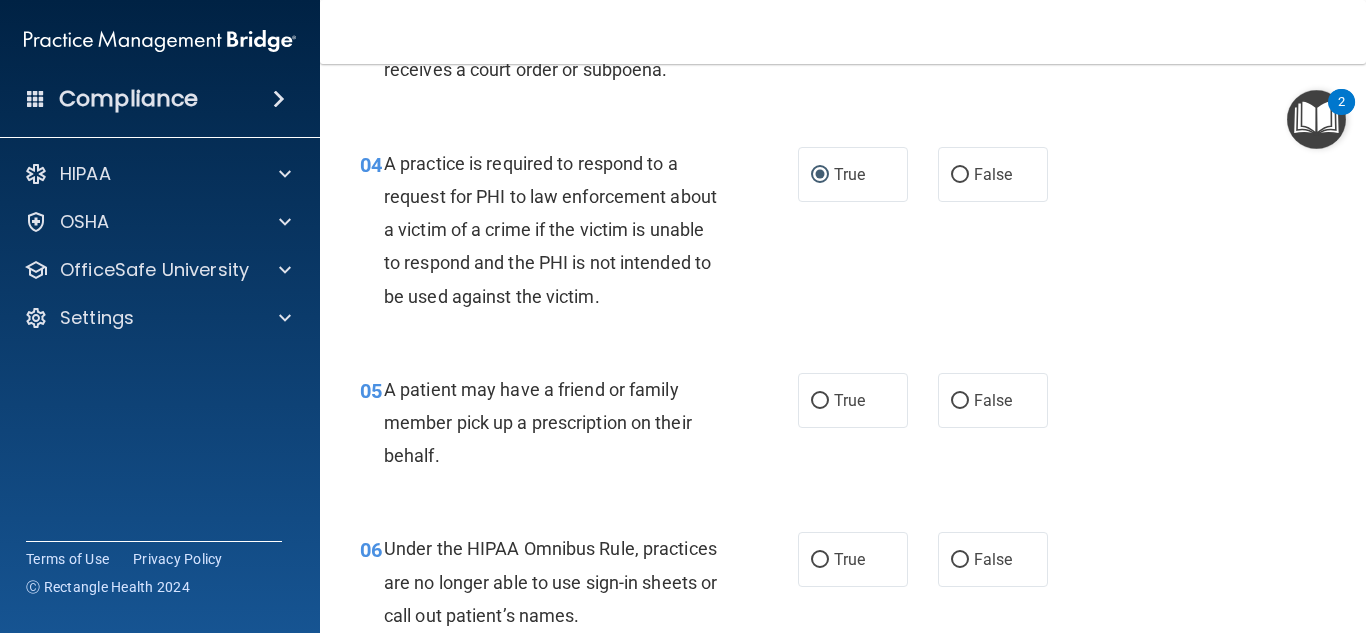 scroll, scrollTop: 695, scrollLeft: 0, axis: vertical 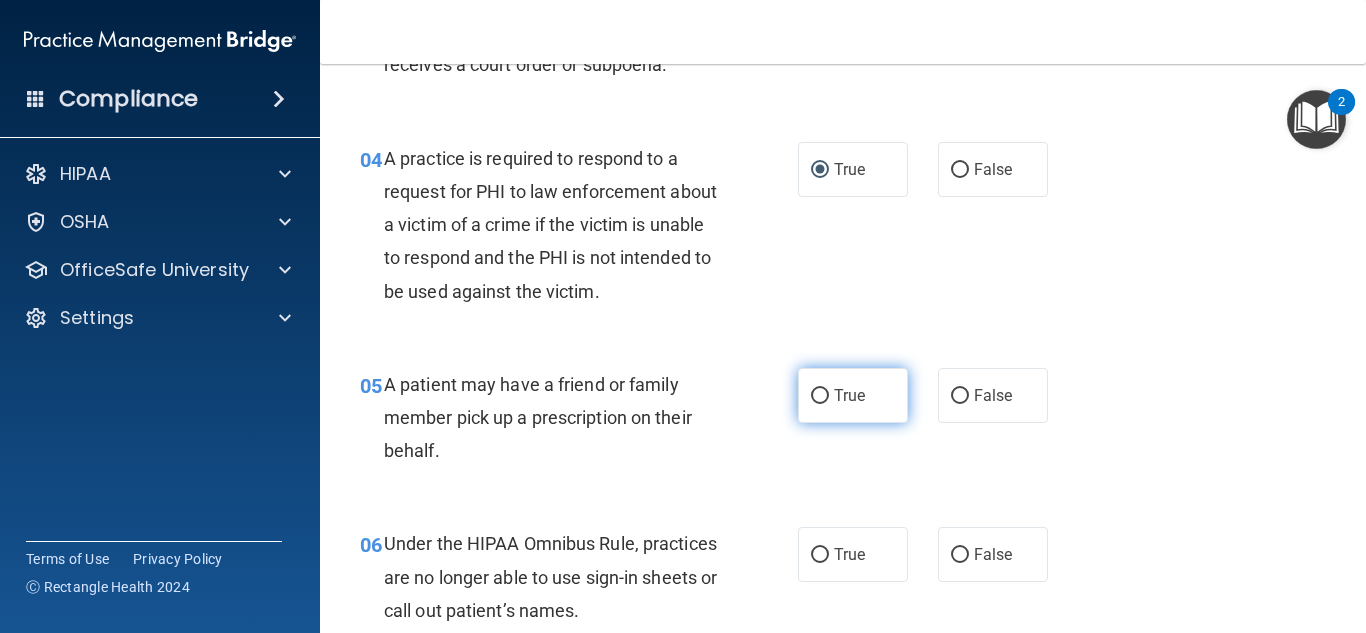click on "True" at bounding box center (820, 396) 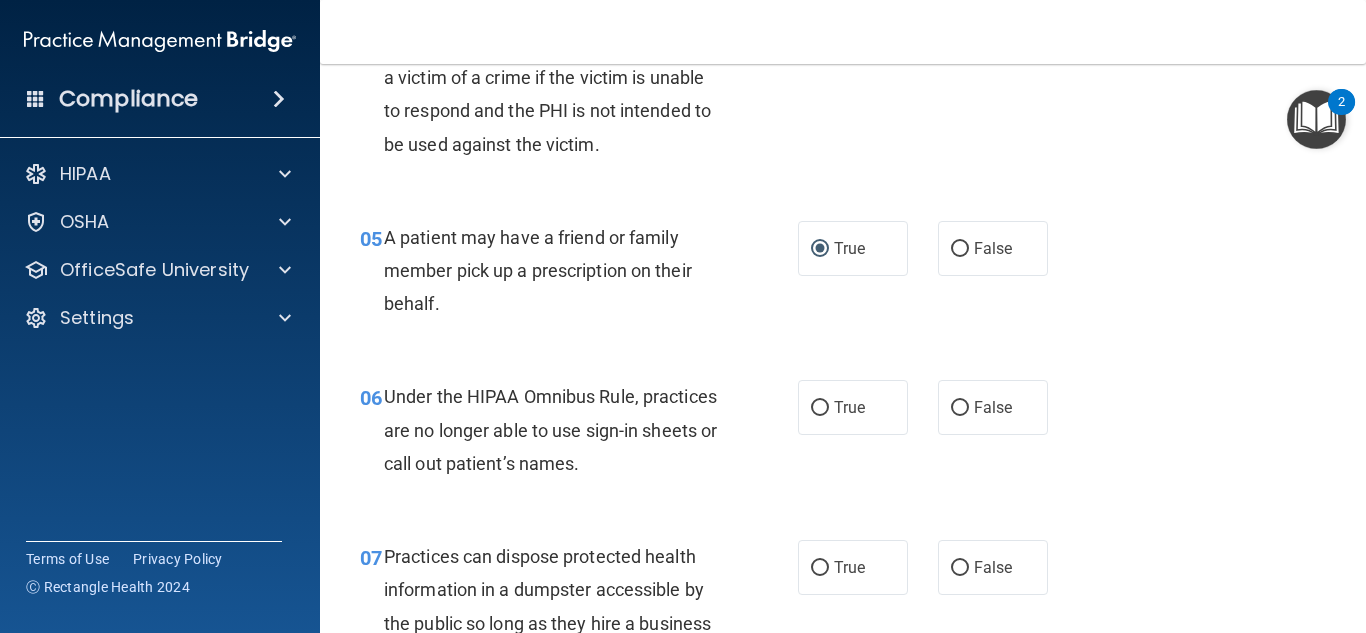 scroll, scrollTop: 852, scrollLeft: 0, axis: vertical 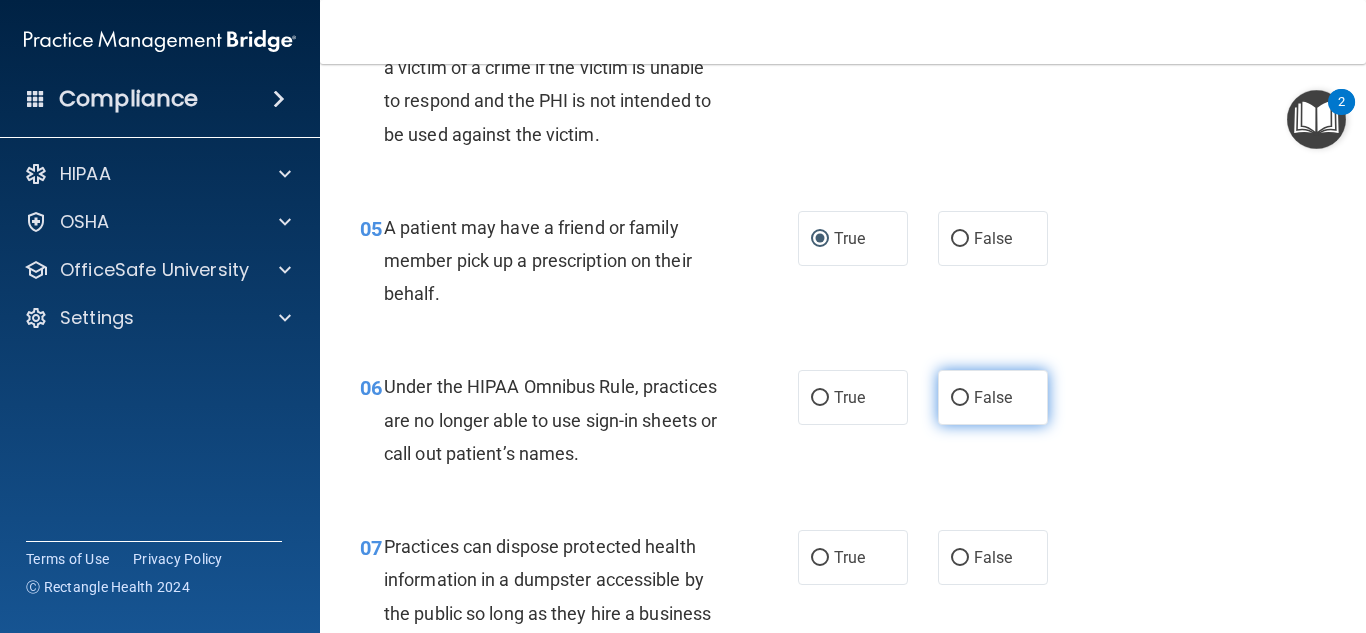 click on "False" at bounding box center [960, 398] 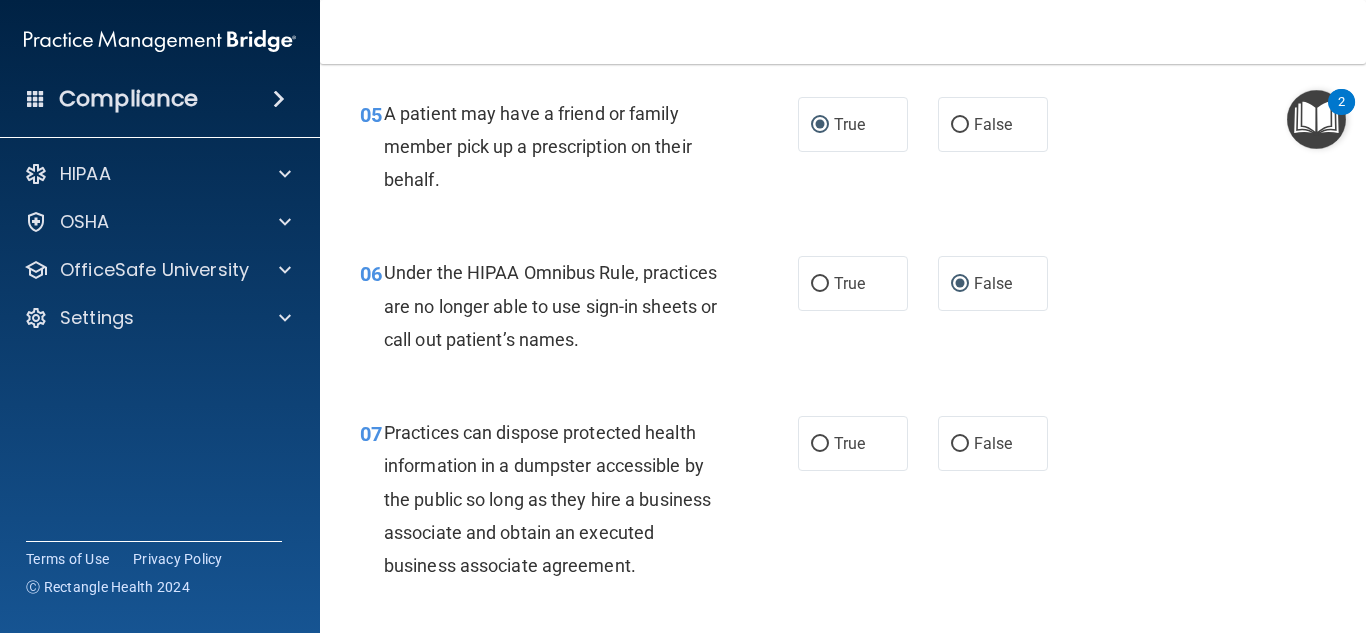 scroll, scrollTop: 980, scrollLeft: 0, axis: vertical 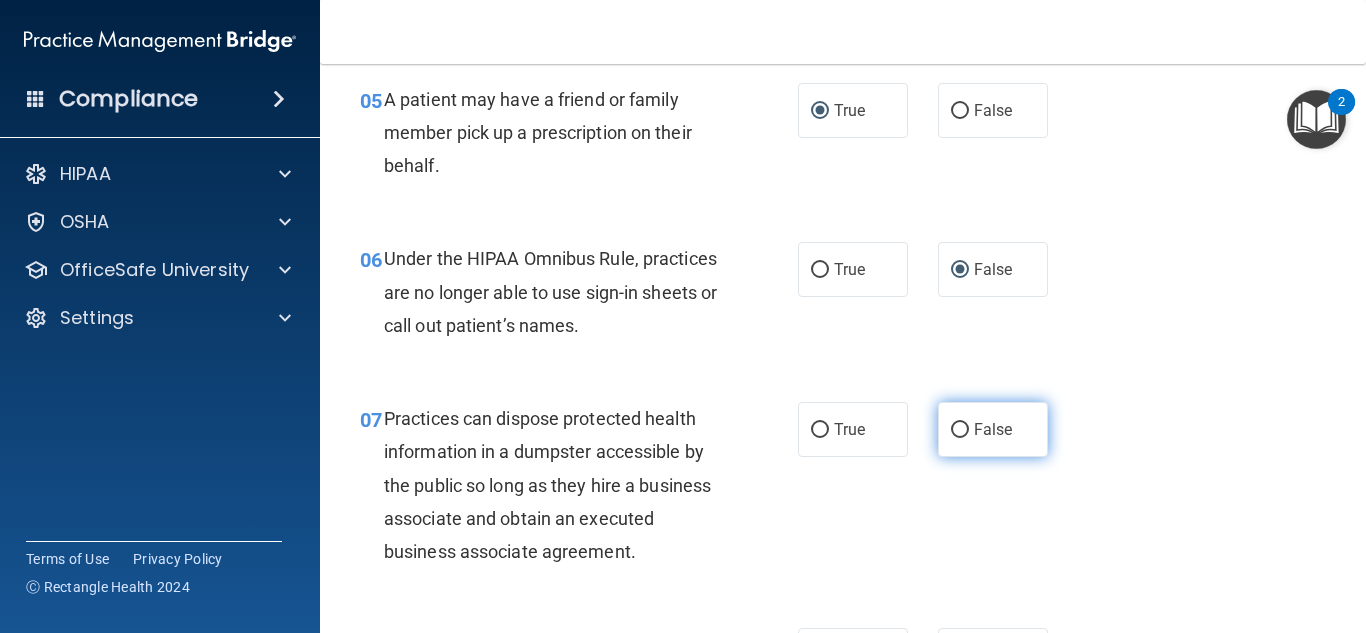 click on "False" at bounding box center [960, 430] 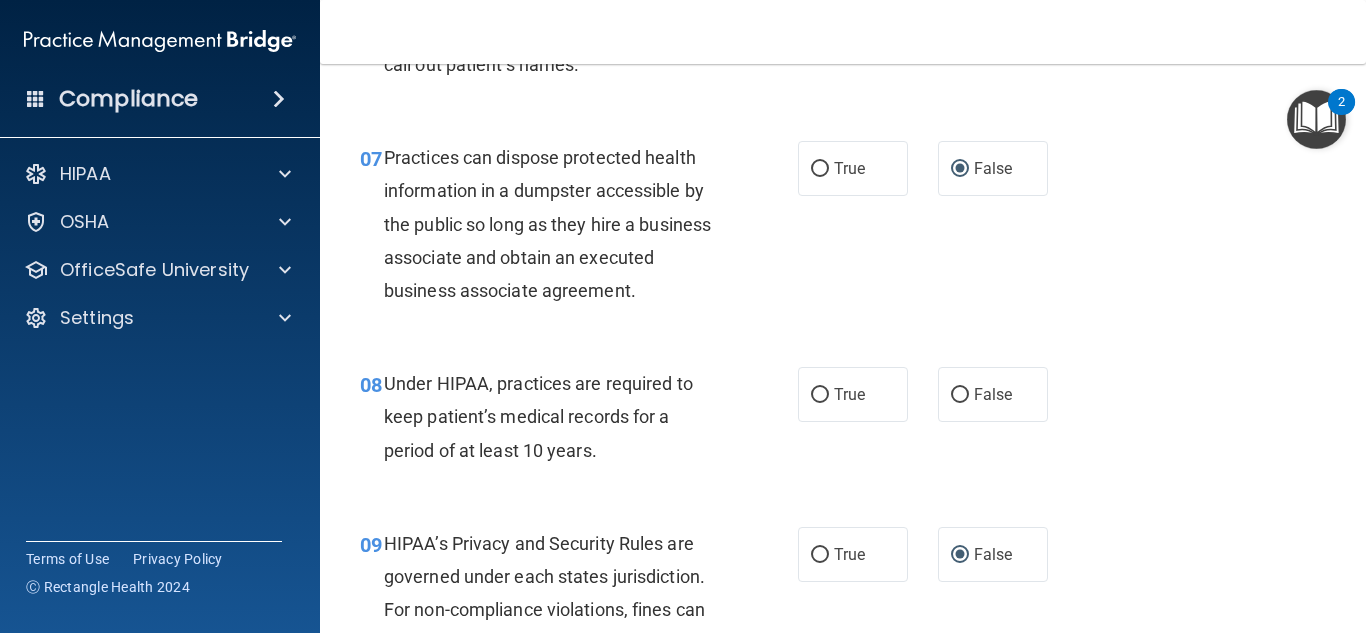 scroll, scrollTop: 1243, scrollLeft: 0, axis: vertical 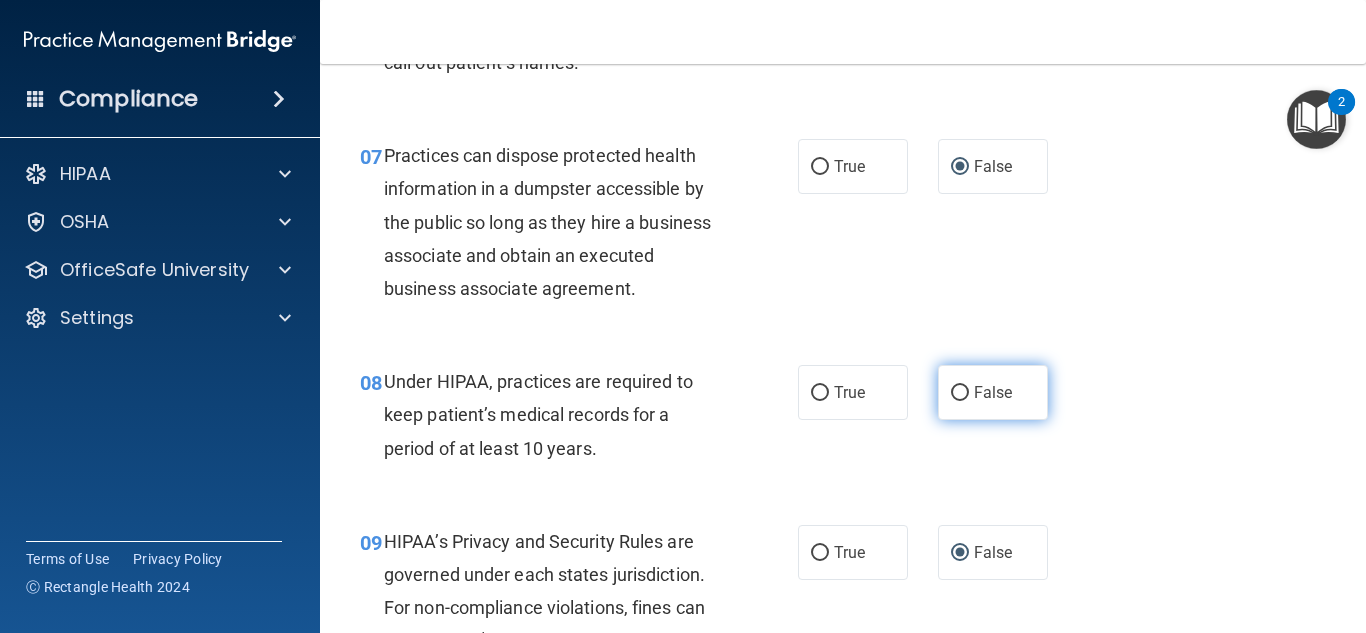 click on "False" at bounding box center (960, 393) 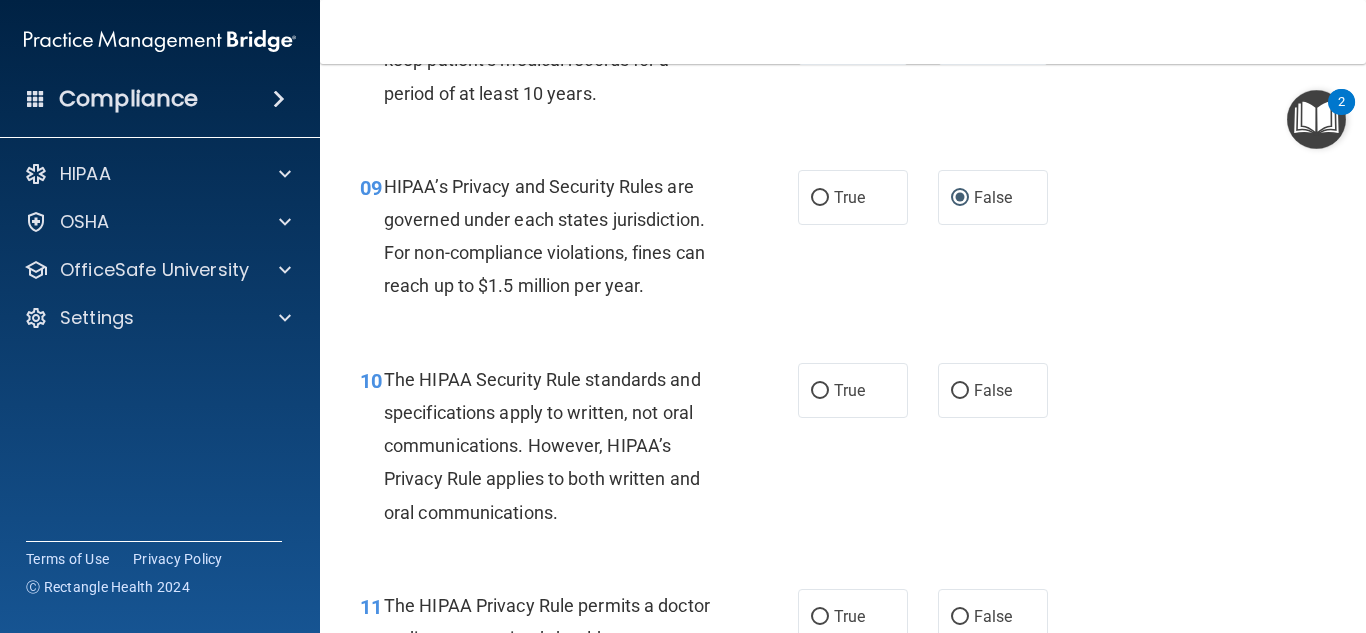 scroll, scrollTop: 1600, scrollLeft: 0, axis: vertical 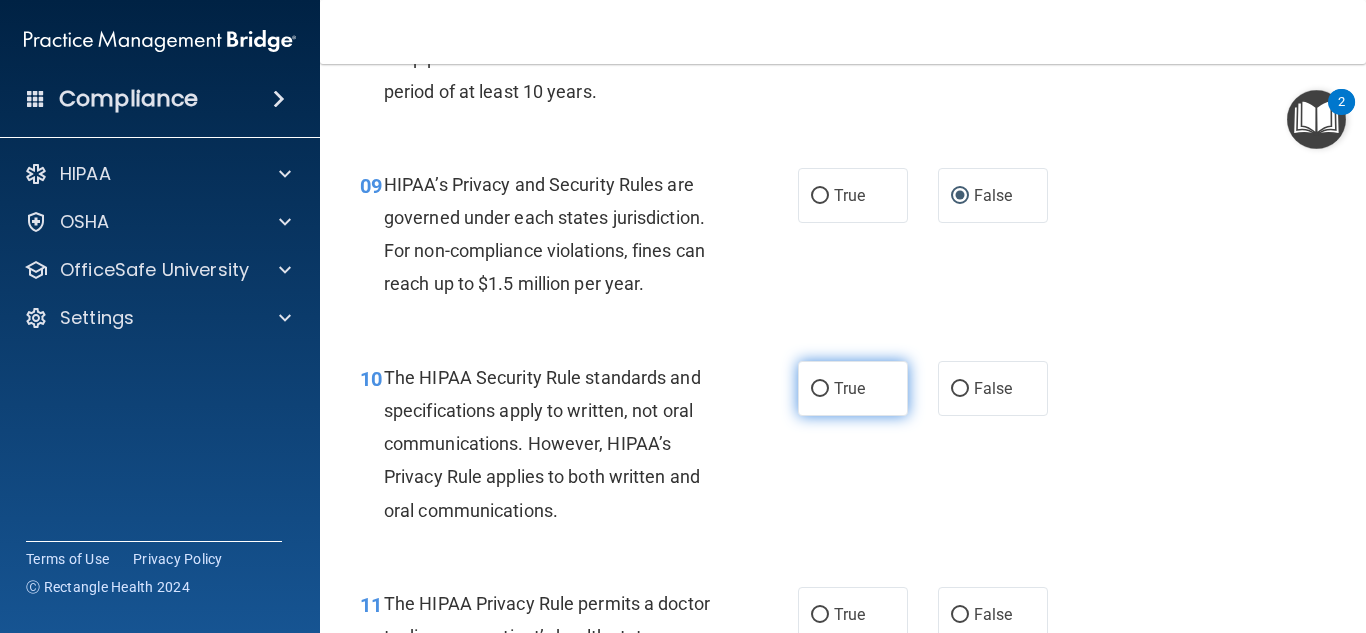 click on "True" at bounding box center (820, 389) 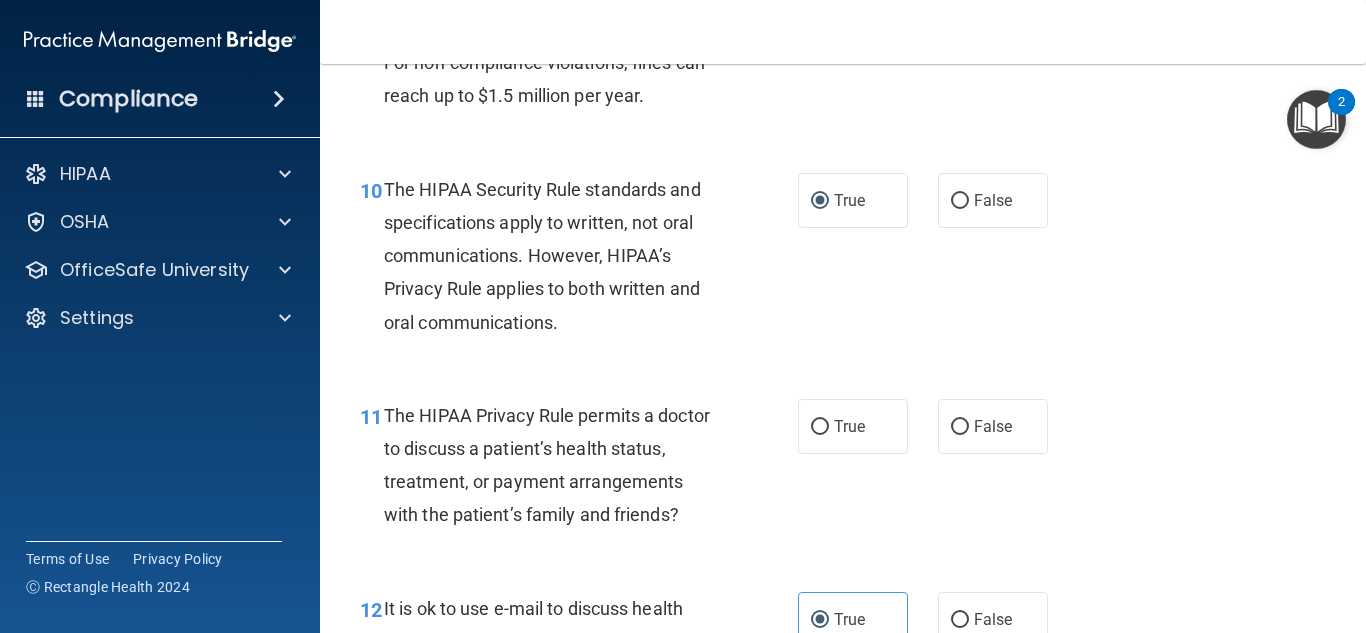 scroll, scrollTop: 1797, scrollLeft: 0, axis: vertical 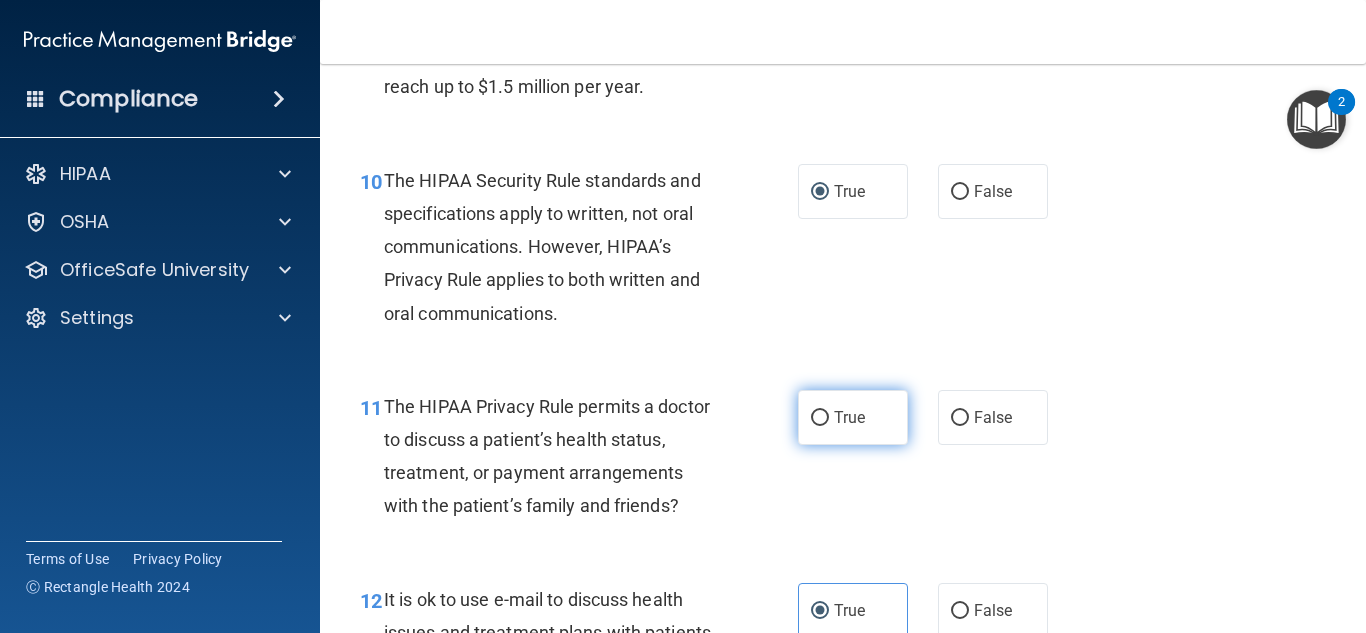 click on "True" at bounding box center (820, 418) 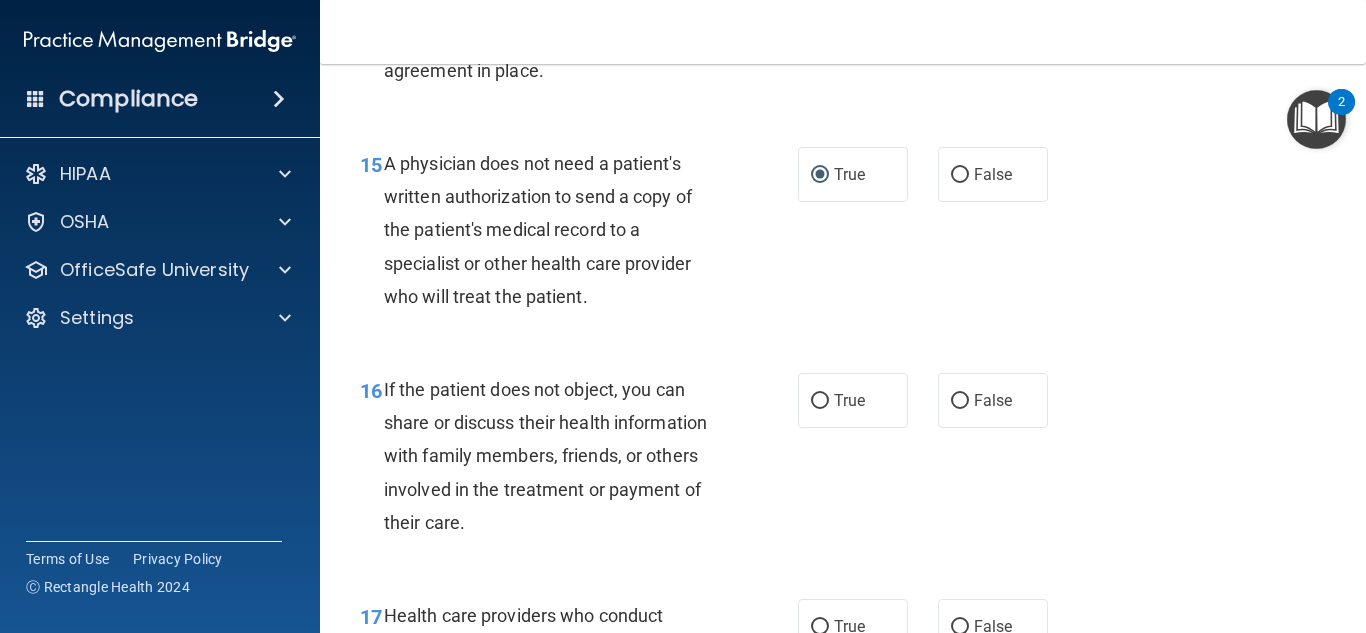 scroll, scrollTop: 2763, scrollLeft: 0, axis: vertical 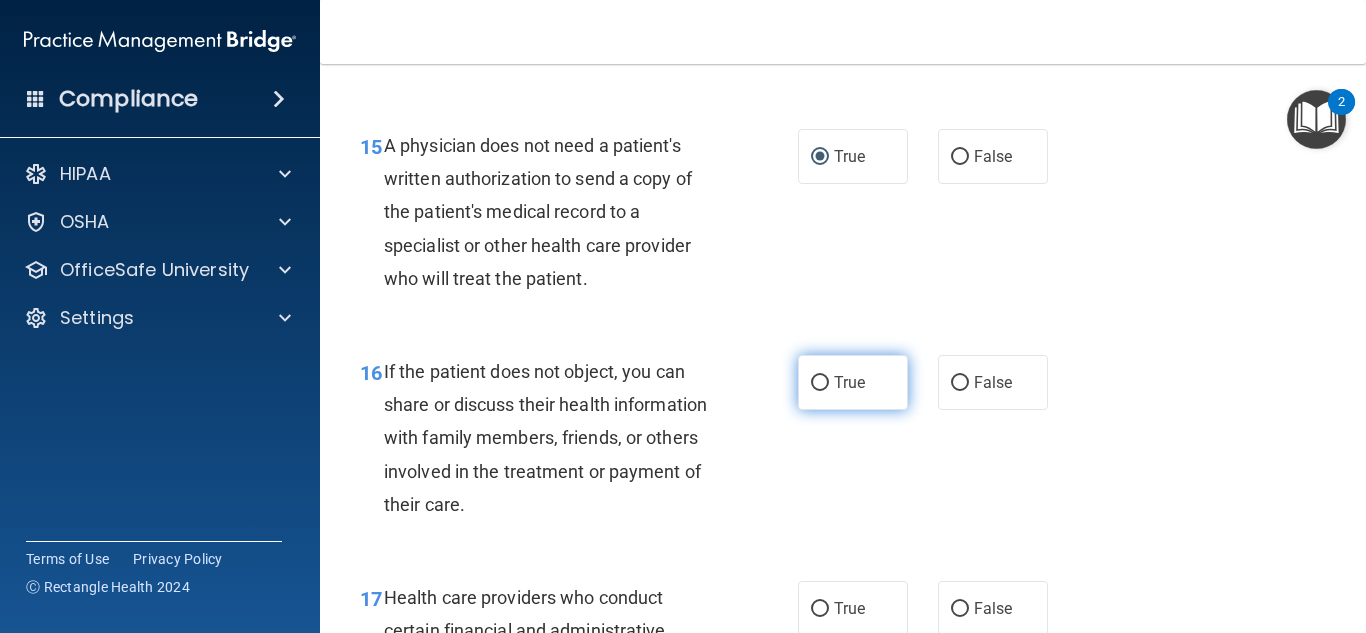 click on "True" at bounding box center [853, 382] 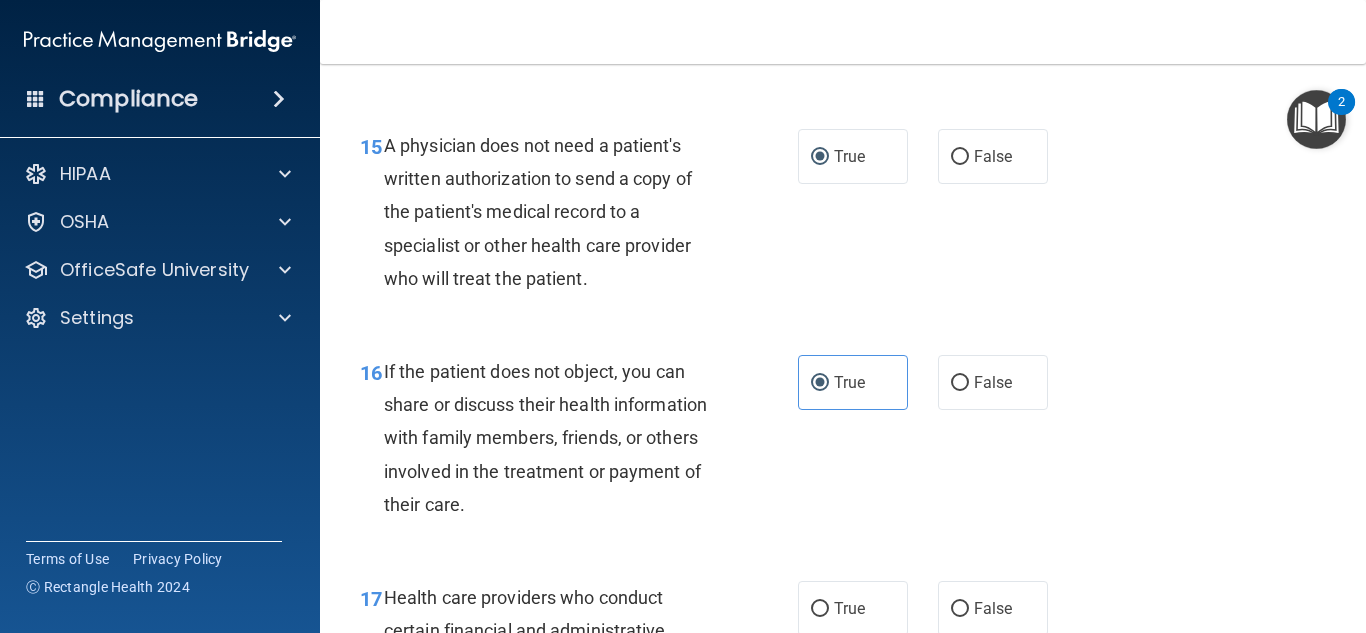 click on "If the patient does not object, you can share or discuss their health information with family members, friends, or others involved in the treatment or payment of their care." at bounding box center [559, 438] 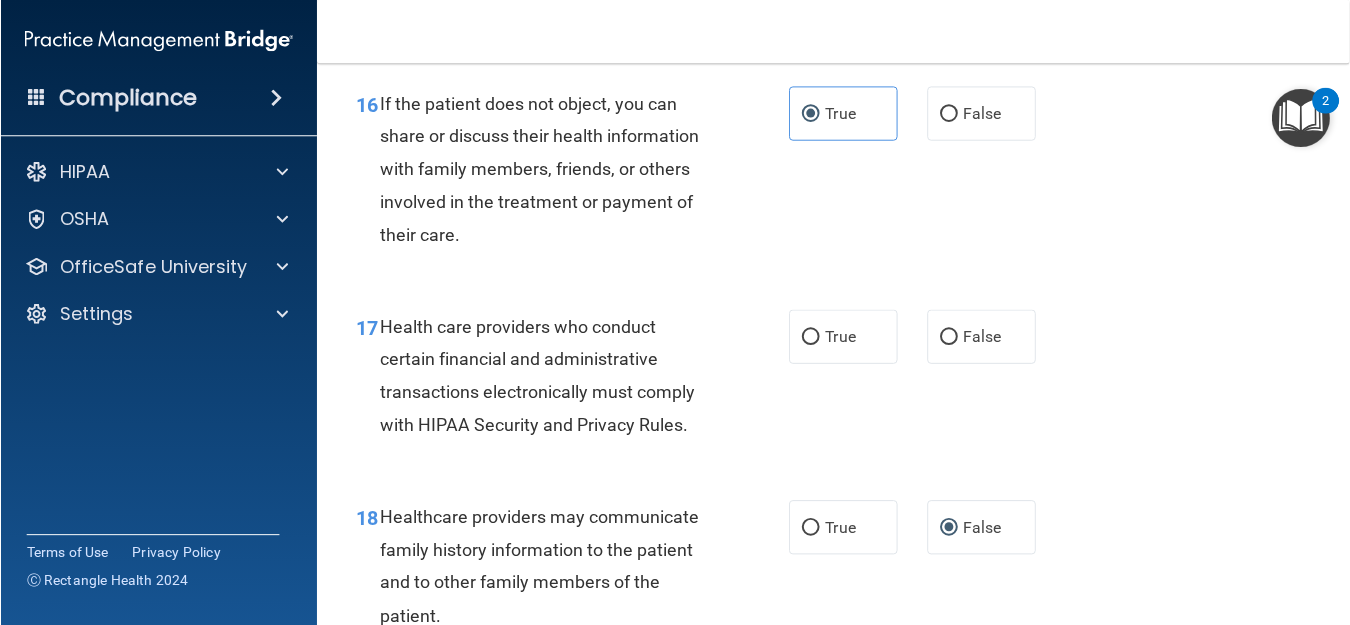 scroll, scrollTop: 3038, scrollLeft: 0, axis: vertical 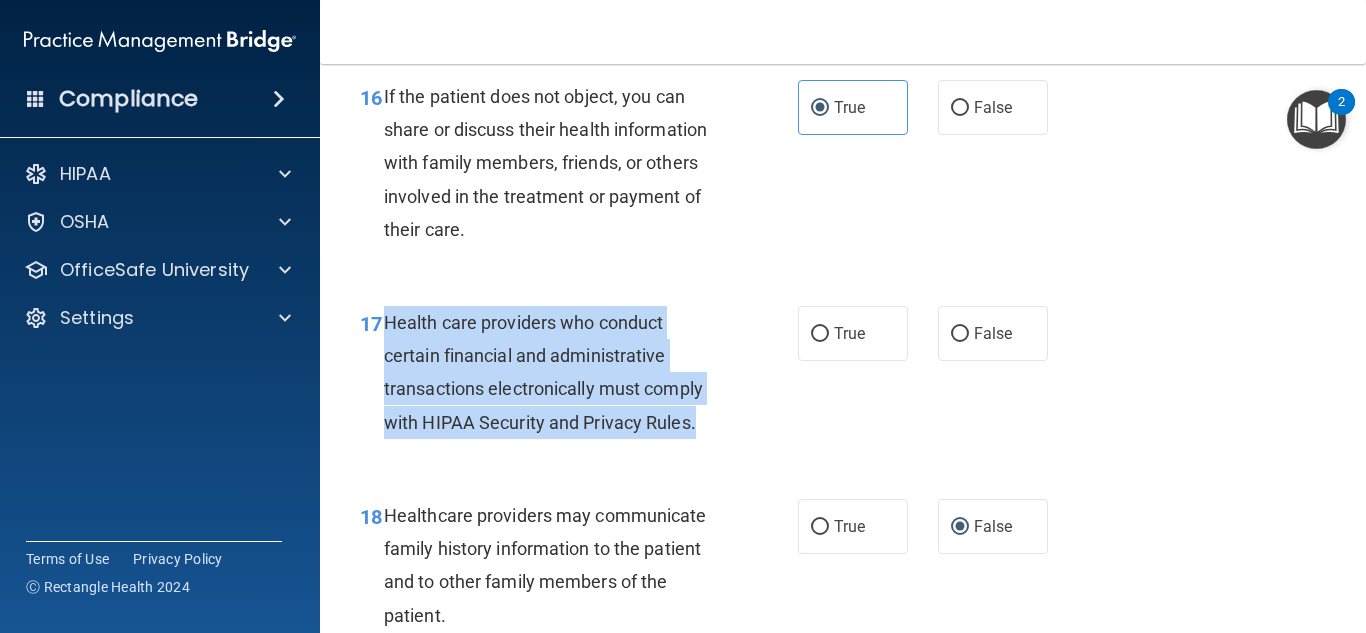 drag, startPoint x: 387, startPoint y: 352, endPoint x: 726, endPoint y: 453, distance: 353.7259 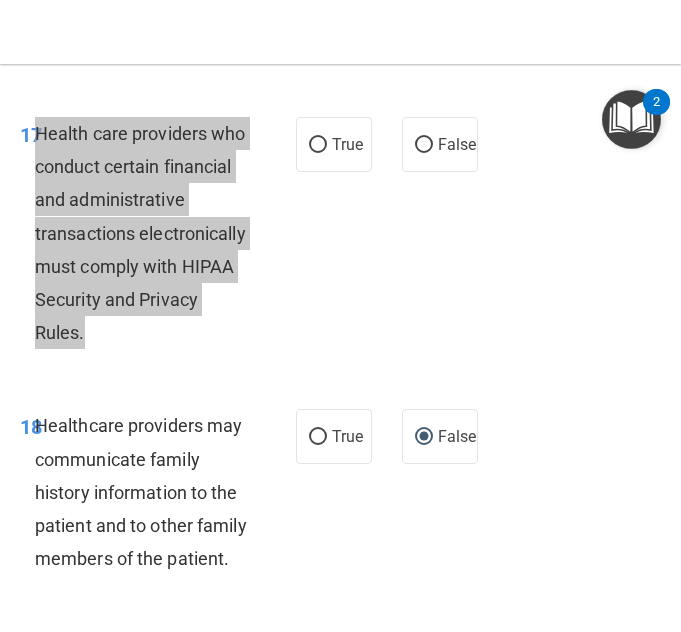 scroll, scrollTop: 4723, scrollLeft: 0, axis: vertical 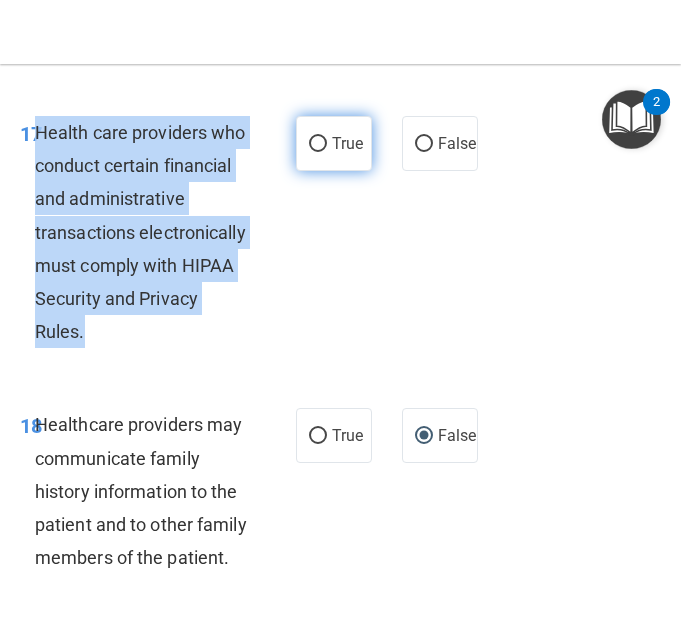click on "True" at bounding box center [318, 144] 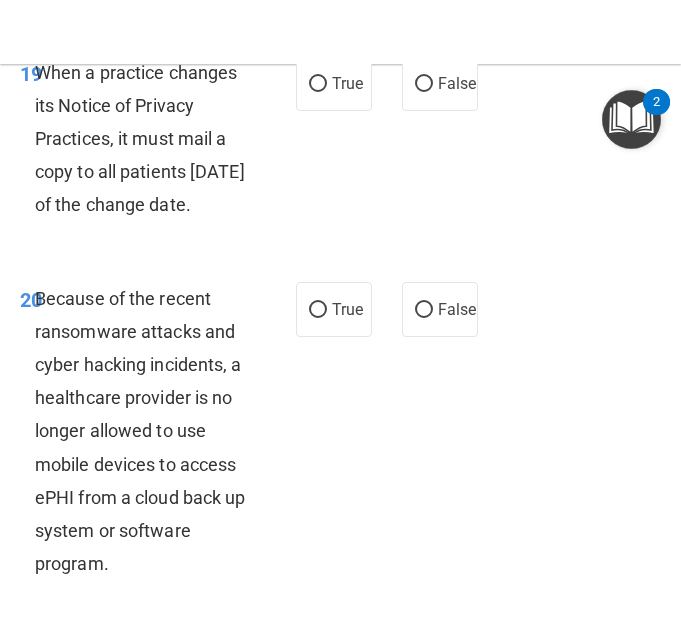scroll, scrollTop: 5343, scrollLeft: 0, axis: vertical 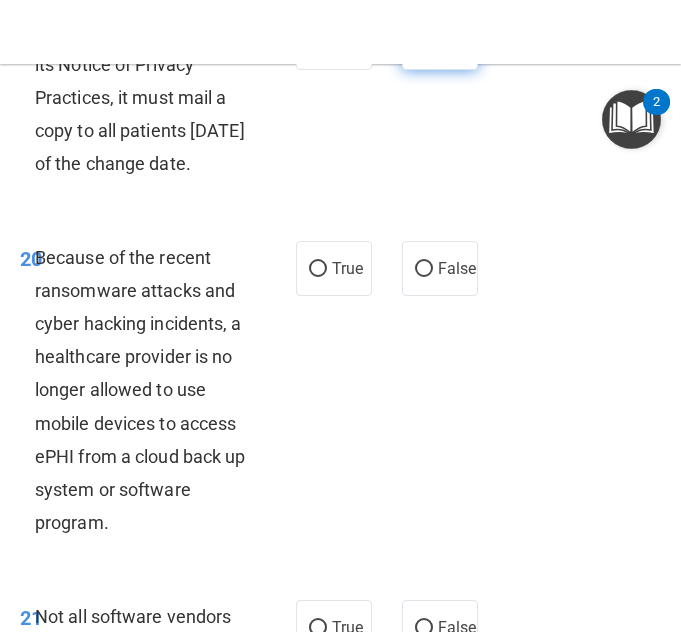 click on "False" at bounding box center [424, 43] 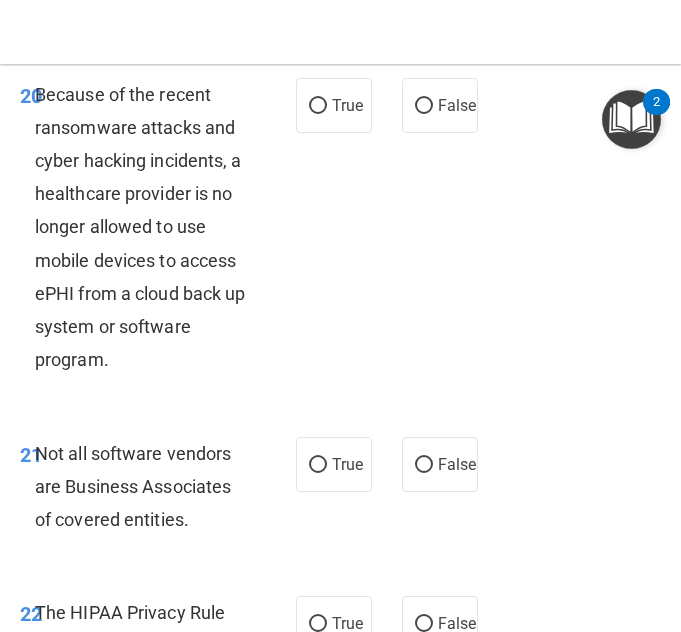 scroll, scrollTop: 5507, scrollLeft: 0, axis: vertical 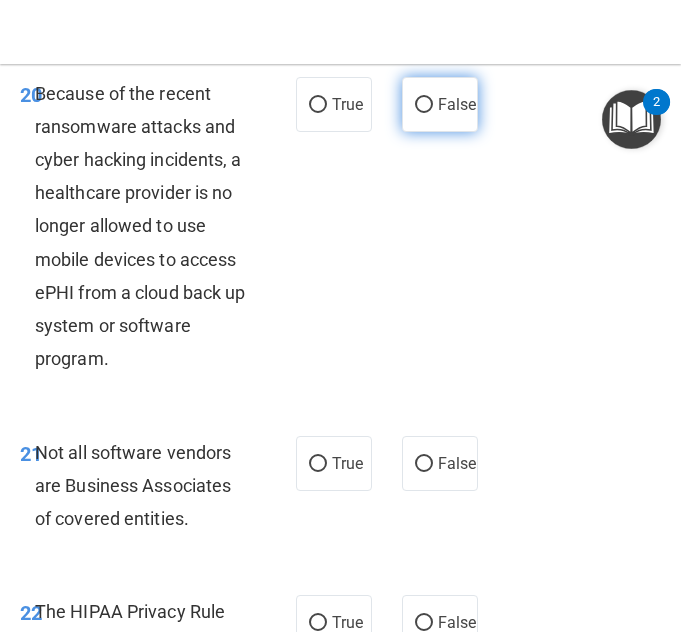 click on "False" at bounding box center (424, 105) 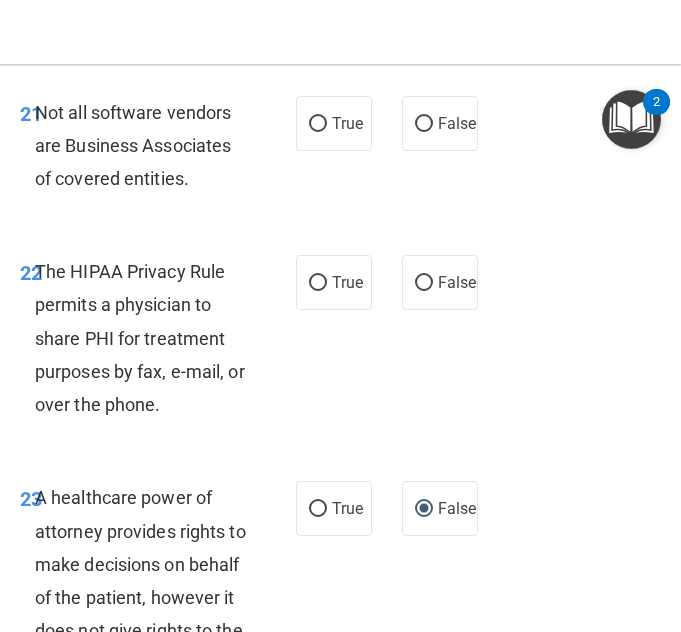 scroll, scrollTop: 5853, scrollLeft: 0, axis: vertical 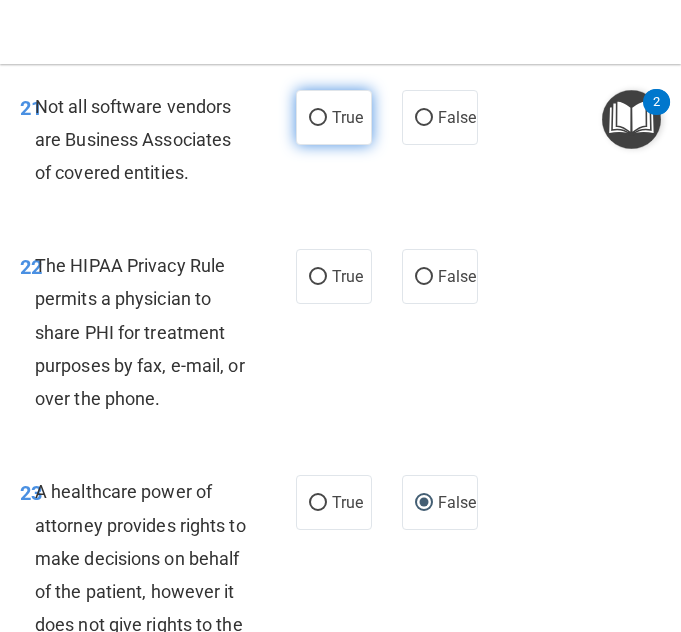 click on "True" at bounding box center (334, 117) 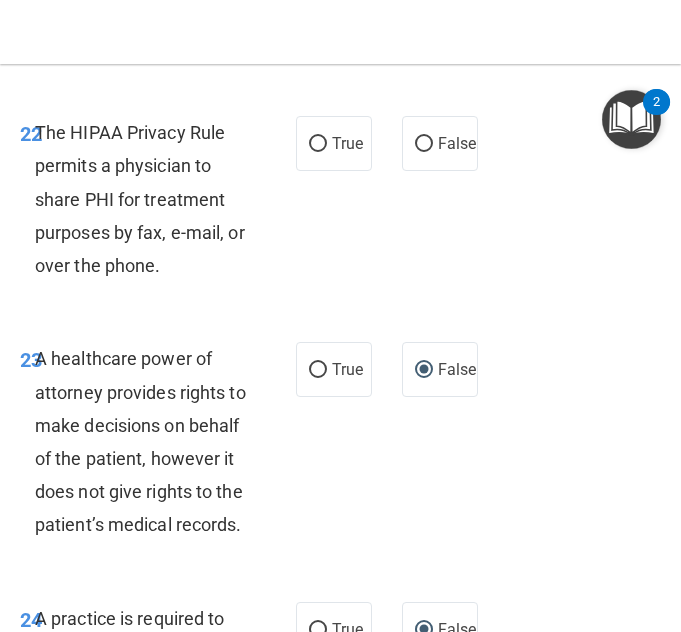 scroll, scrollTop: 6018, scrollLeft: 0, axis: vertical 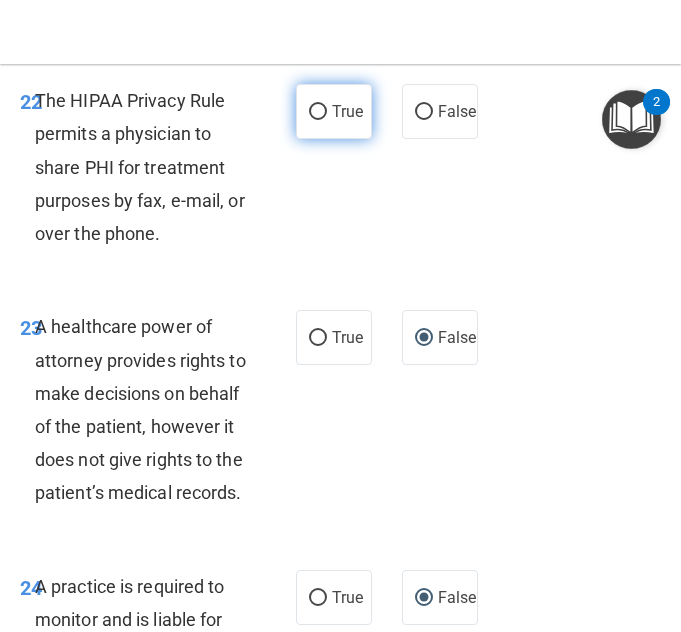 click on "True" at bounding box center [334, 111] 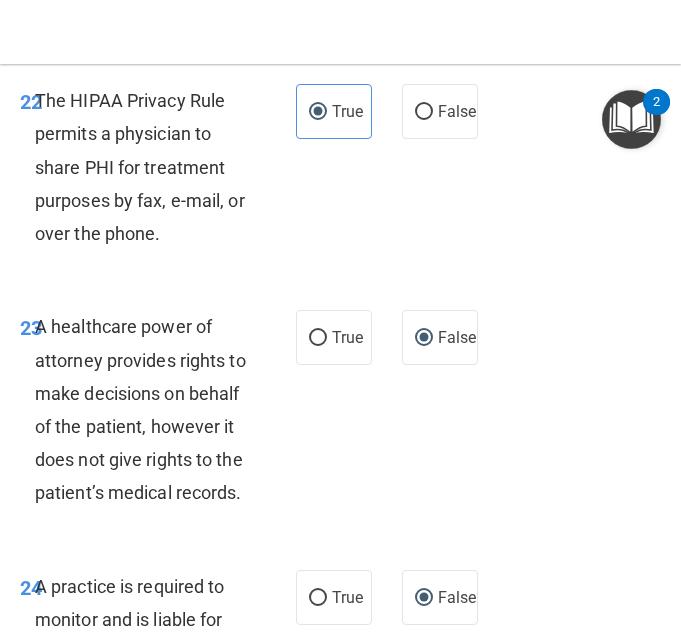 click on "22       The HIPAA Privacy Rule permits a physician to share PHI for treatment purposes by fax, e-mail, or over the phone." at bounding box center (158, 172) 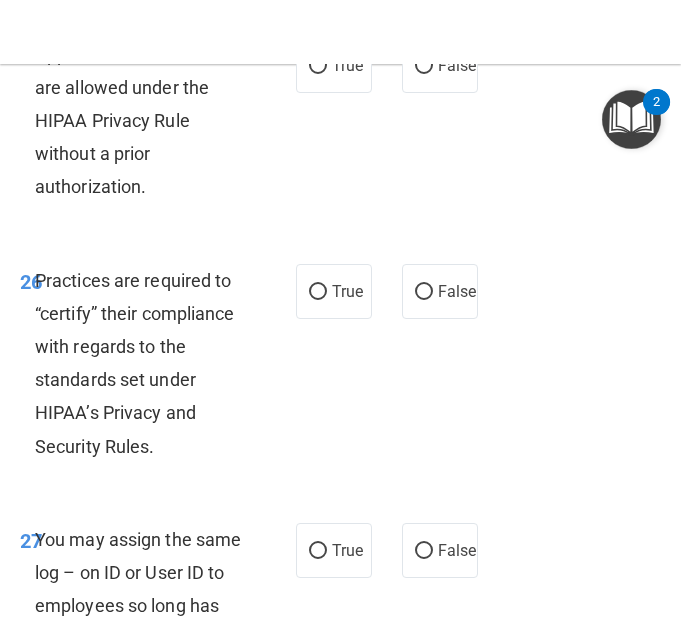 scroll, scrollTop: 6745, scrollLeft: 0, axis: vertical 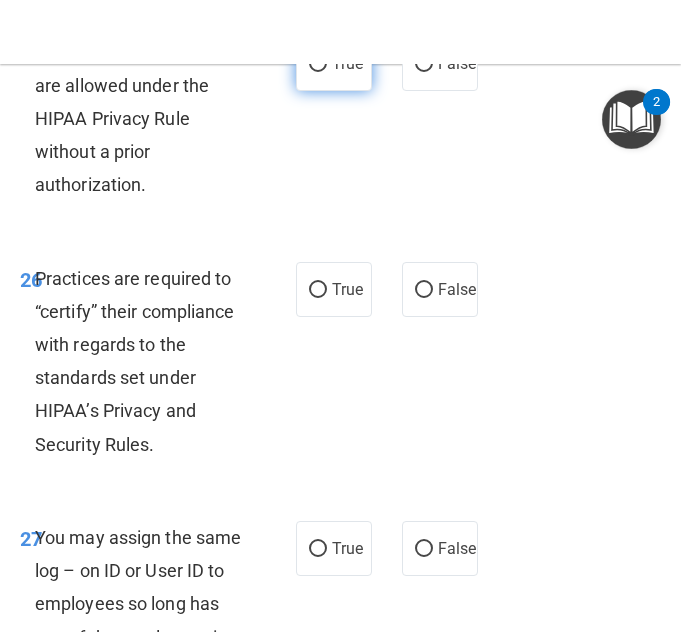 click on "True" at bounding box center (318, 64) 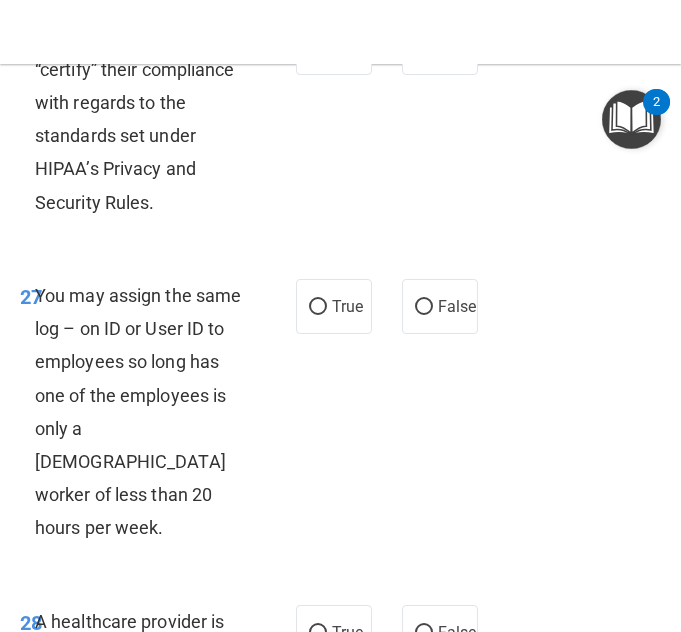 scroll, scrollTop: 6993, scrollLeft: 0, axis: vertical 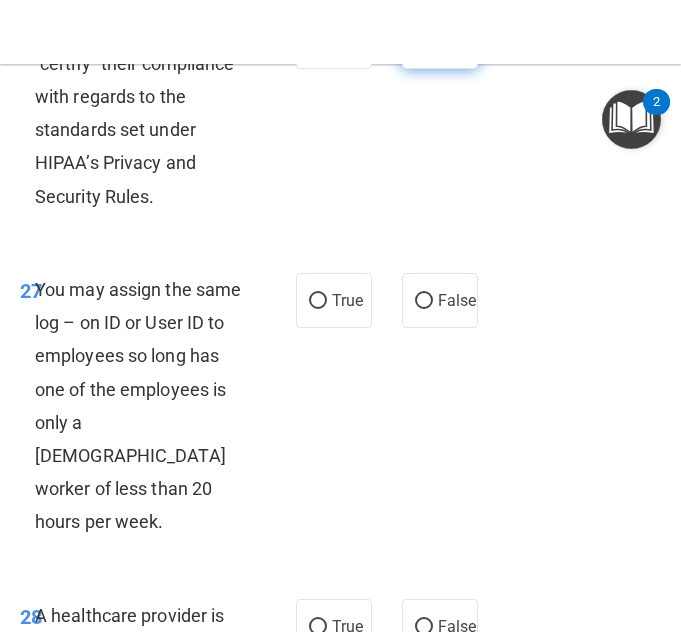 click on "False" at bounding box center (424, 42) 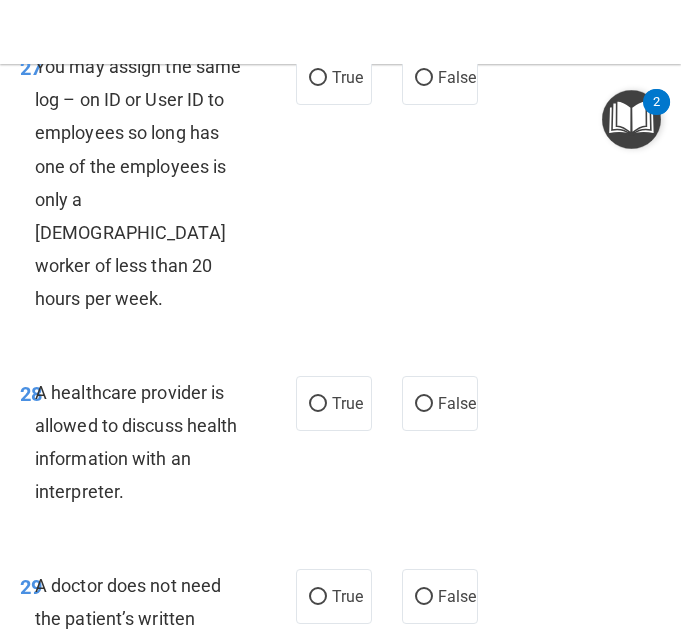 scroll, scrollTop: 7217, scrollLeft: 0, axis: vertical 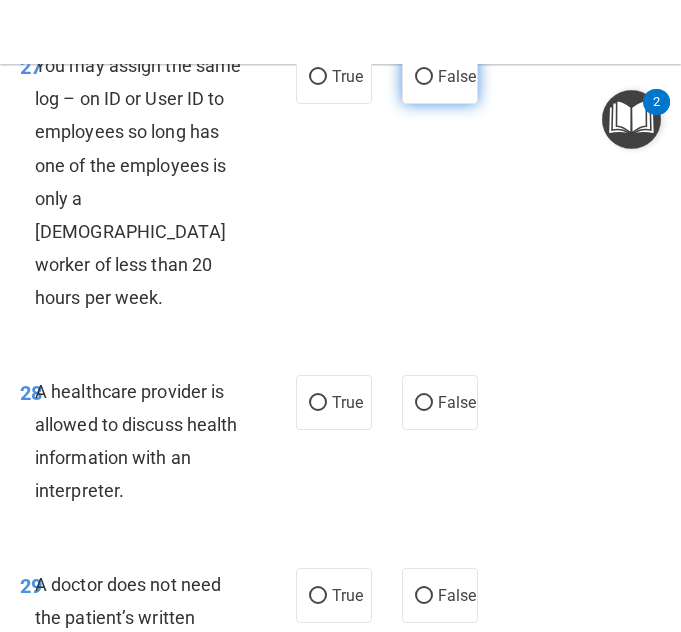 click on "False" at bounding box center (424, 77) 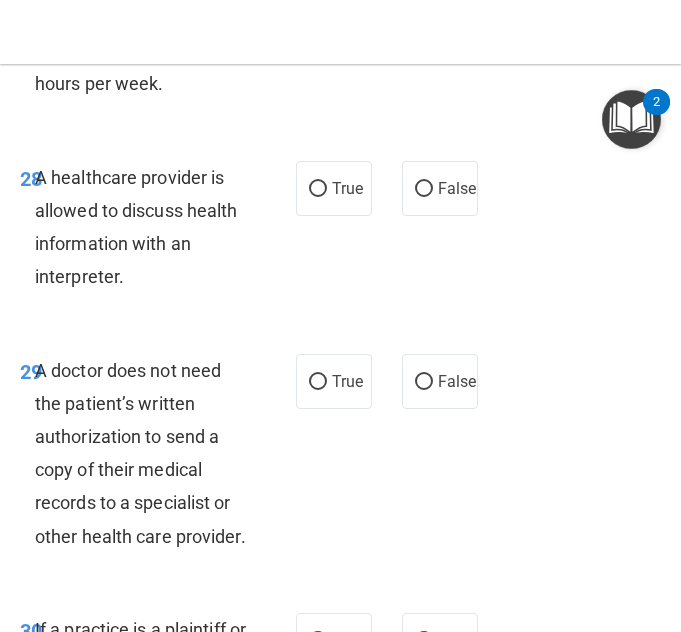 scroll, scrollTop: 7432, scrollLeft: 0, axis: vertical 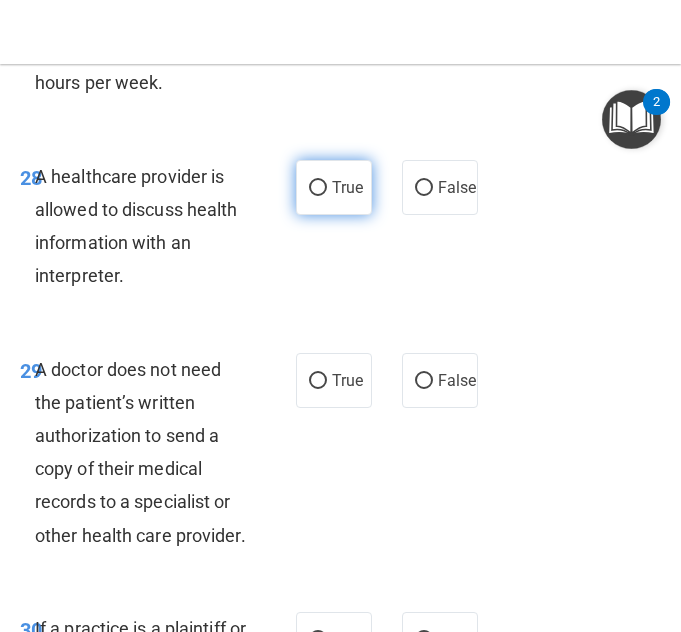 click on "True" at bounding box center [318, 188] 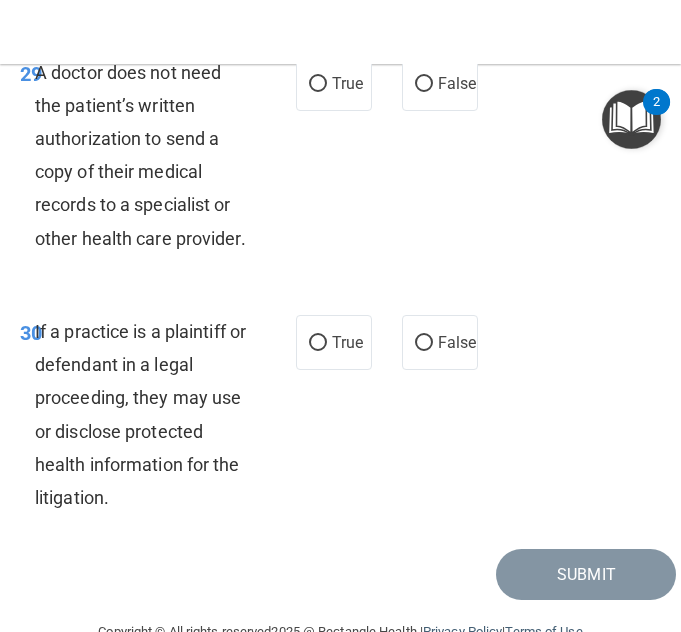 scroll, scrollTop: 7730, scrollLeft: 0, axis: vertical 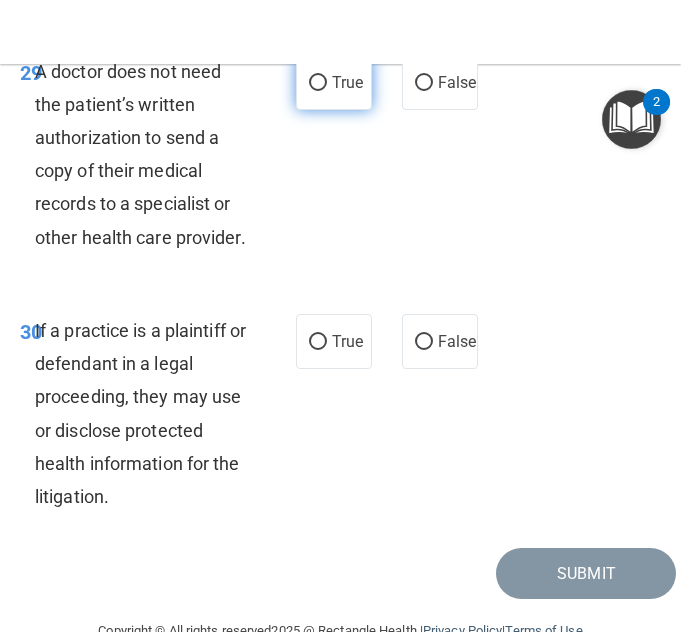 click on "True" at bounding box center (318, 83) 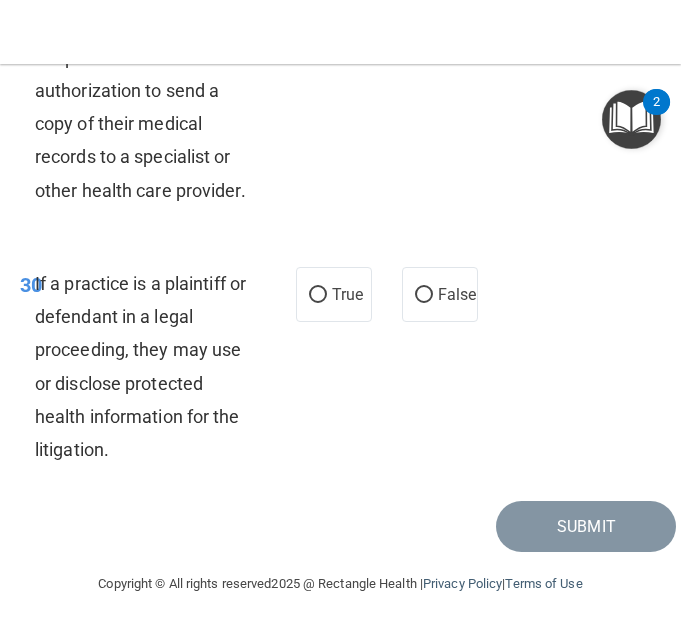 scroll, scrollTop: 7960, scrollLeft: 0, axis: vertical 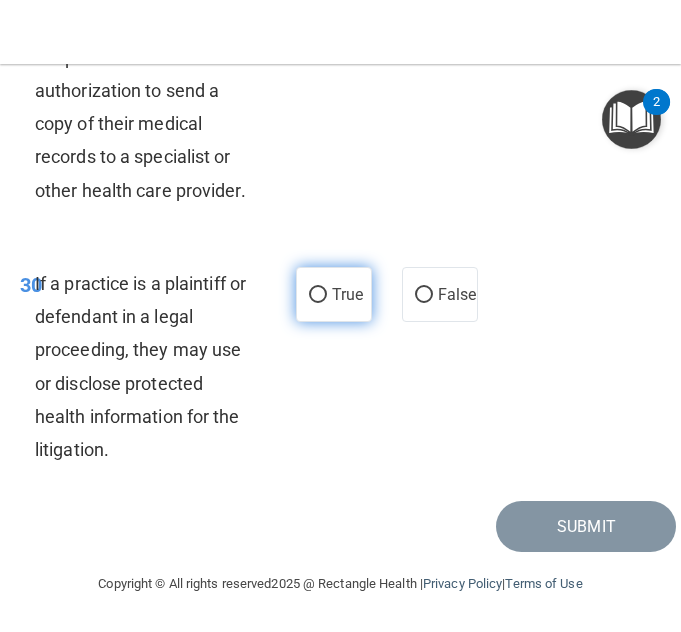 click on "True" at bounding box center [334, 294] 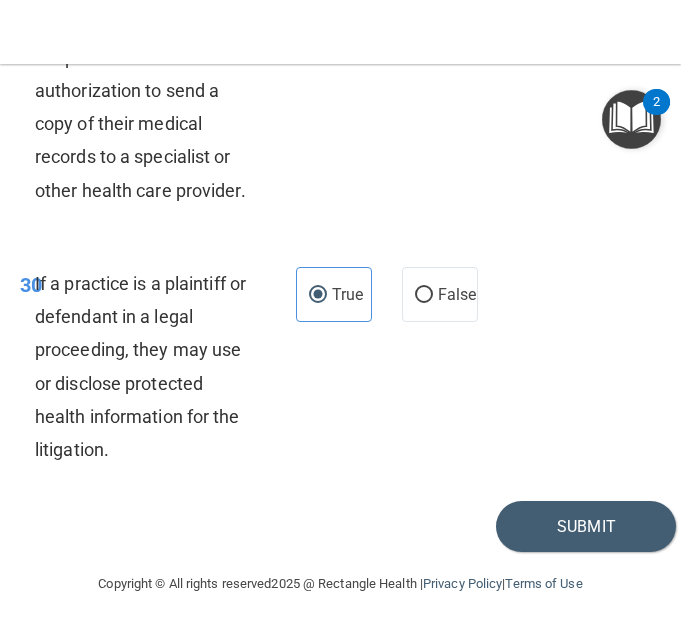 scroll, scrollTop: 7957, scrollLeft: 0, axis: vertical 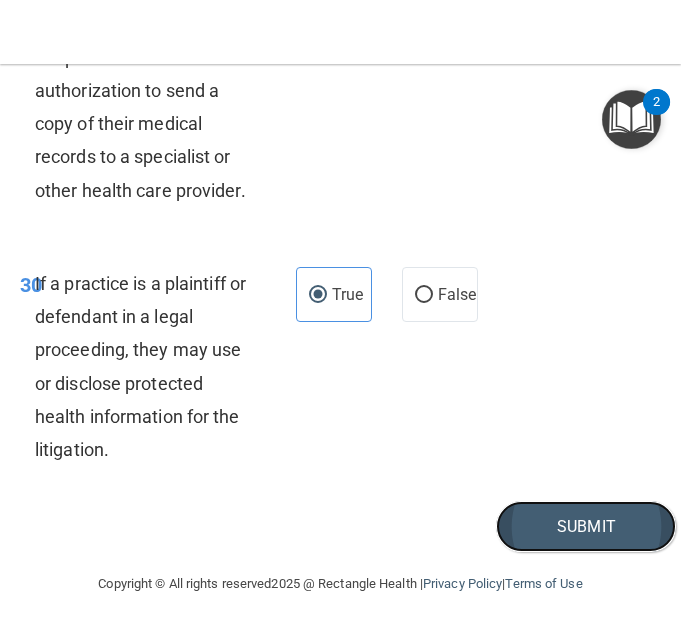 click on "Submit" at bounding box center [586, 526] 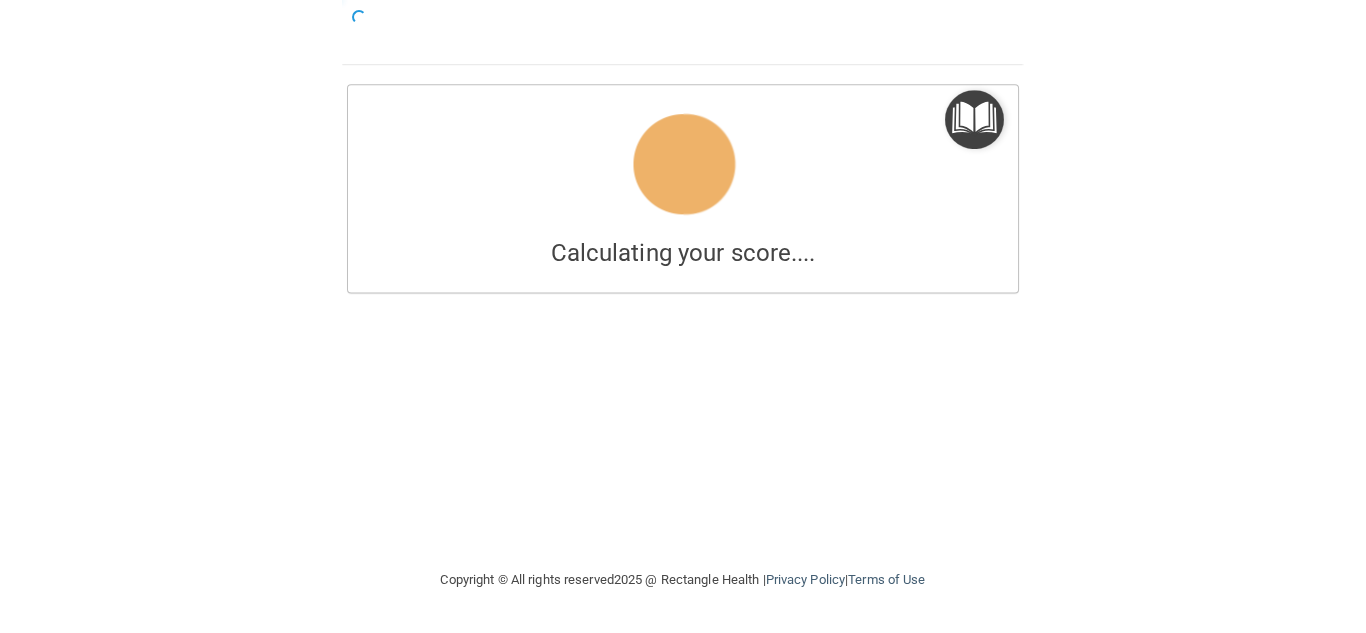 scroll, scrollTop: 0, scrollLeft: 0, axis: both 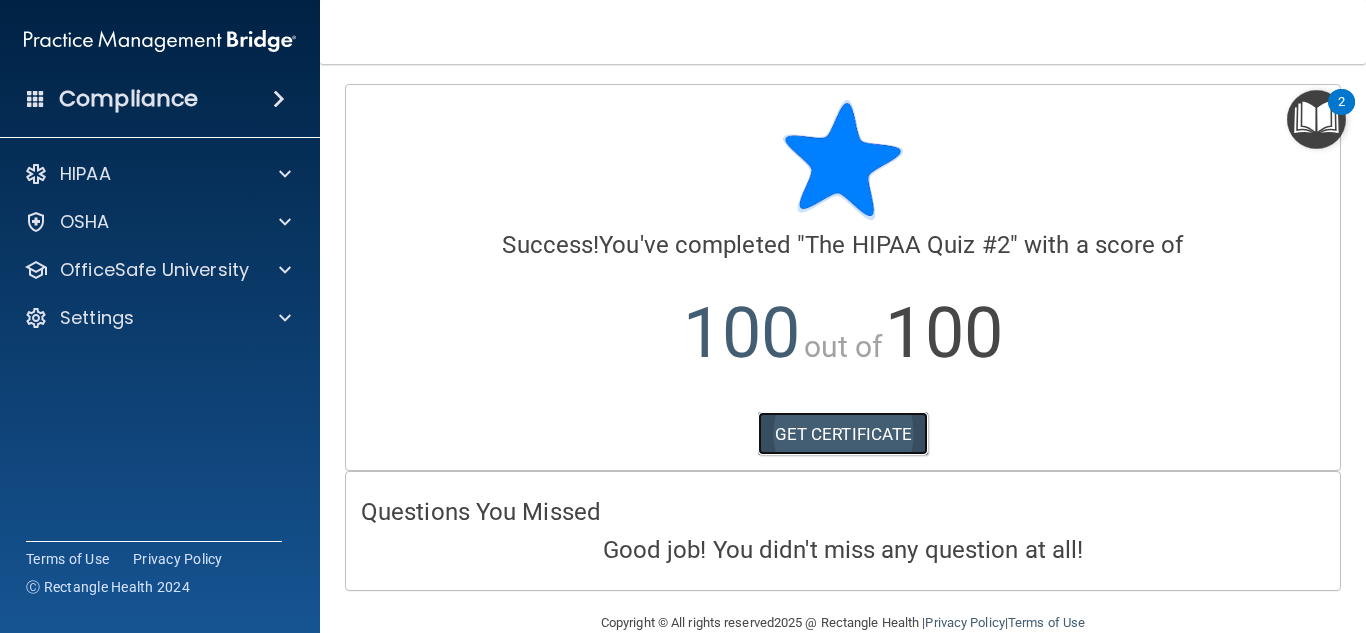 click on "GET CERTIFICATE" at bounding box center [843, 434] 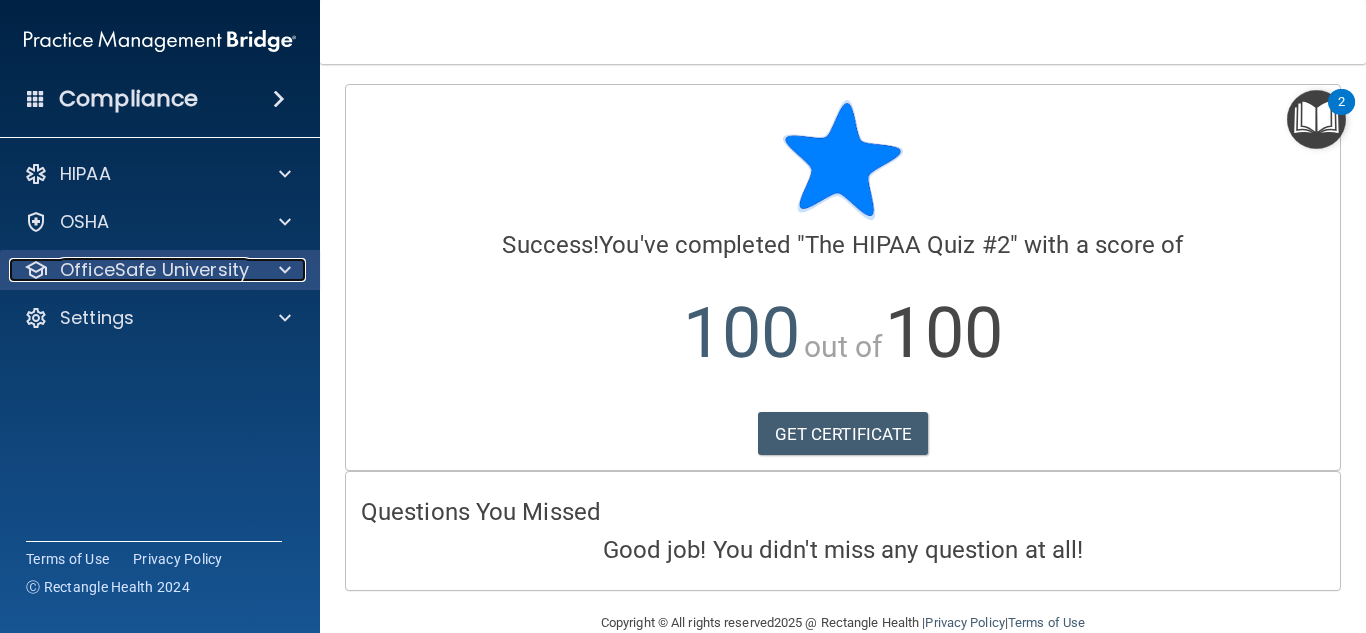 click at bounding box center (285, 270) 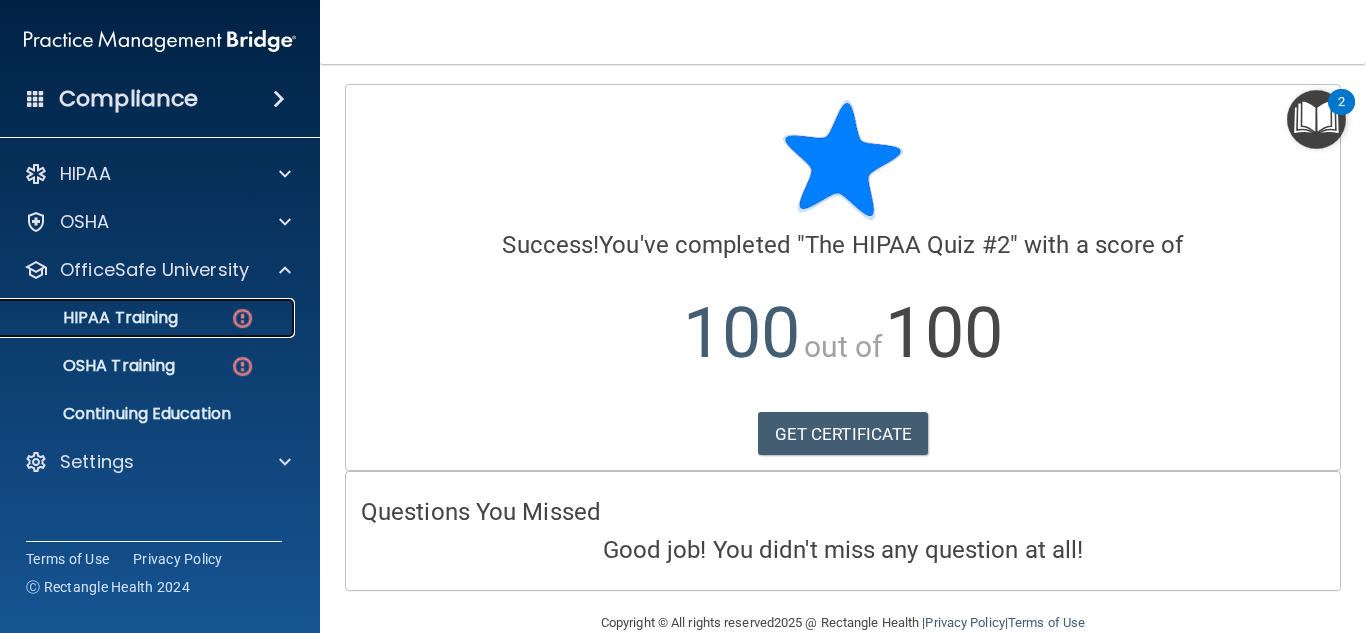 click on "HIPAA Training" at bounding box center (149, 318) 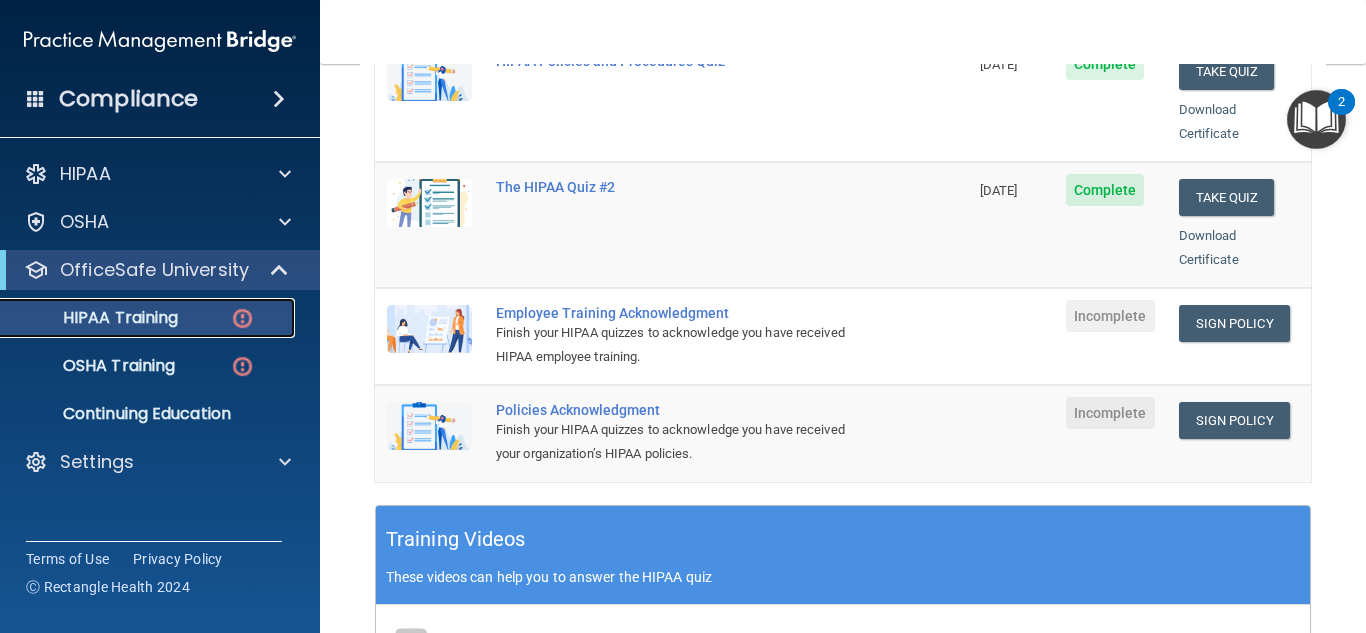 scroll, scrollTop: 435, scrollLeft: 0, axis: vertical 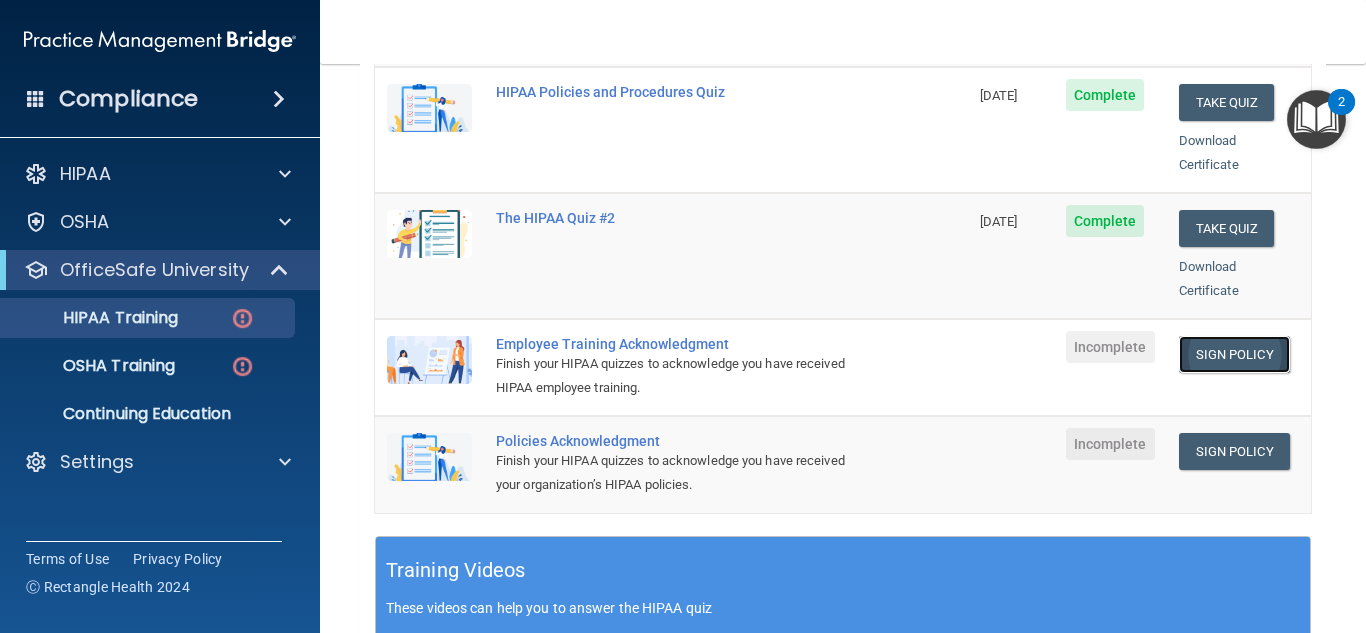 click on "Sign Policy" at bounding box center [1234, 354] 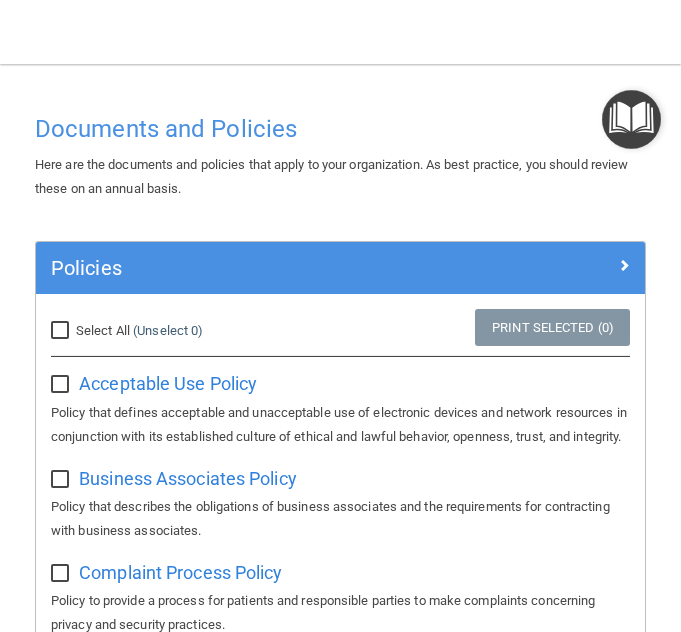 scroll, scrollTop: 0, scrollLeft: 0, axis: both 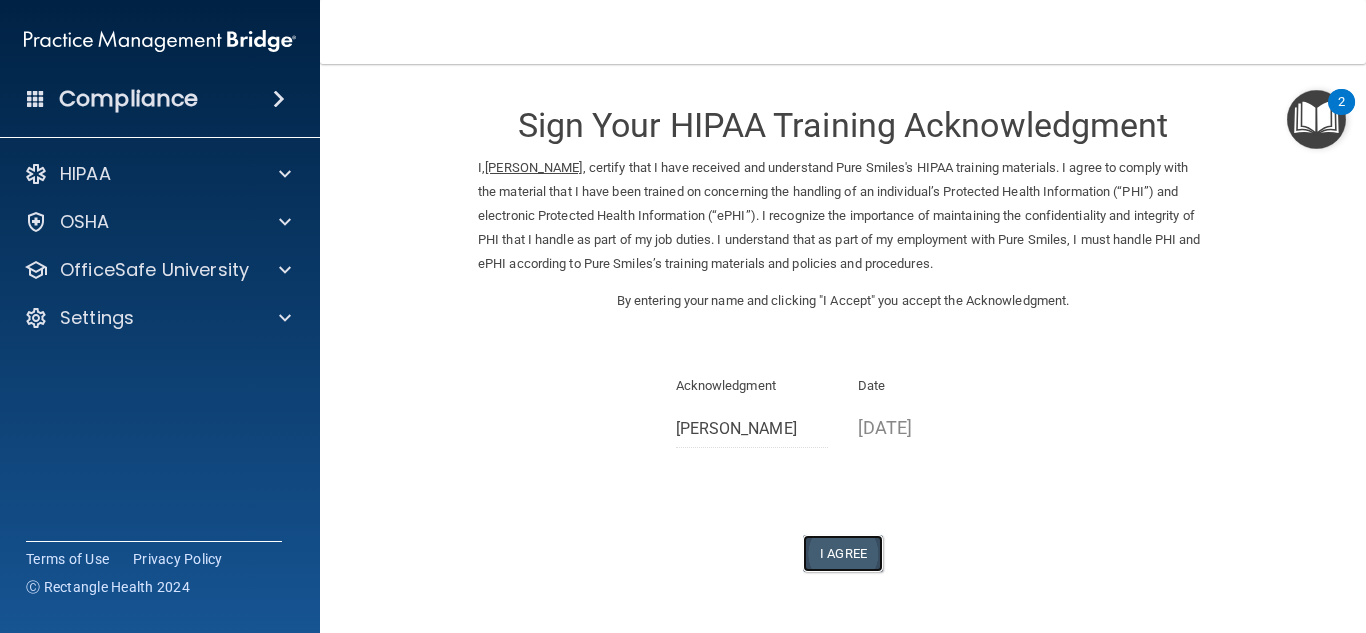 click on "I Agree" at bounding box center (843, 553) 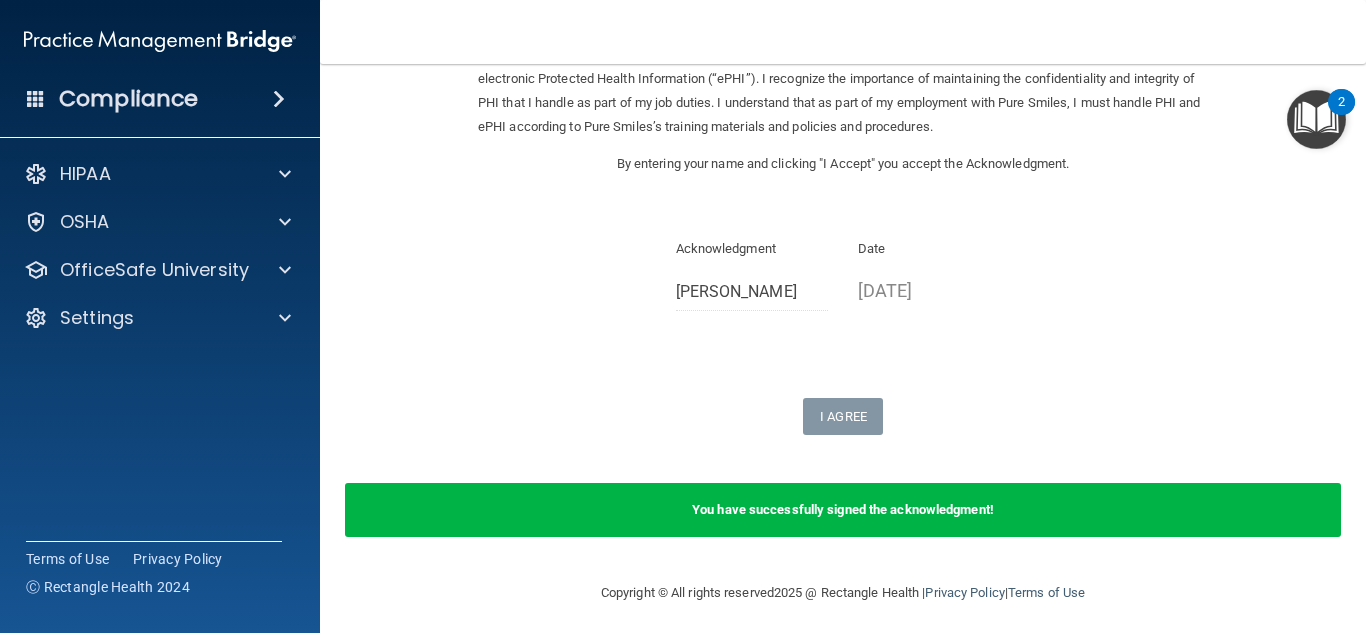 scroll, scrollTop: 142, scrollLeft: 0, axis: vertical 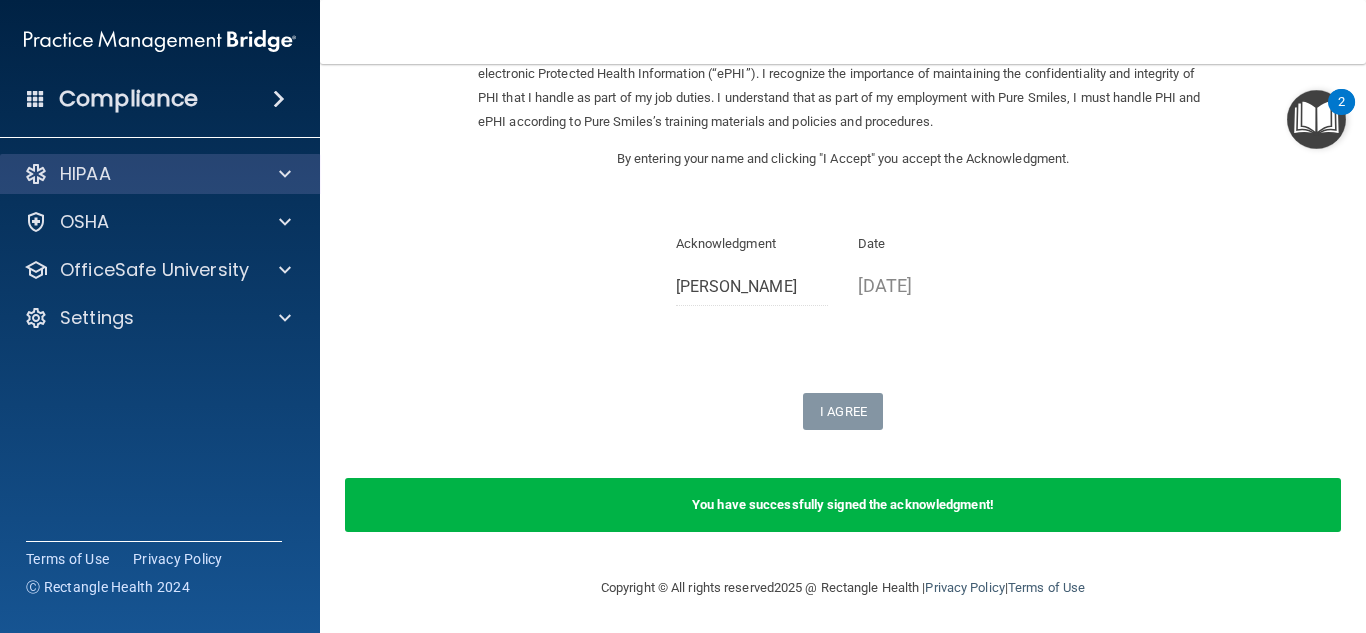 click on "HIPAA" at bounding box center (160, 174) 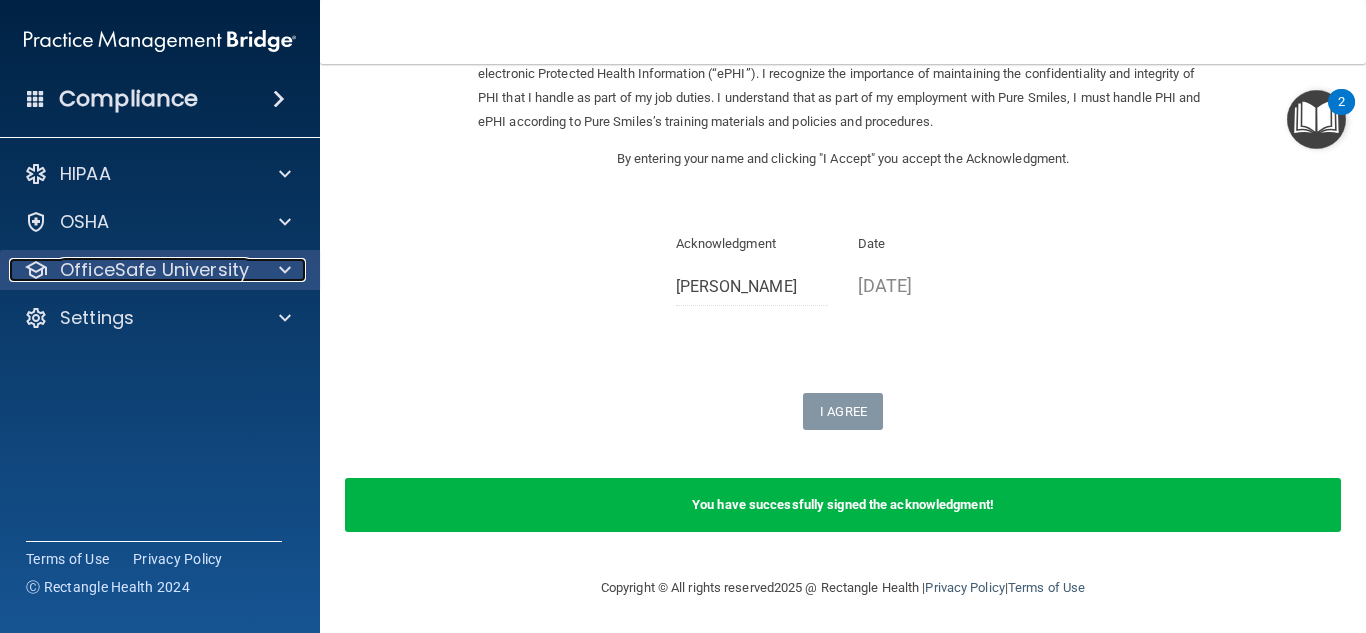 click at bounding box center (285, 270) 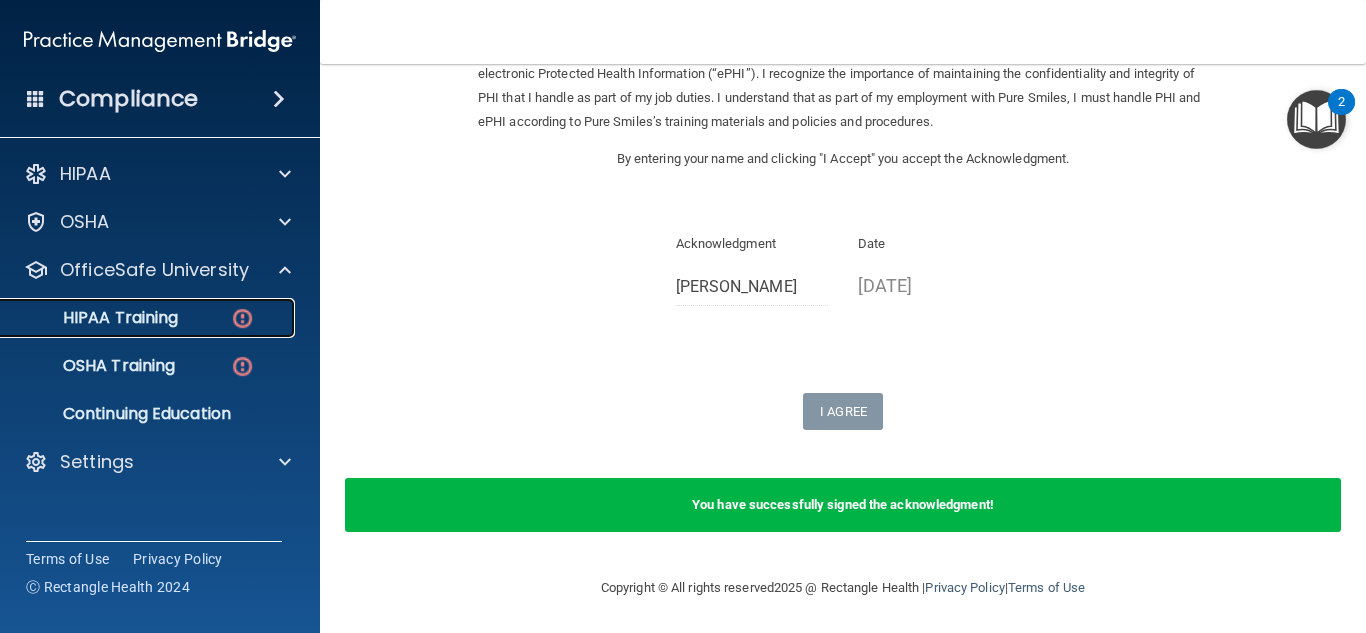 click on "HIPAA Training" at bounding box center [149, 318] 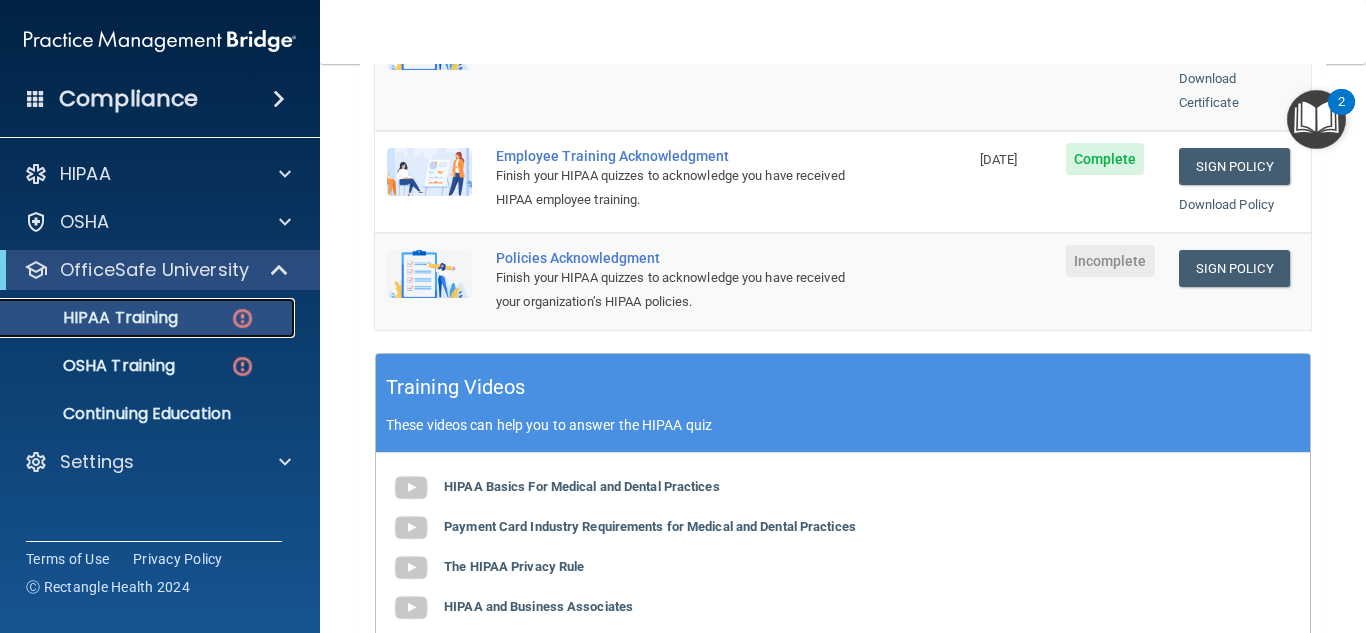 scroll, scrollTop: 594, scrollLeft: 0, axis: vertical 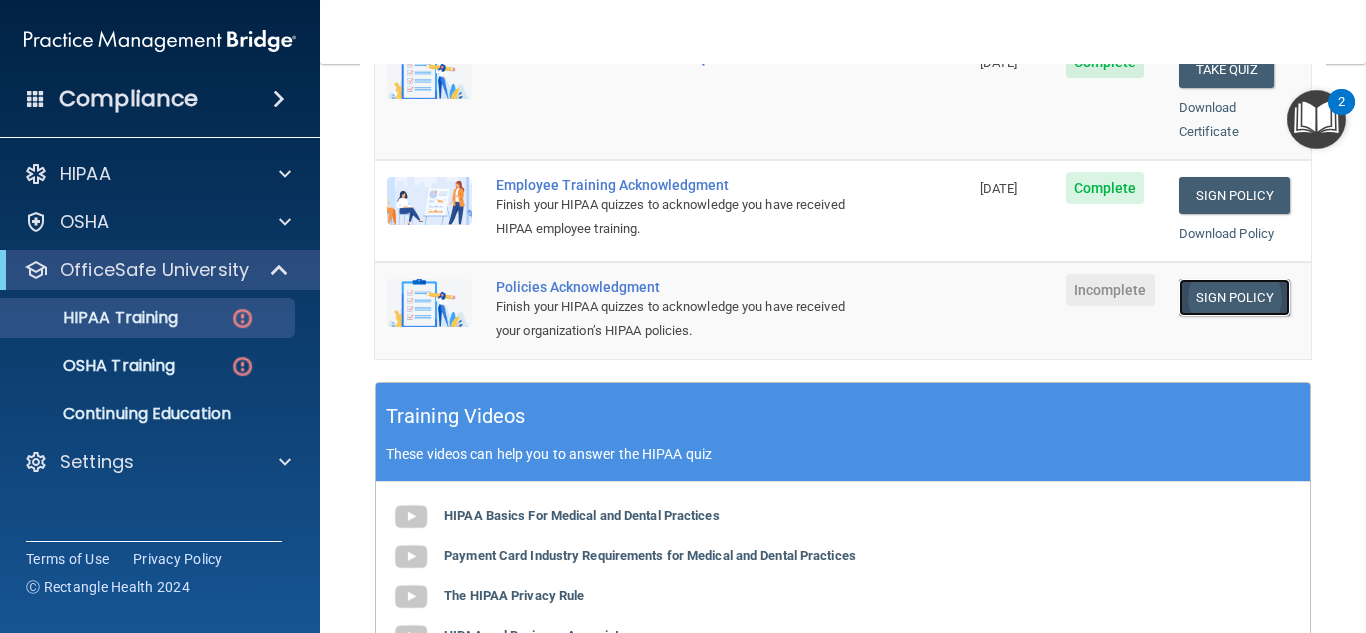 click on "Sign Policy" at bounding box center [1234, 297] 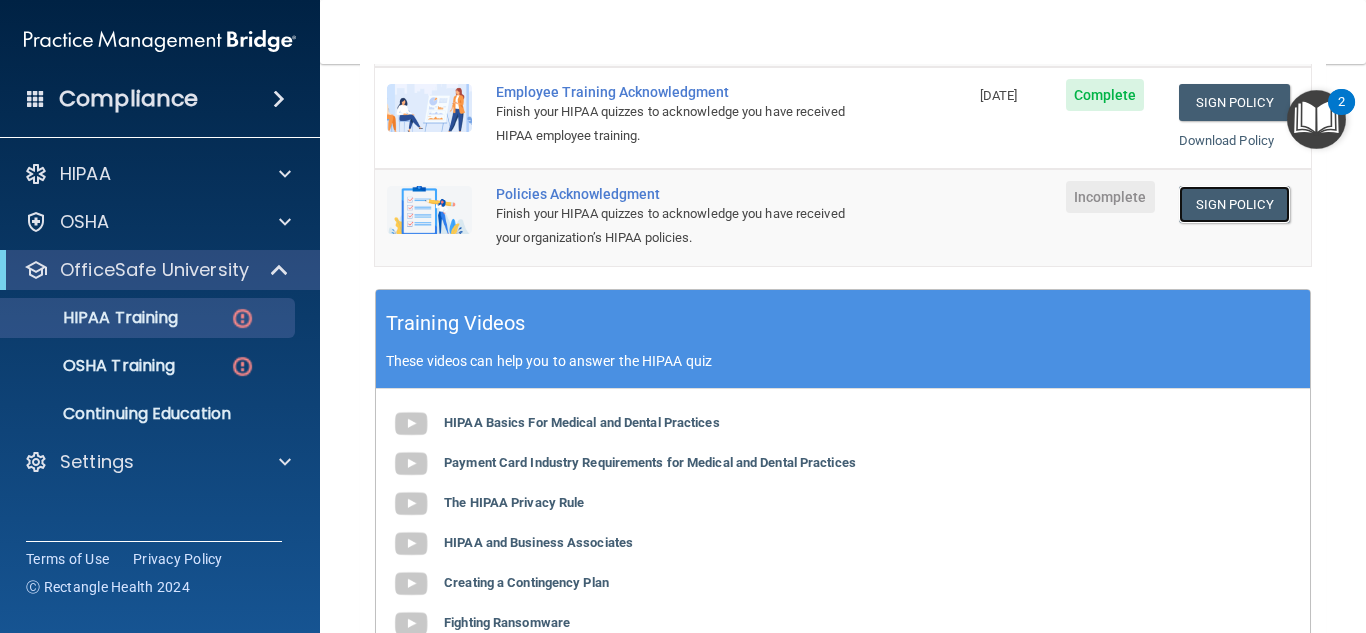 scroll, scrollTop: 688, scrollLeft: 0, axis: vertical 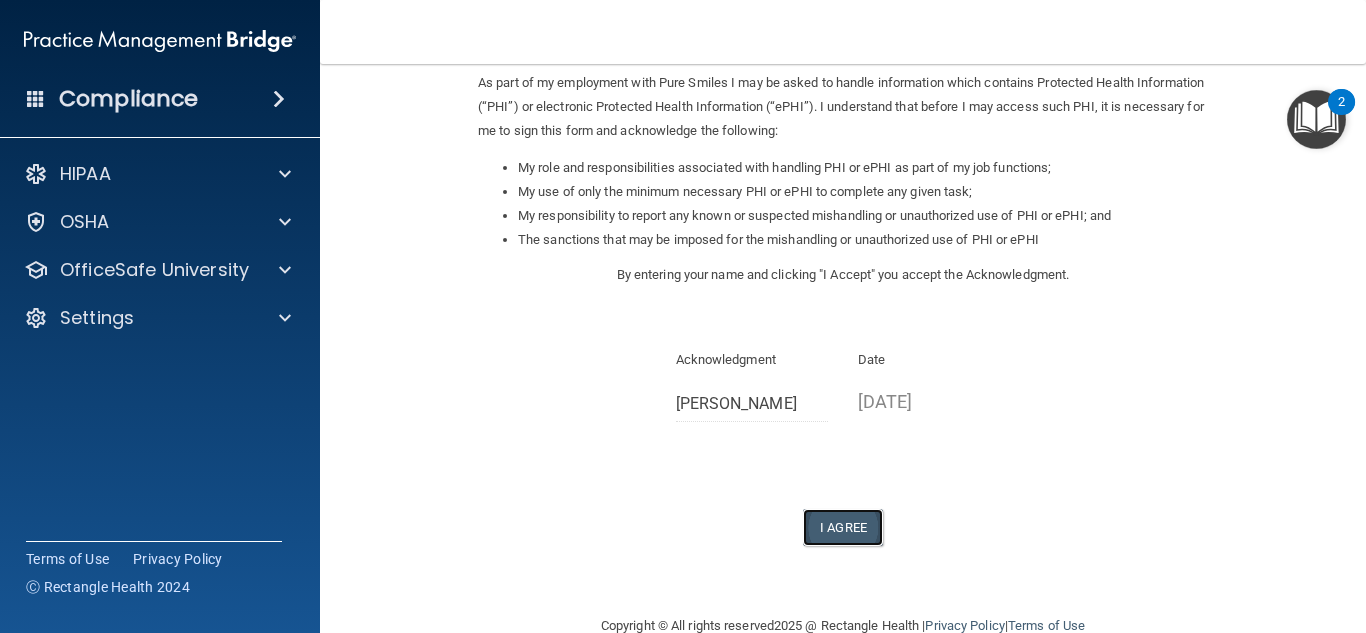 click on "I Agree" at bounding box center (843, 527) 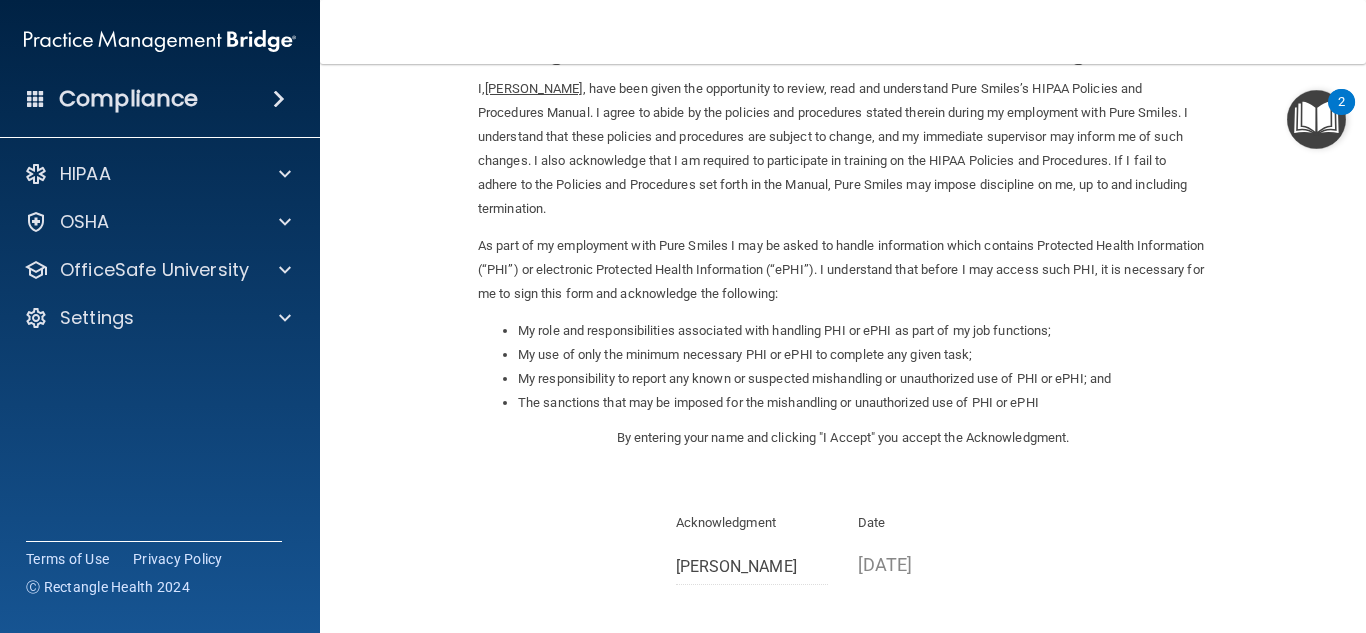 scroll, scrollTop: 0, scrollLeft: 0, axis: both 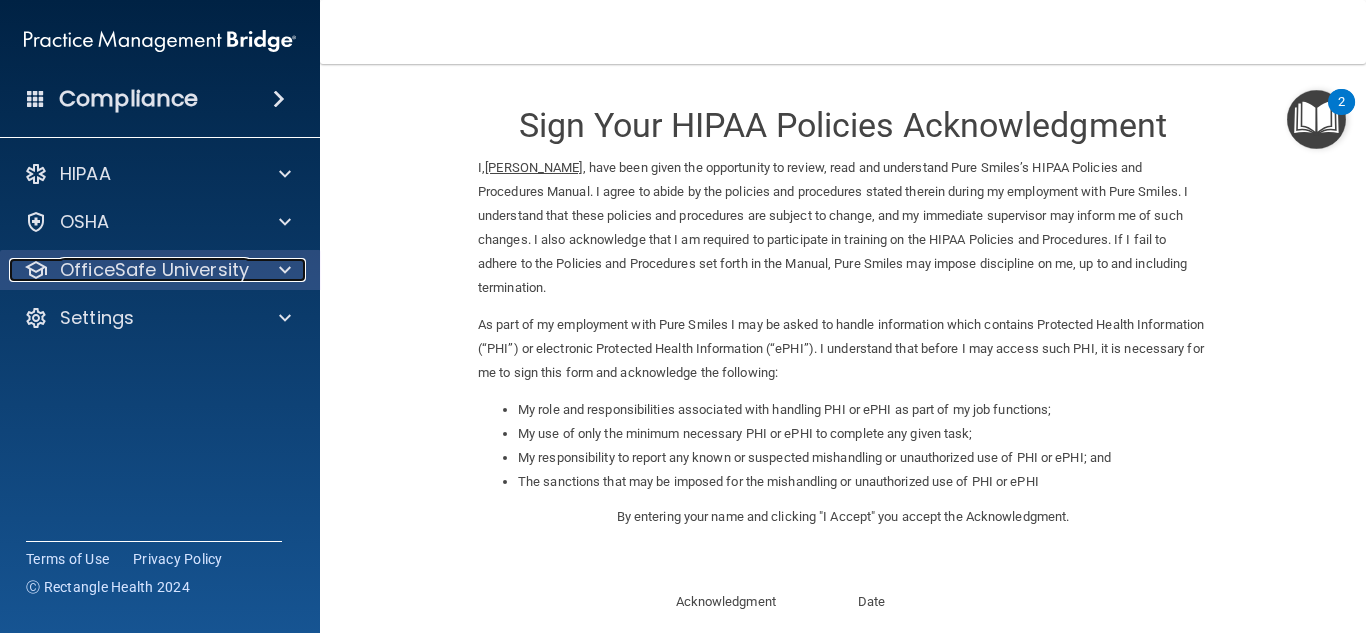 click at bounding box center [285, 270] 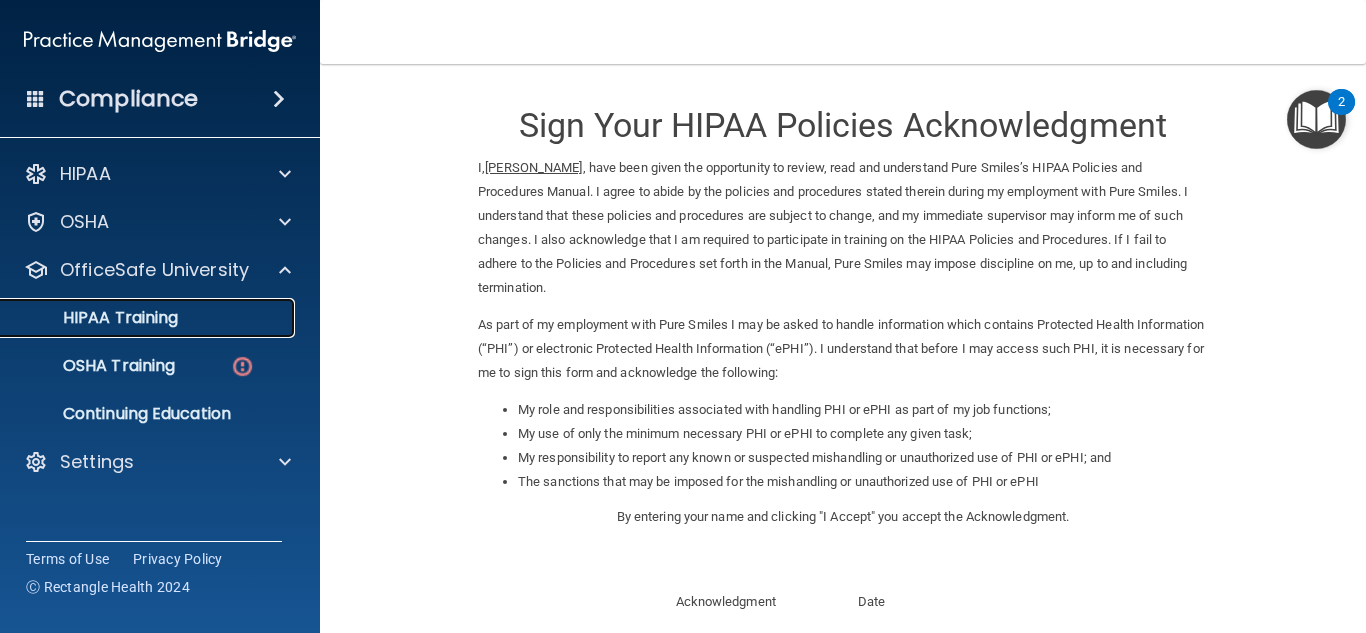 click on "HIPAA Training" at bounding box center (149, 318) 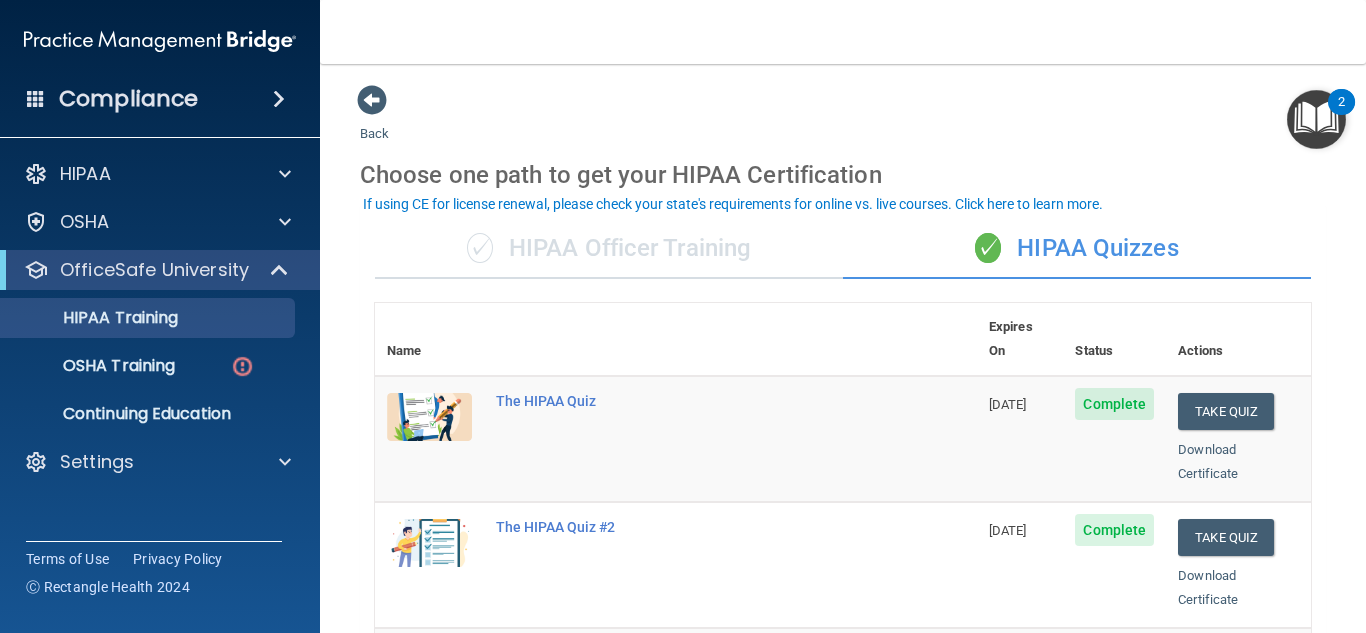 click on "If using CE for license renewal, please check your state's requirements for online vs. live courses. Click here to learn more." at bounding box center [733, 204] 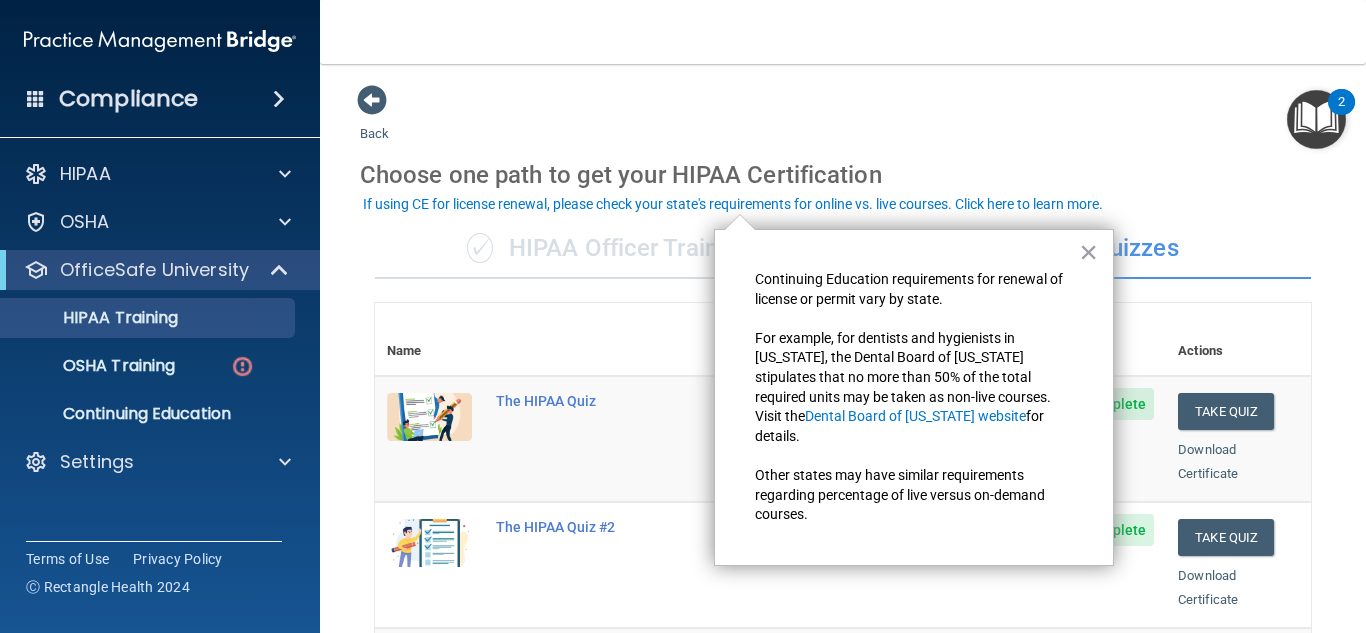 click on "Back     Choose one path to get your HIPAA Certification               ✓   HIPAA Officer Training       ✓   HIPAA Quizzes                      Name    Expires On  Status  Actions                     The HIPAA Quiz         07/11/2026           Complete        Take Quiz       Download Certificate                        The HIPAA Quiz #2         07/11/2026           Complete        Take Quiz       Download Certificate                        HIPAA Policies and Procedures Quiz         07/11/2026           Complete        Take Quiz       Download Certificate                Employee Training Acknowledgment   Finish your HIPAA quizzes to acknowledge you have received HIPAA employee training.    07/10/2026           Complete        Sign Policy       Sign Policy       Download Policy            Policies Acknowledgment   Finish your HIPAA quizzes to acknowledge you have received your organization’s HIPAA policies.    07/10/2026           Complete        Sign Policy       Sign Policy       Download Policy" at bounding box center (843, 803) 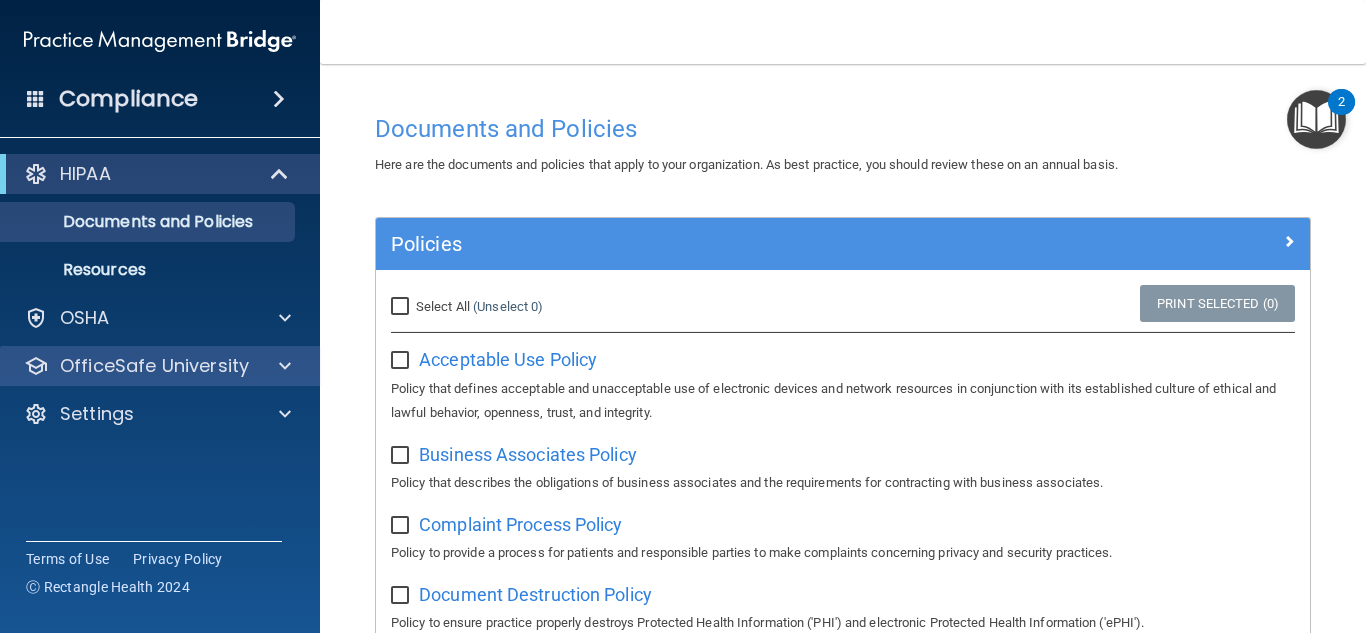 scroll, scrollTop: 0, scrollLeft: 0, axis: both 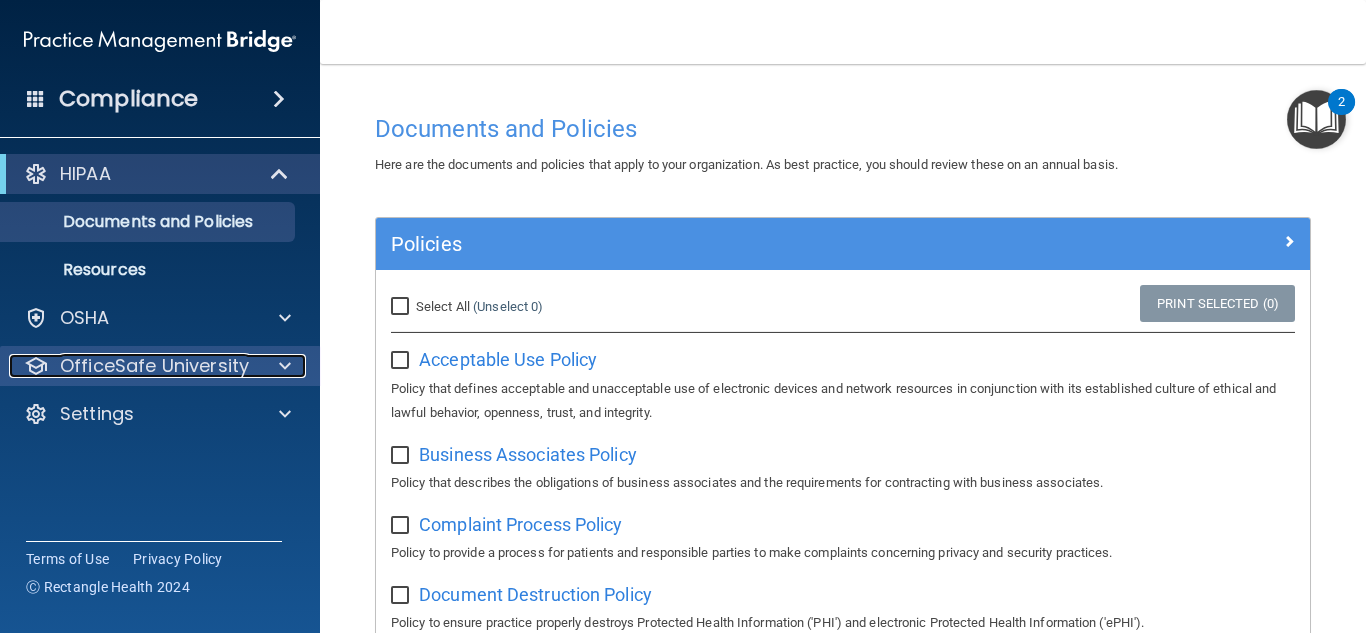 click at bounding box center [285, 366] 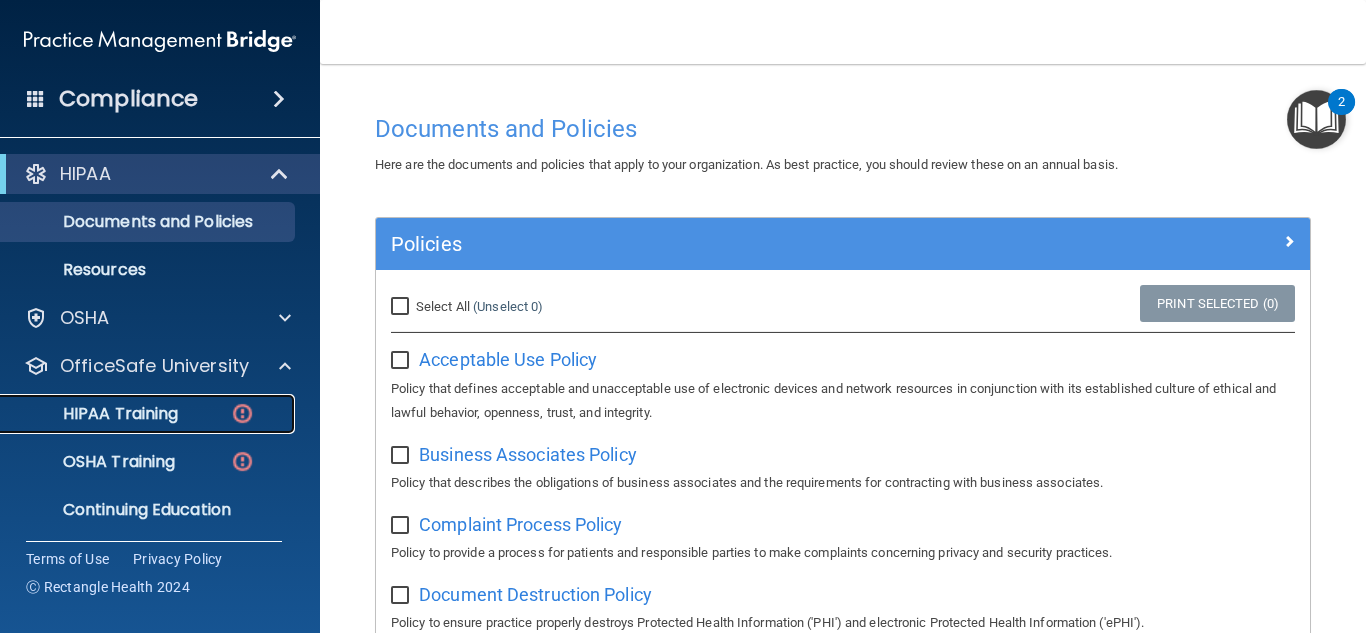 click on "HIPAA Training" at bounding box center (95, 414) 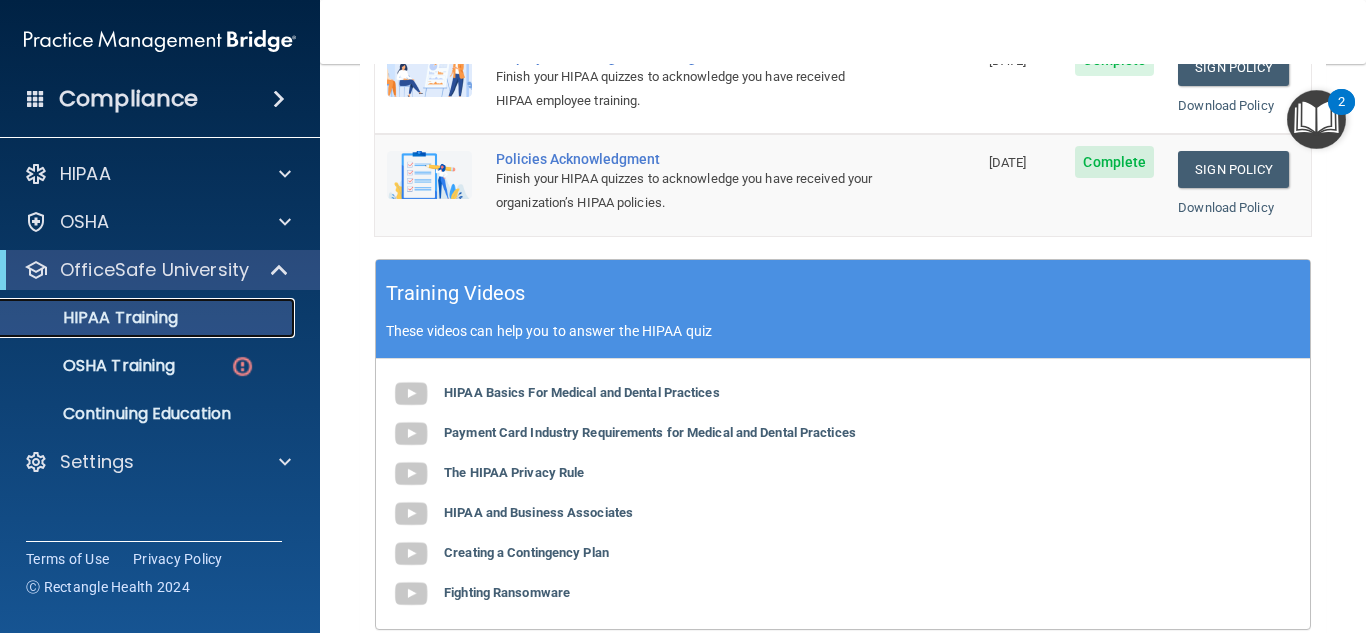 scroll, scrollTop: 723, scrollLeft: 0, axis: vertical 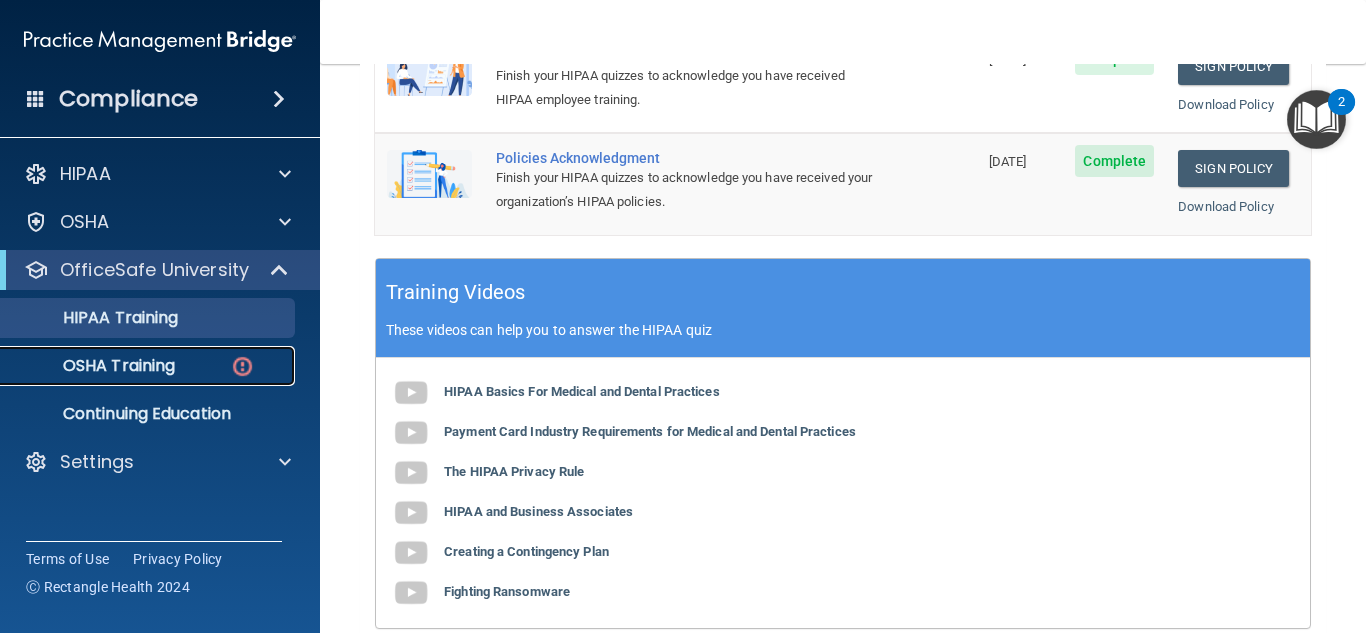 click on "OSHA Training" at bounding box center (137, 366) 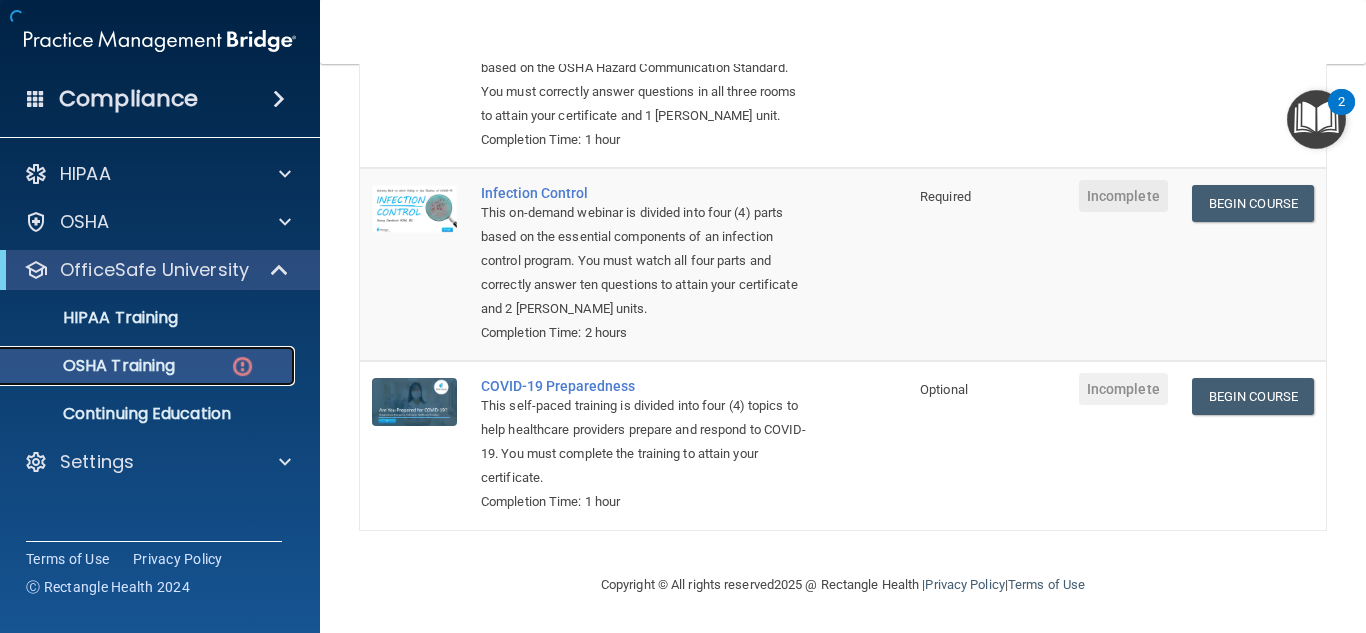 scroll, scrollTop: 527, scrollLeft: 0, axis: vertical 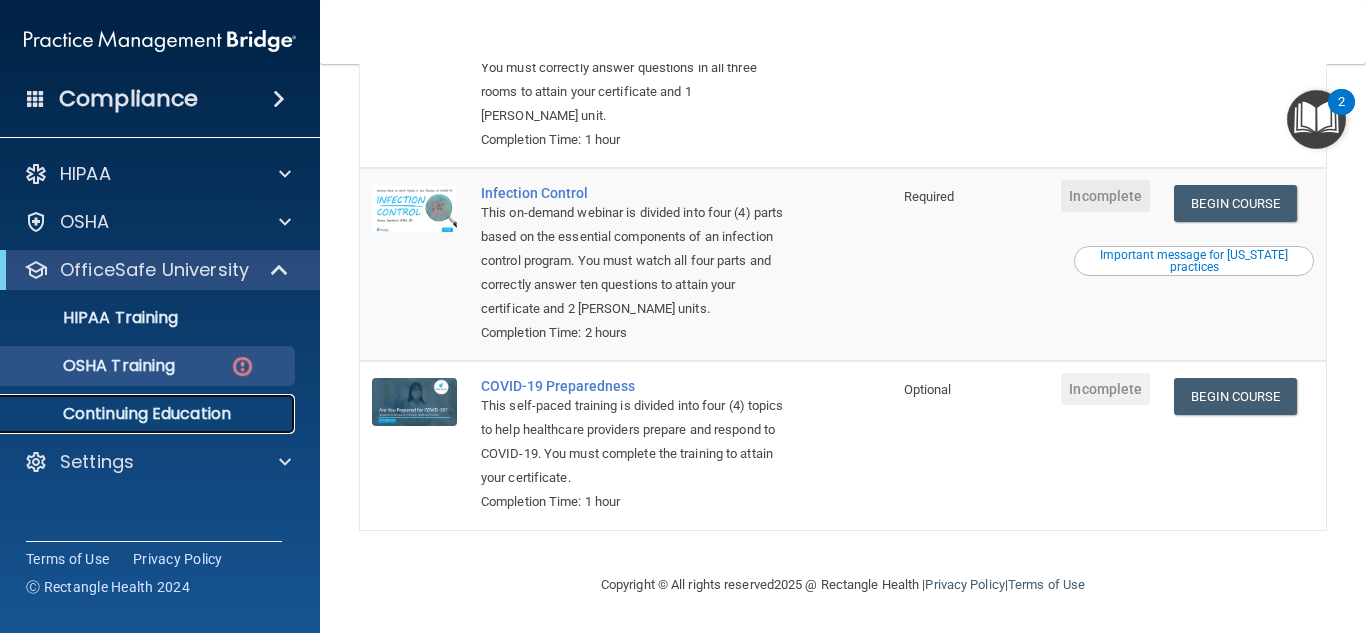click on "Continuing Education" at bounding box center (149, 414) 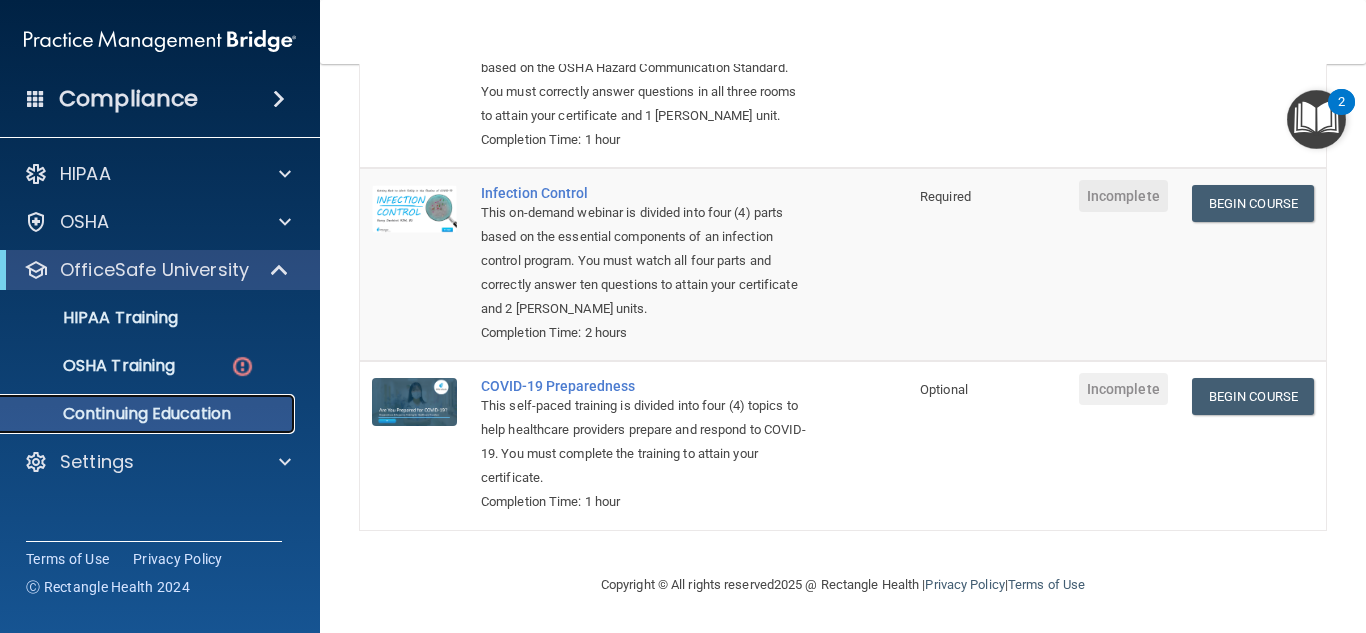 scroll, scrollTop: 0, scrollLeft: 0, axis: both 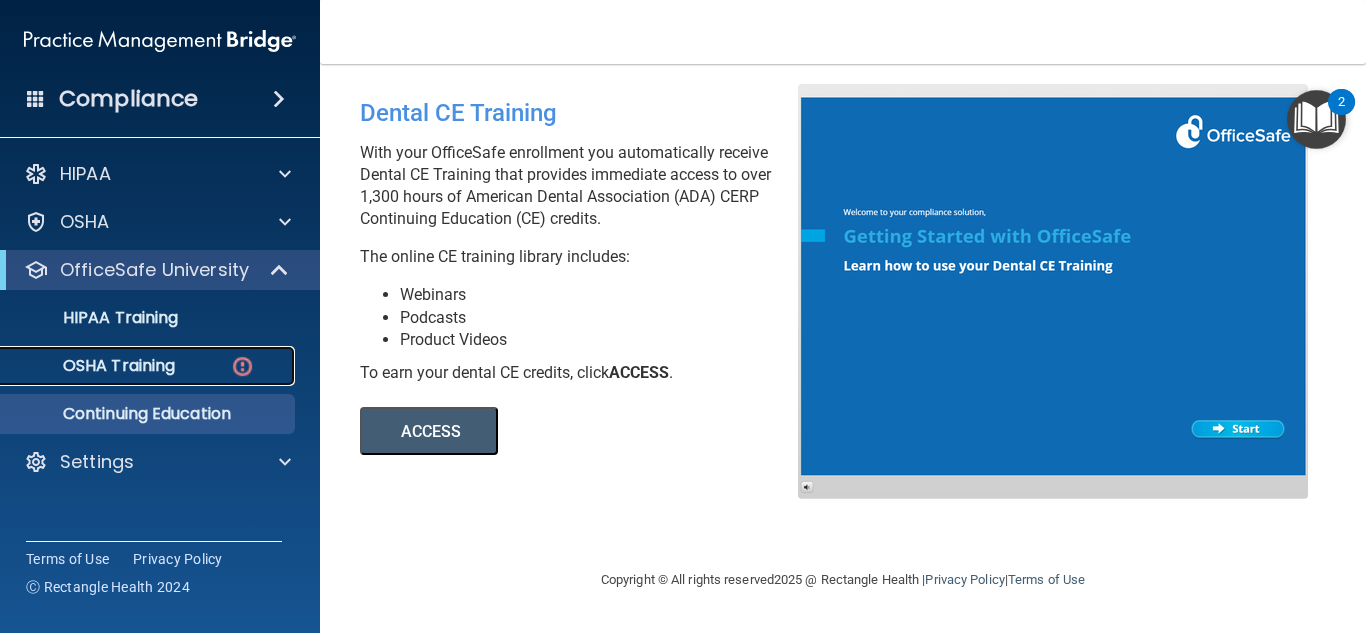 click on "OSHA Training" at bounding box center [94, 366] 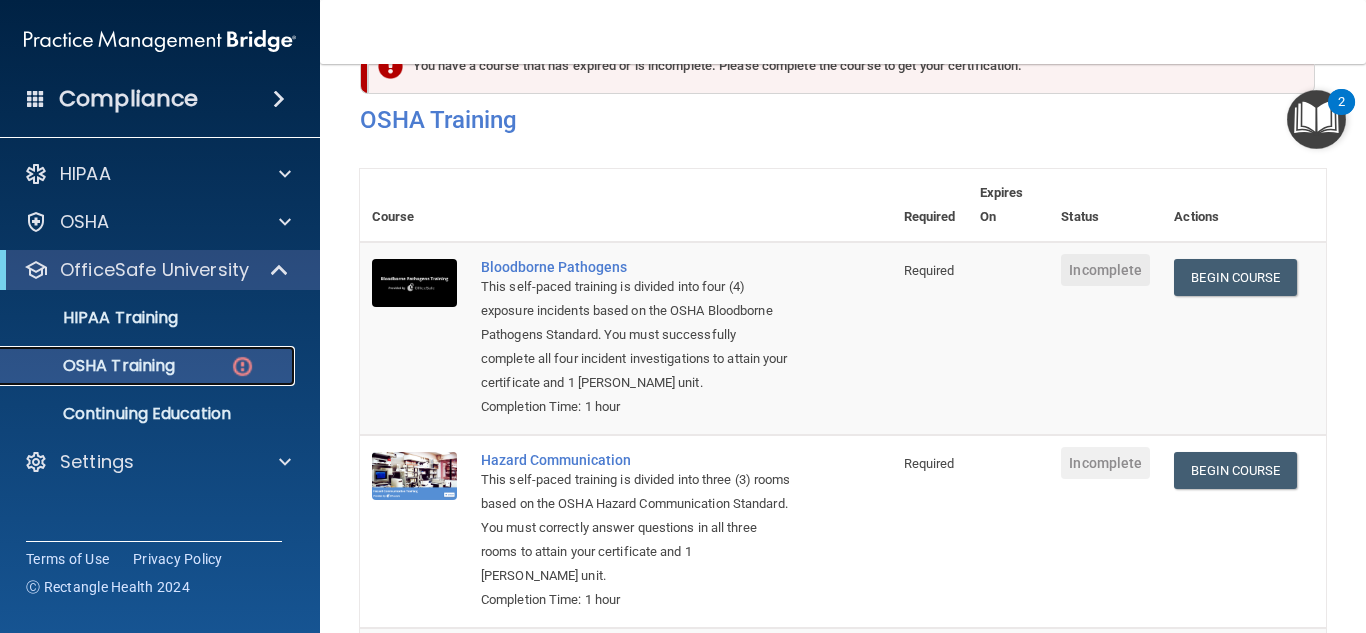 scroll, scrollTop: 60, scrollLeft: 0, axis: vertical 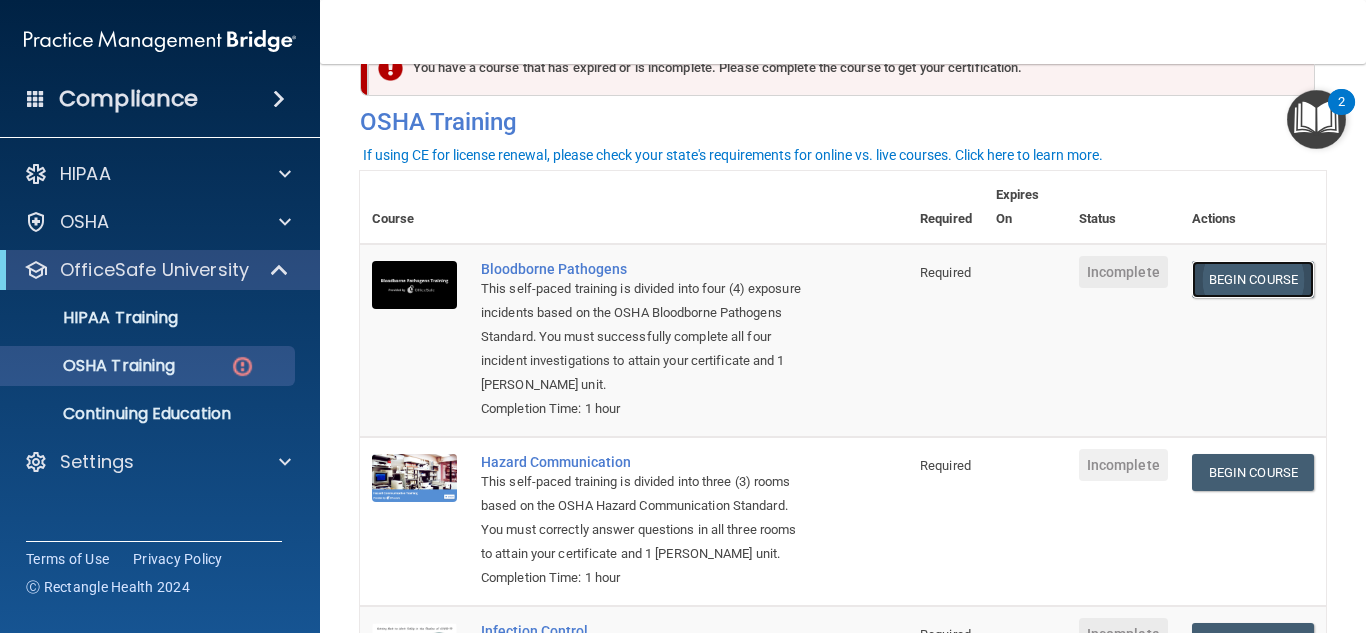 click on "Begin Course" at bounding box center (1253, 279) 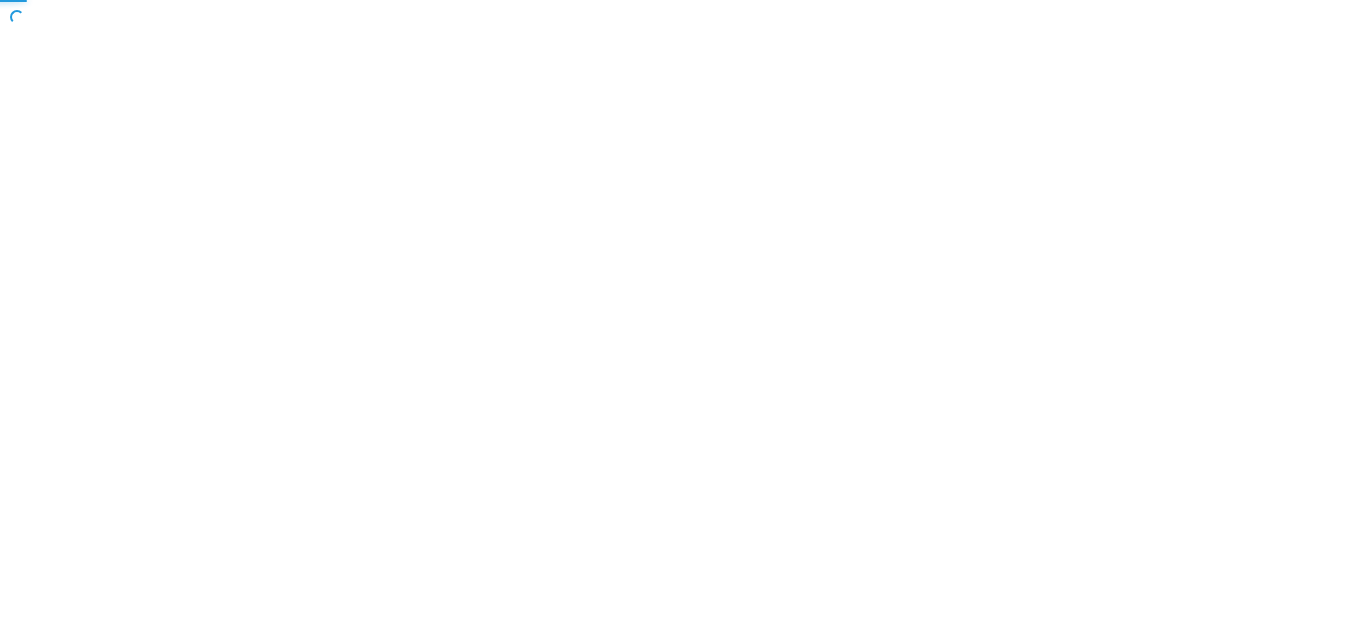 scroll, scrollTop: 0, scrollLeft: 0, axis: both 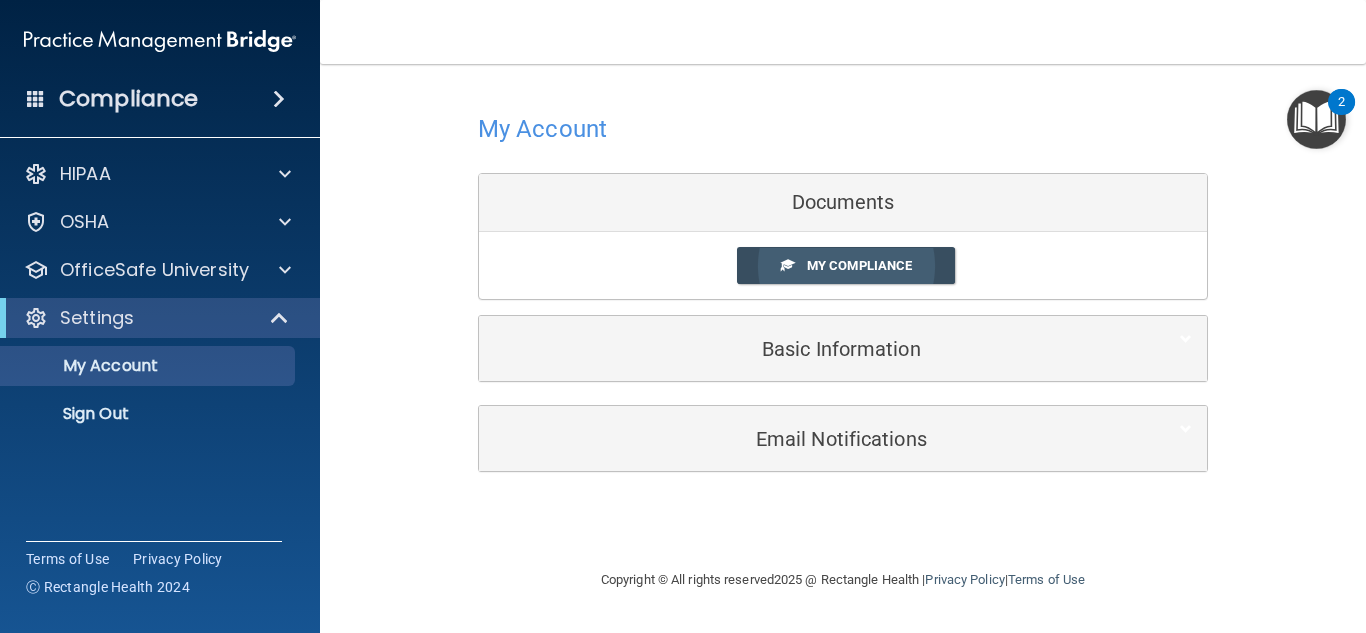 click on "My Compliance" at bounding box center [859, 265] 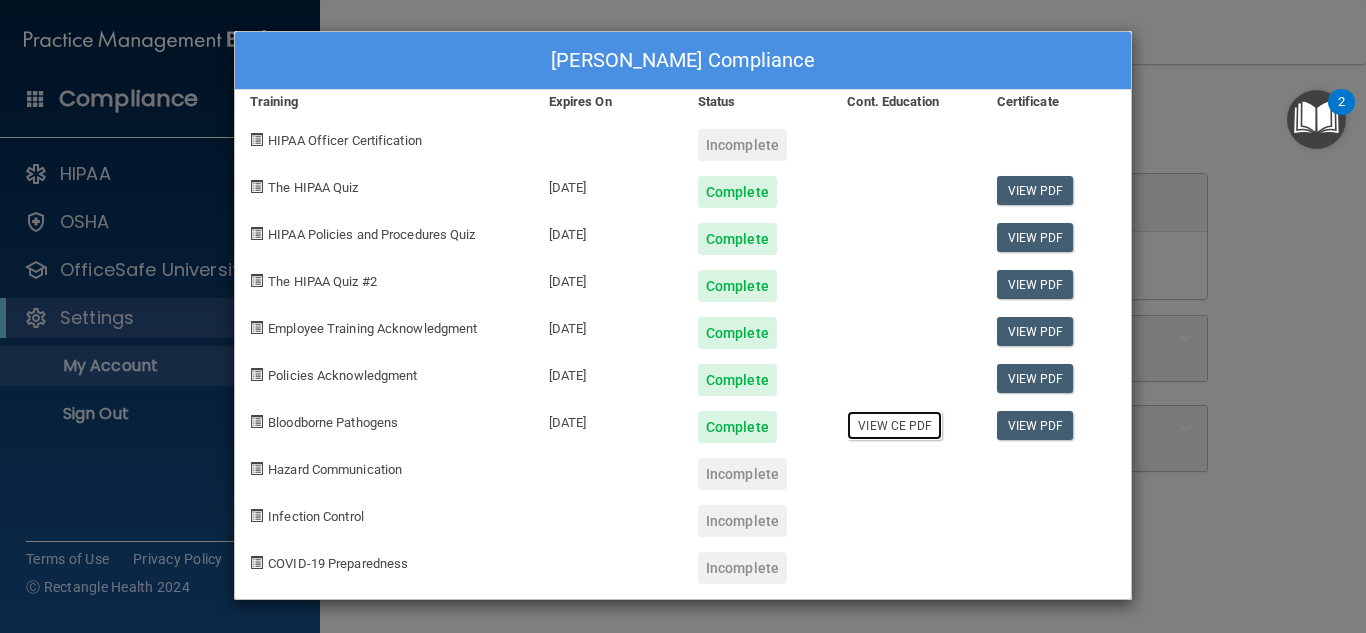 click on "View CE PDF" at bounding box center [894, 425] 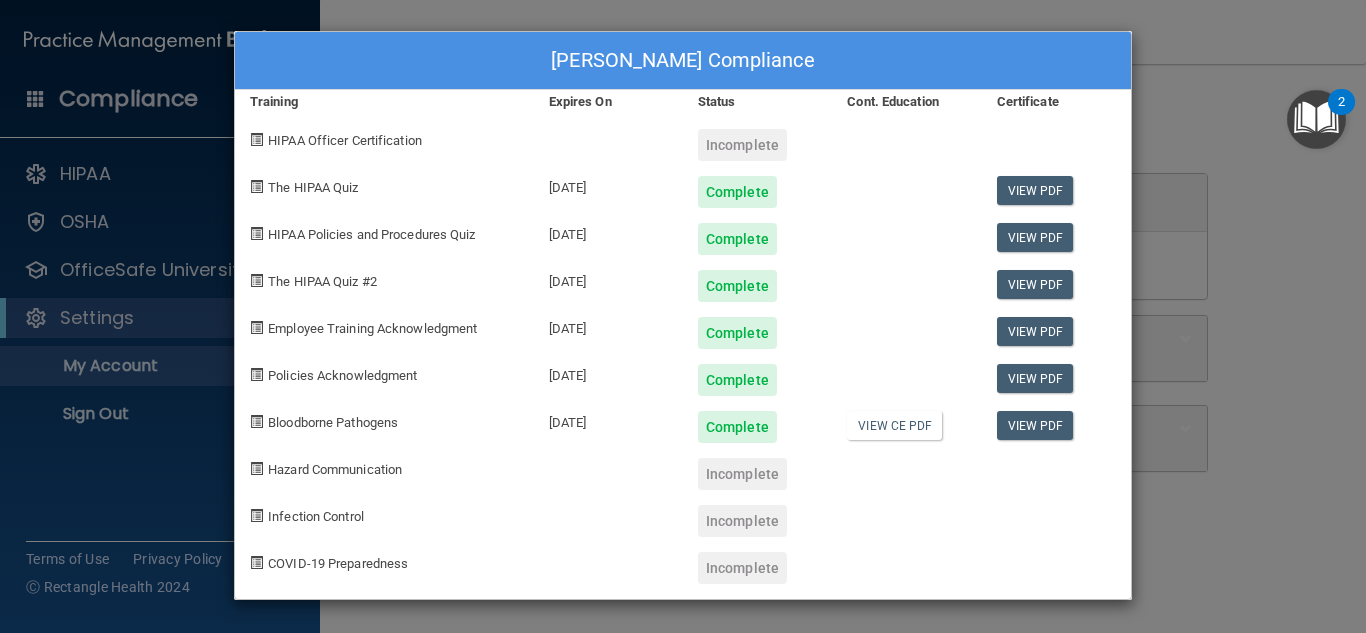 click on "Lia Thornton's Compliance      Training   Expires On   Status   Cont. Education   Certificate         HIPAA Officer Certification             Incomplete                      The HIPAA Quiz      07/11/2026       Complete              View PDF         HIPAA Policies and Procedures Quiz      07/11/2026       Complete              View PDF         The HIPAA Quiz #2      07/11/2026       Complete              View PDF         Employee Training Acknowledgment      07/10/2026       Complete              View PDF         Policies Acknowledgment      07/10/2026       Complete              View PDF         Bloodborne Pathogens      07/10/2026       Complete        View CE PDF       View PDF         Hazard Communication             Incomplete                      Infection Control             Incomplete                      COVID-19 Preparedness             Incomplete" at bounding box center [683, 316] 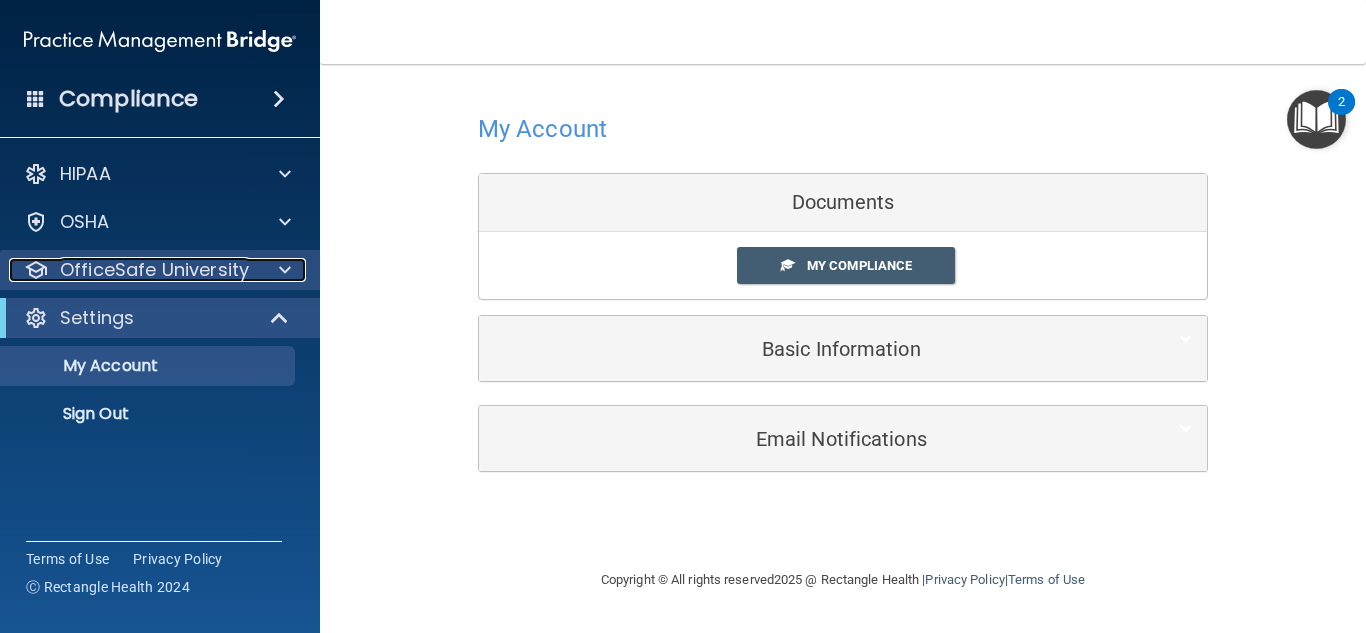 click on "OfficeSafe University" at bounding box center (154, 270) 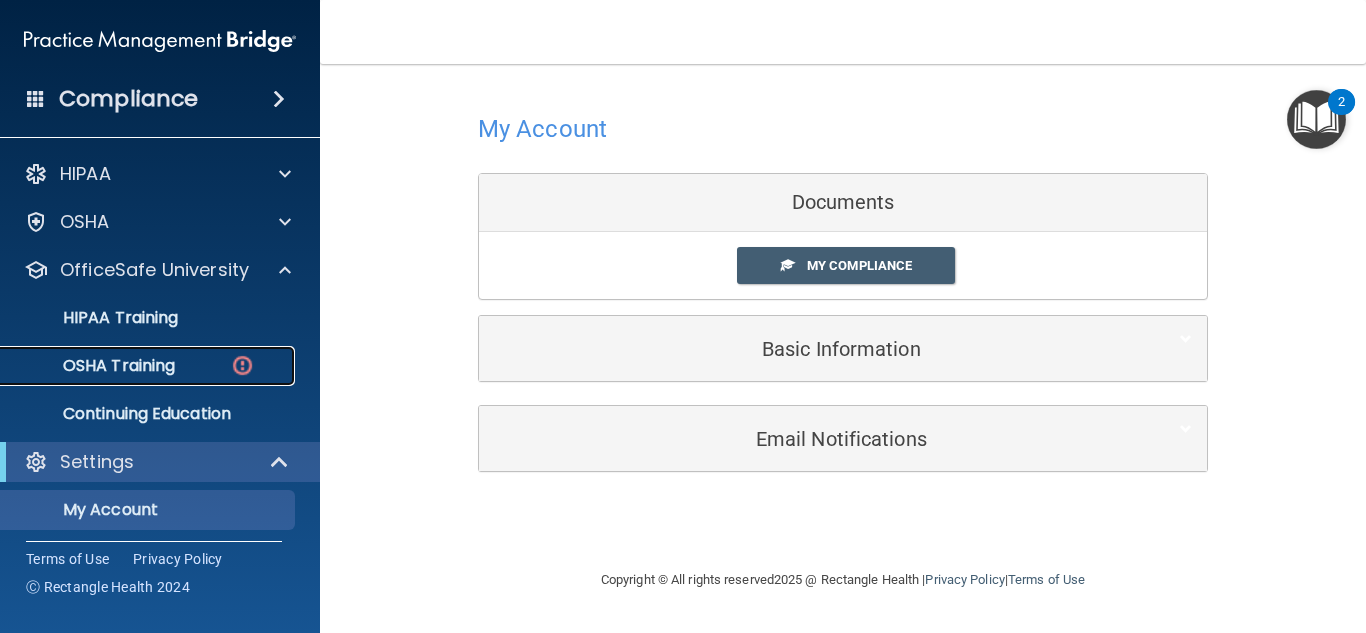 click on "OSHA Training" at bounding box center [94, 366] 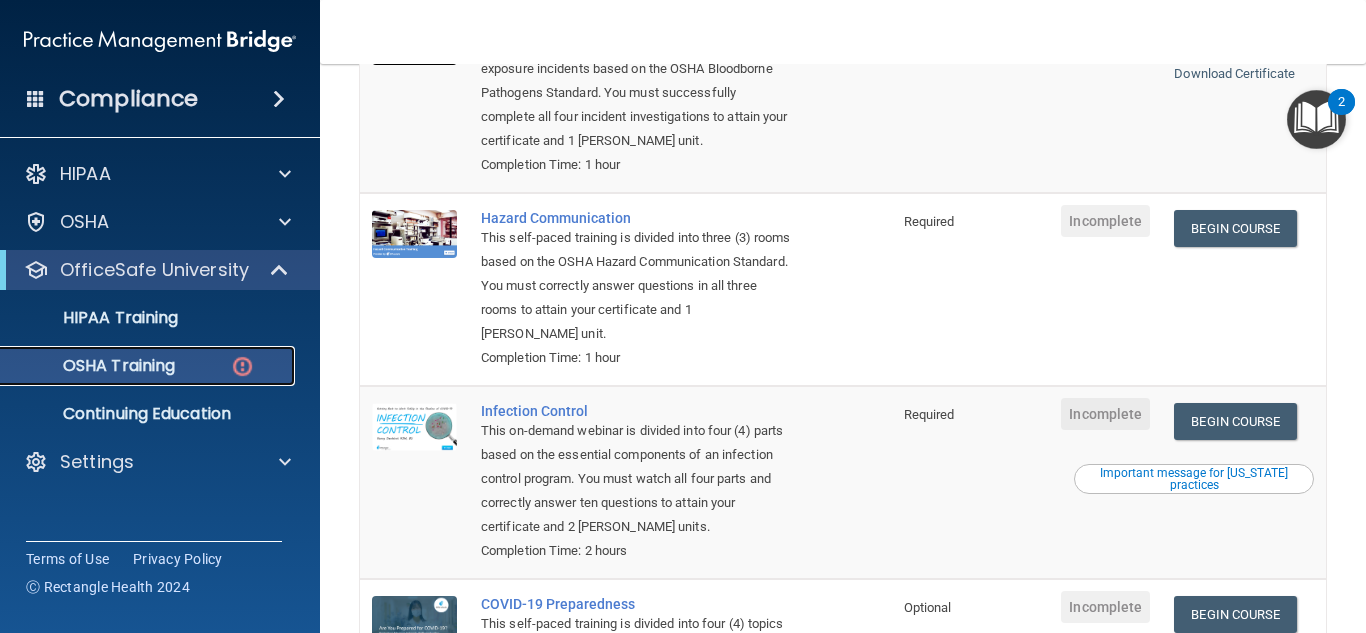 scroll, scrollTop: 319, scrollLeft: 0, axis: vertical 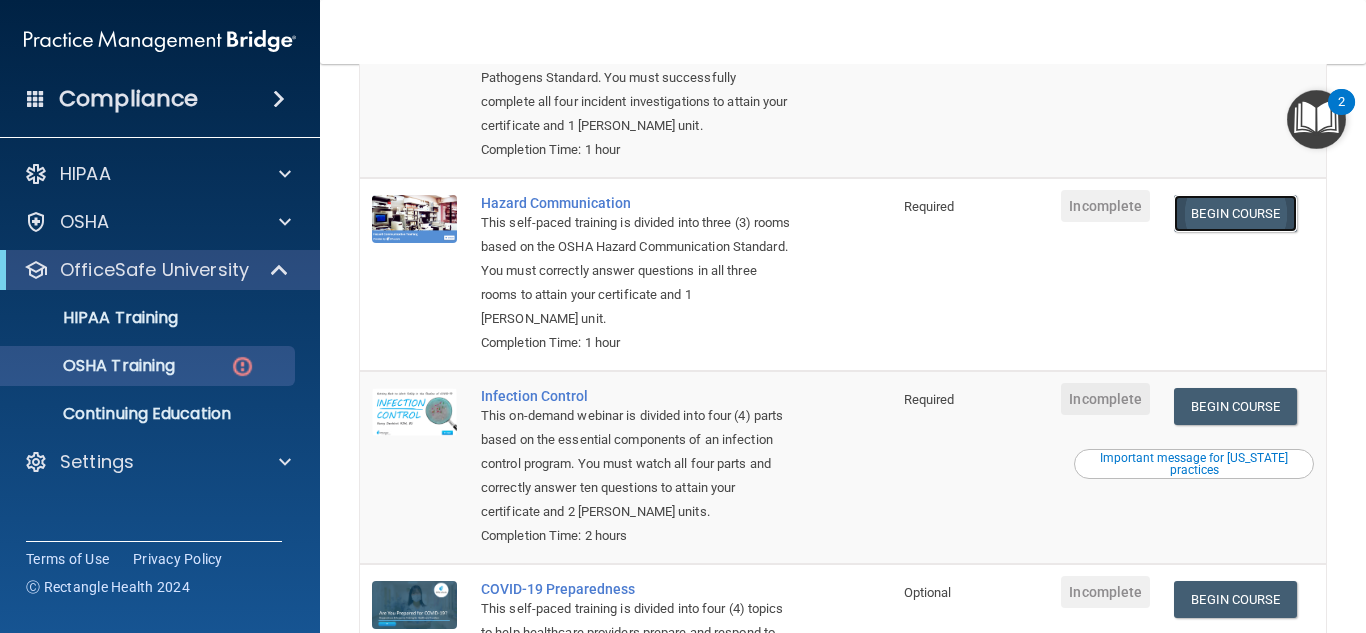 click on "Begin Course" at bounding box center [1235, 213] 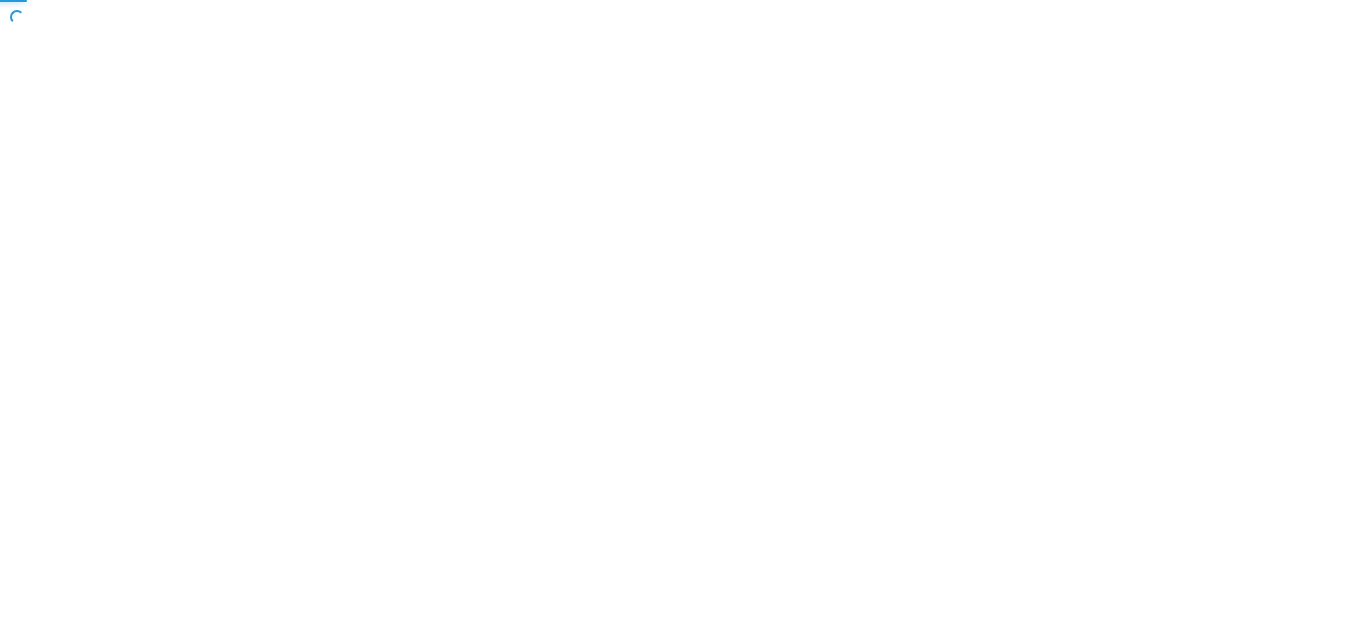 scroll, scrollTop: 0, scrollLeft: 0, axis: both 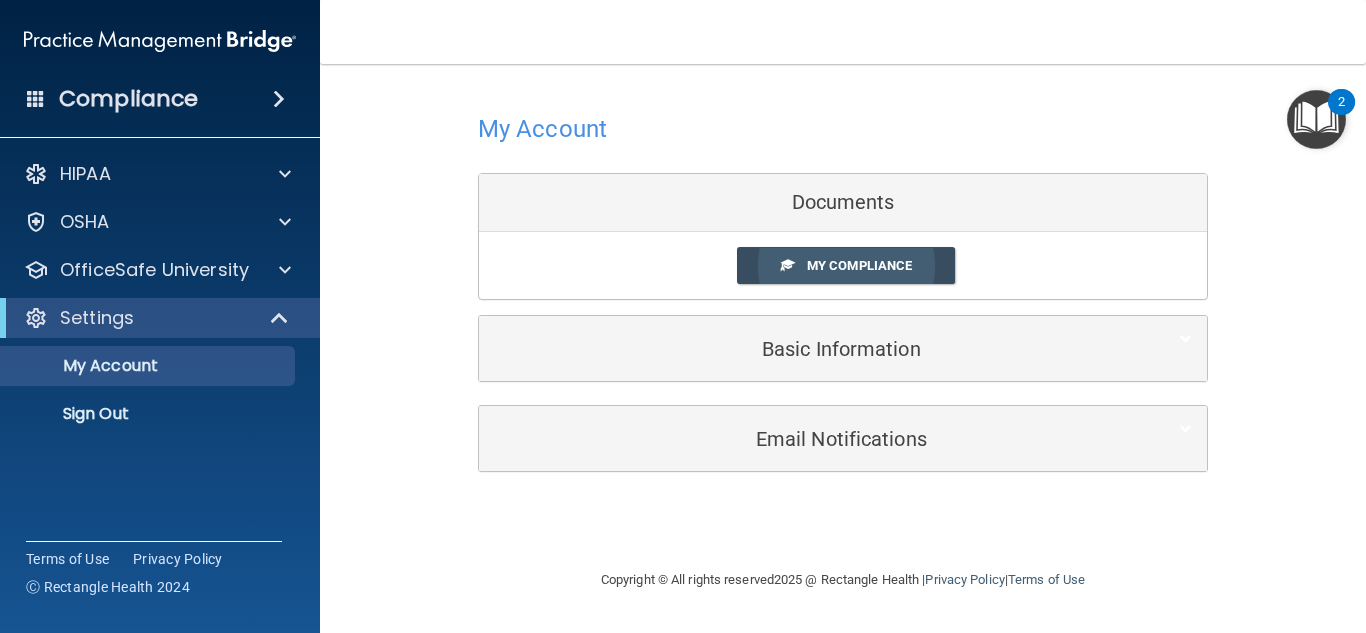 click on "My Compliance" at bounding box center [859, 265] 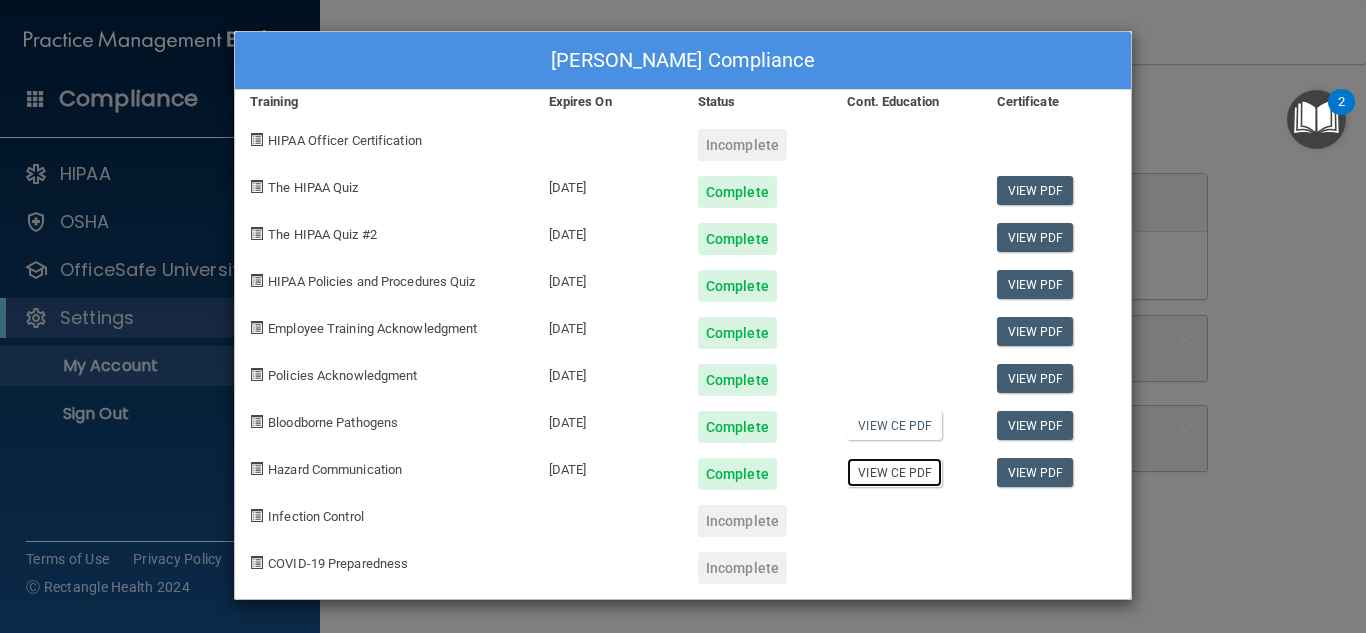 click on "View CE PDF" at bounding box center (894, 472) 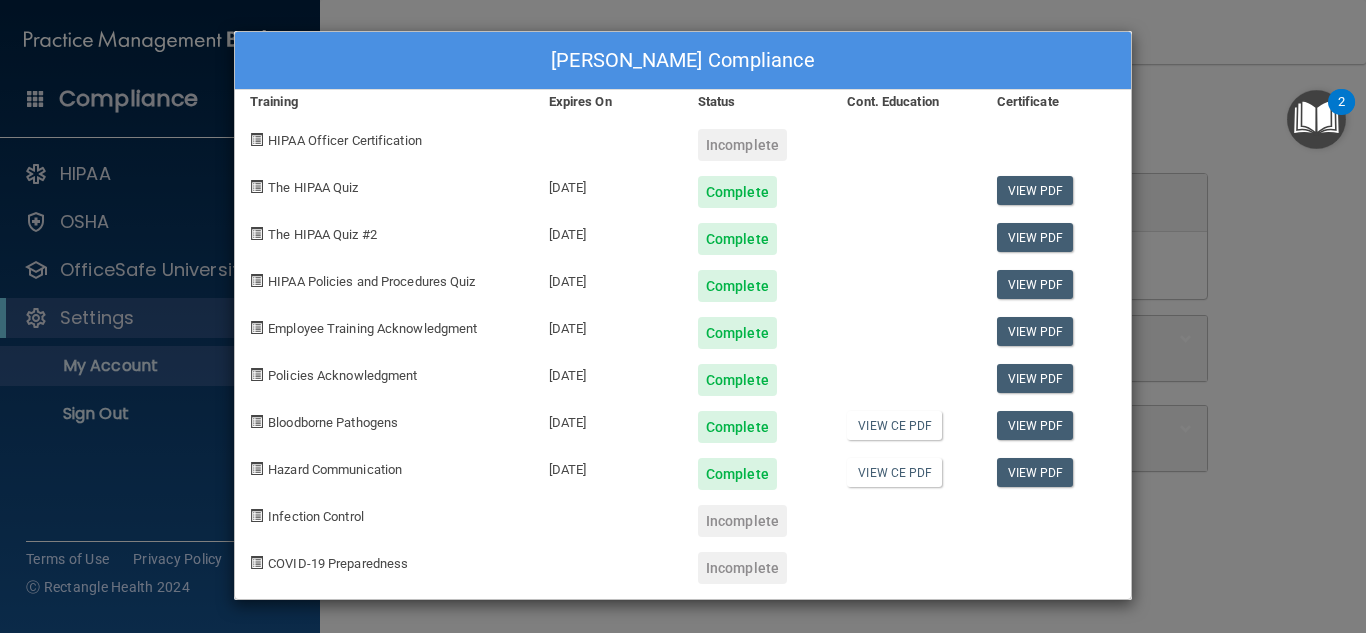 click on "[PERSON_NAME] Compliance      Training   Expires On   Status   Cont. Education   Certificate         HIPAA Officer Certification             Incomplete                      The HIPAA Quiz      [DATE]       Complete              View PDF         The HIPAA Quiz #2      [DATE]       Complete              View PDF         HIPAA Policies and Procedures Quiz      [DATE]       Complete              View PDF         Employee Training Acknowledgment      [DATE]       Complete              View PDF         Policies Acknowledgment      [DATE]       Complete              View PDF         Bloodborne Pathogens      [DATE]       Complete        View CE PDF       View PDF         Hazard Communication      [DATE]       Complete        View CE PDF       View PDF         Infection Control             Incomplete                      COVID-19 Preparedness             Incomplete" at bounding box center (683, 316) 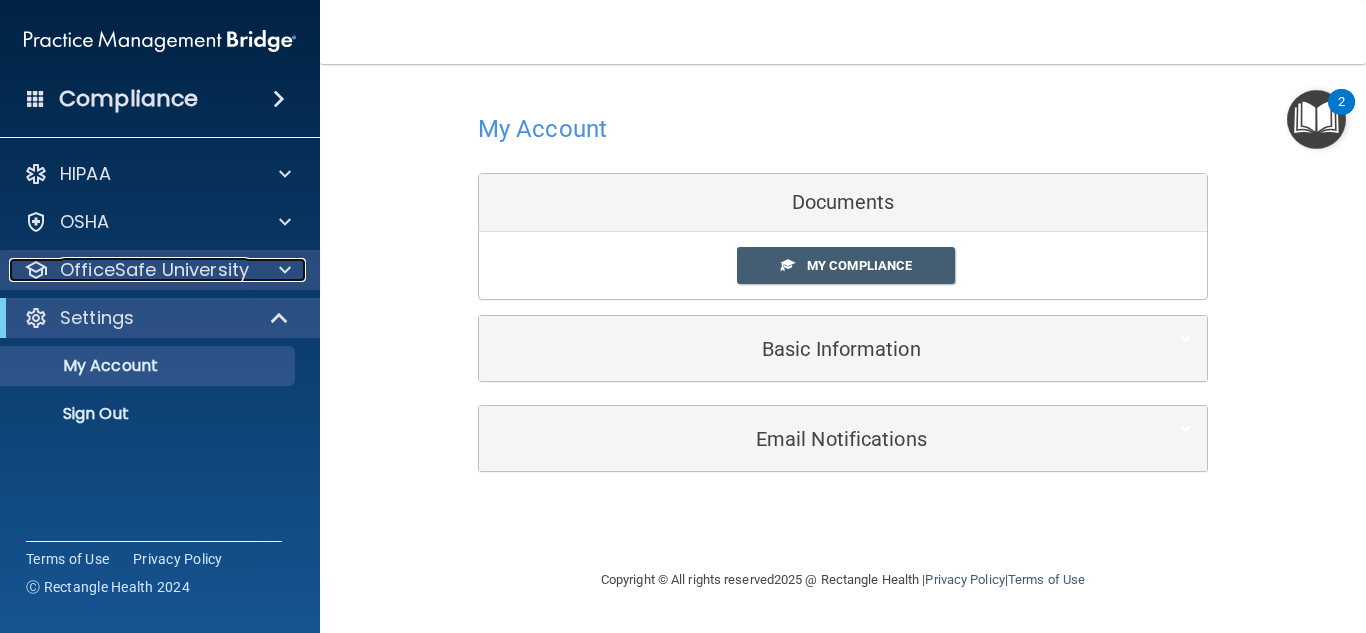 click on "OfficeSafe University" at bounding box center [154, 270] 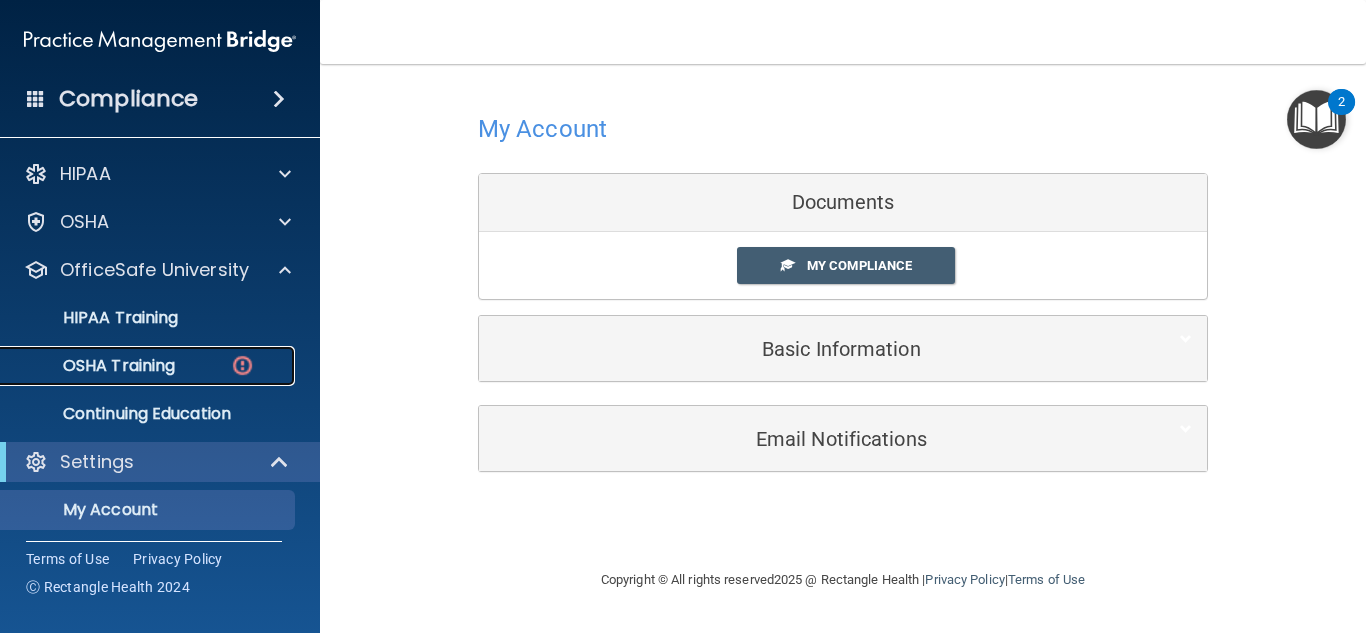 click on "OSHA Training" at bounding box center [137, 366] 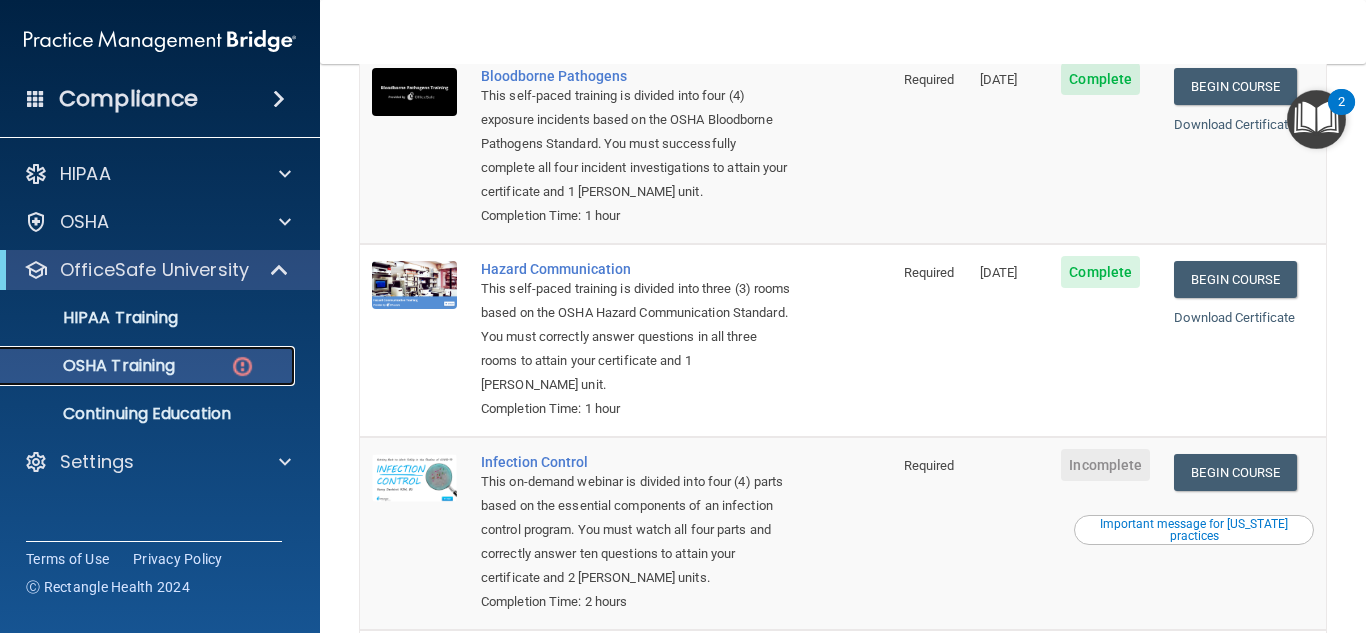scroll, scrollTop: 292, scrollLeft: 0, axis: vertical 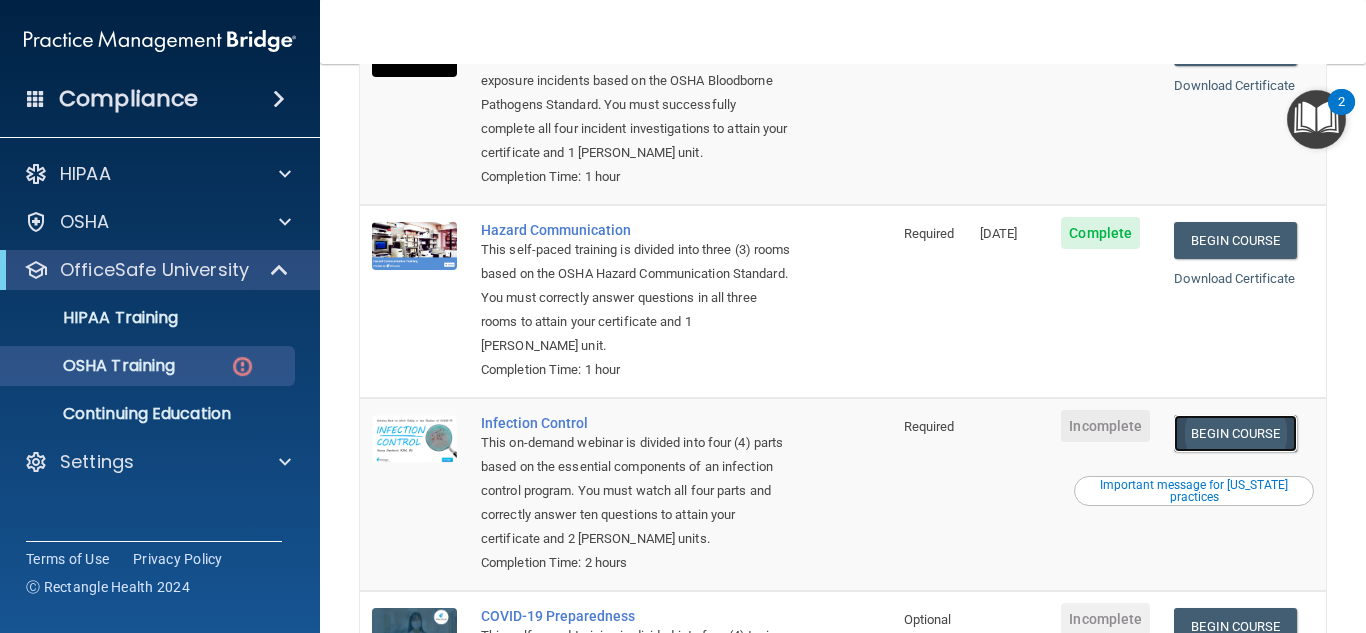 click on "Begin Course" at bounding box center (1235, 433) 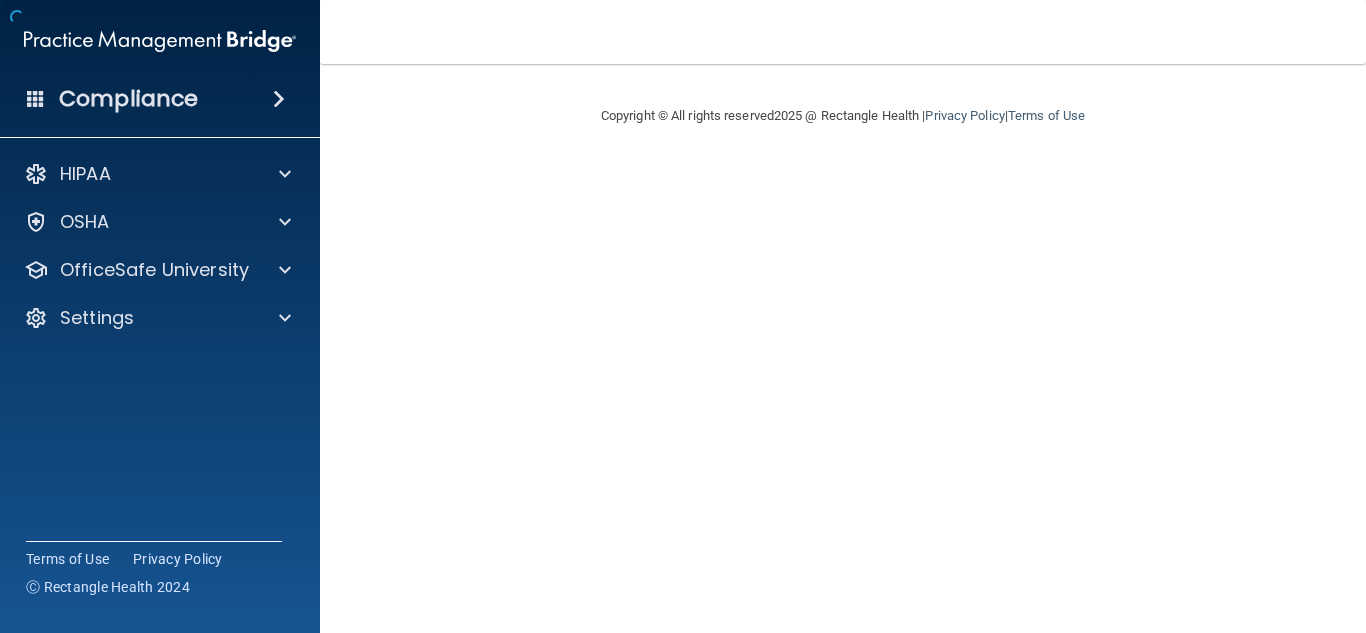 scroll, scrollTop: 0, scrollLeft: 0, axis: both 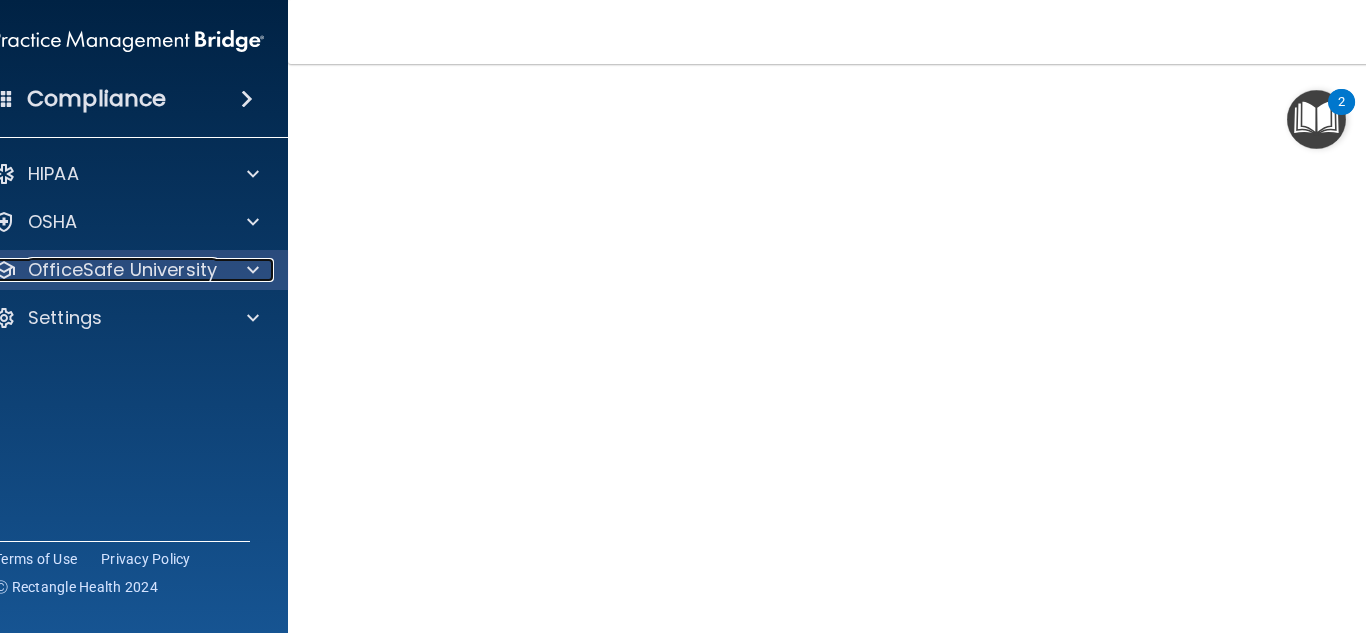 click at bounding box center [250, 270] 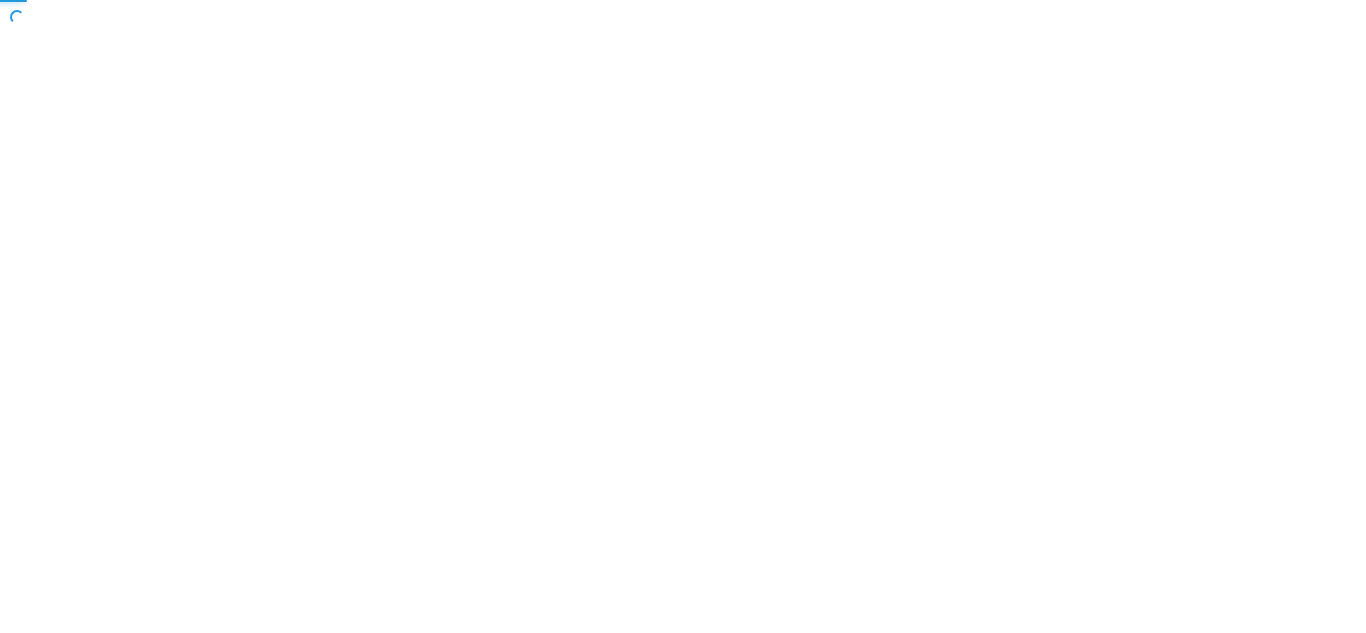 scroll, scrollTop: 0, scrollLeft: 0, axis: both 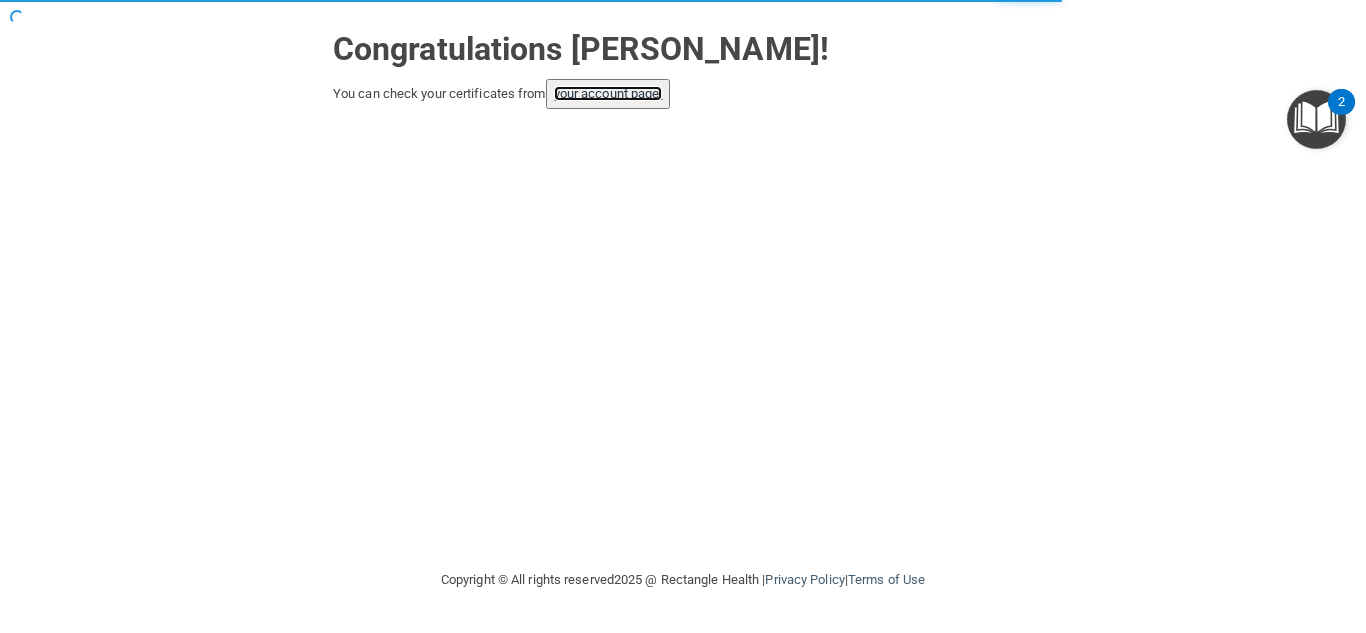 click on "your account page!" at bounding box center [608, 93] 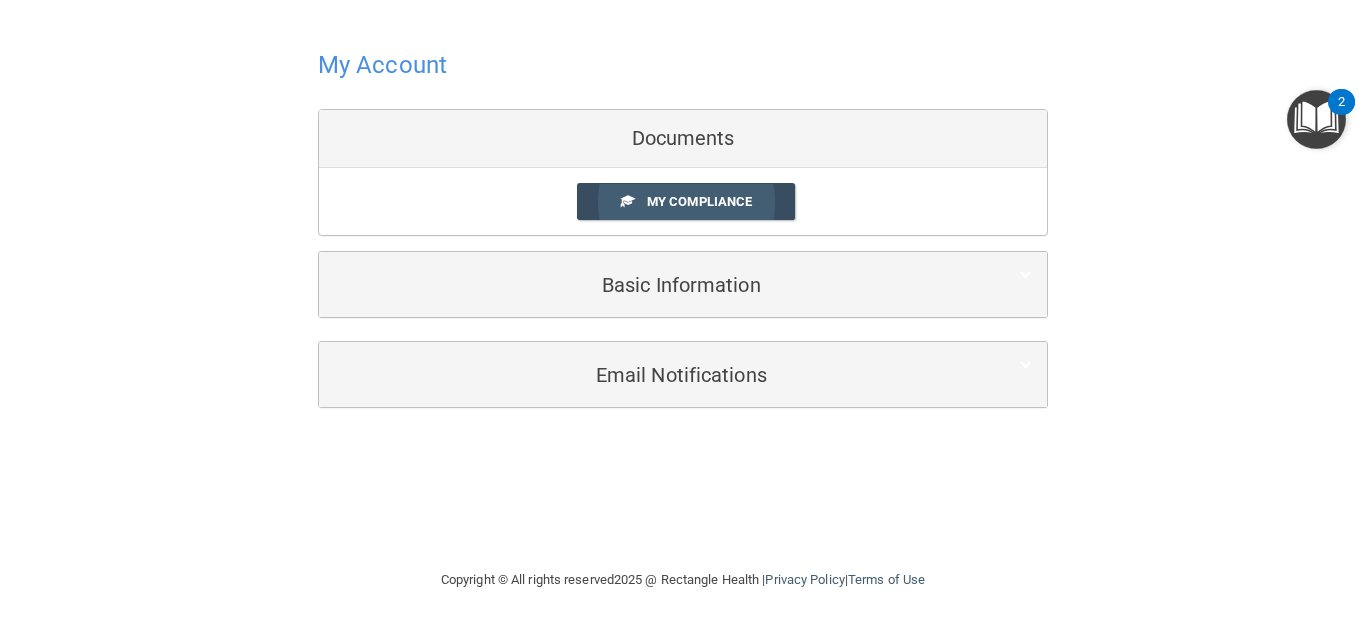 click on "My Compliance" at bounding box center [686, 201] 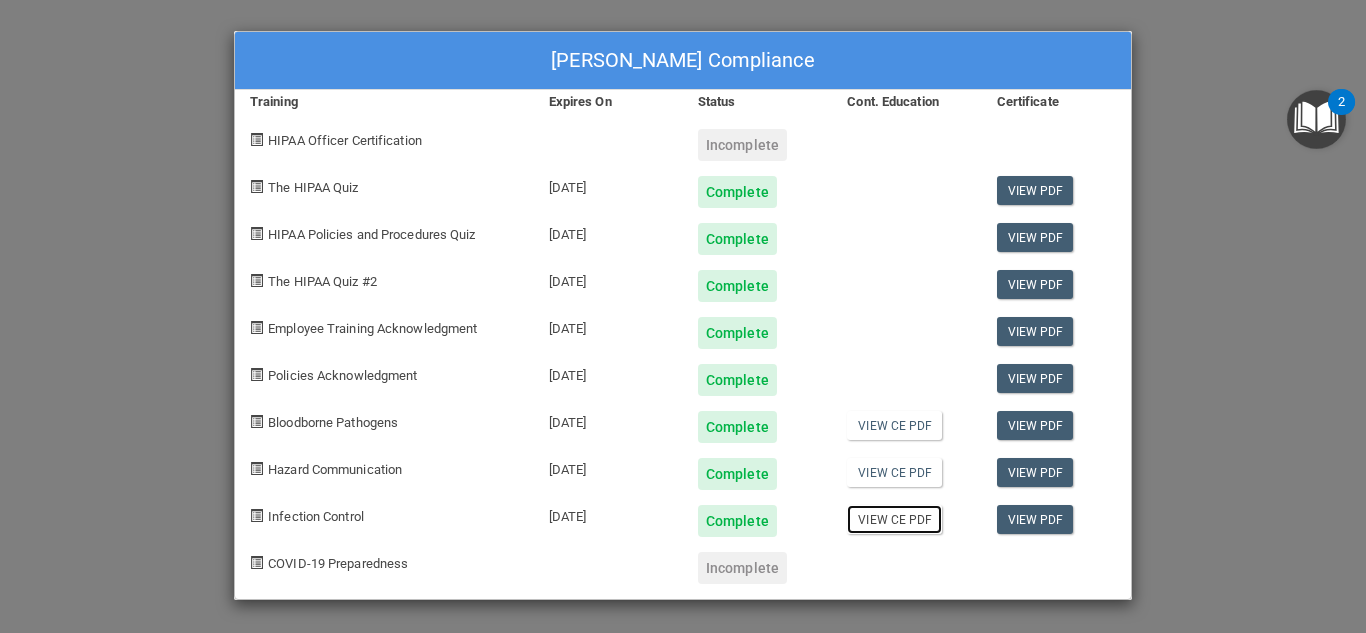 click on "View CE PDF" at bounding box center (894, 519) 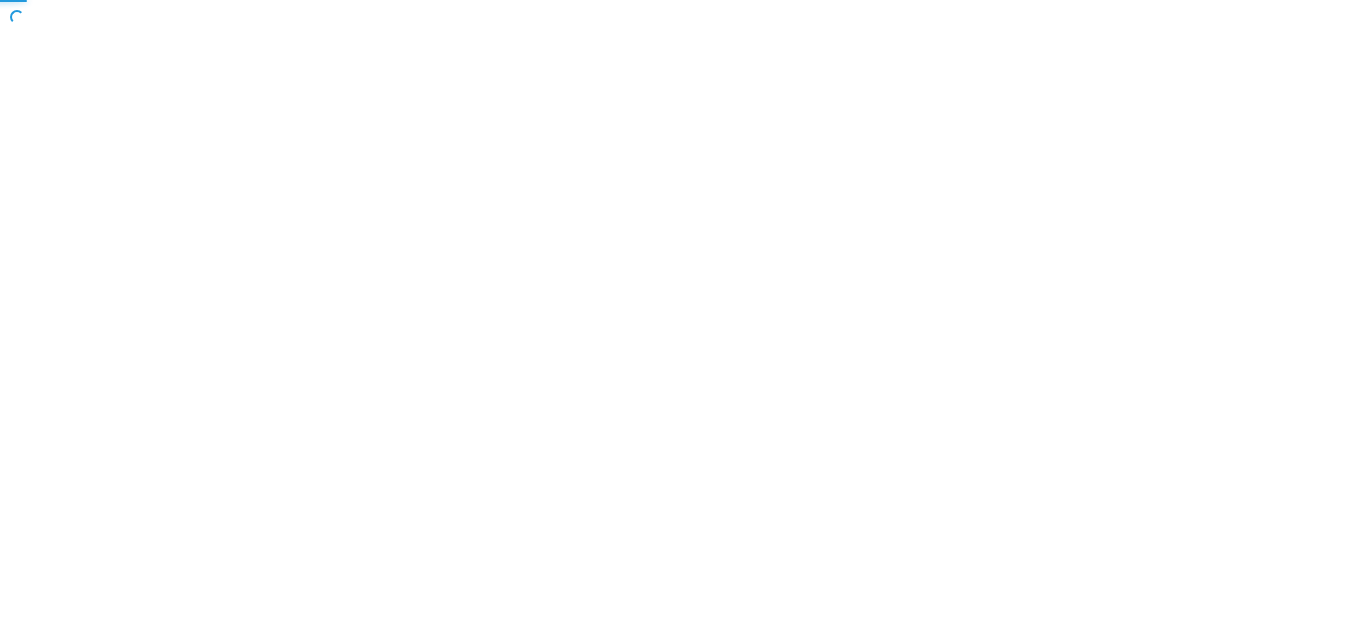 scroll, scrollTop: 0, scrollLeft: 0, axis: both 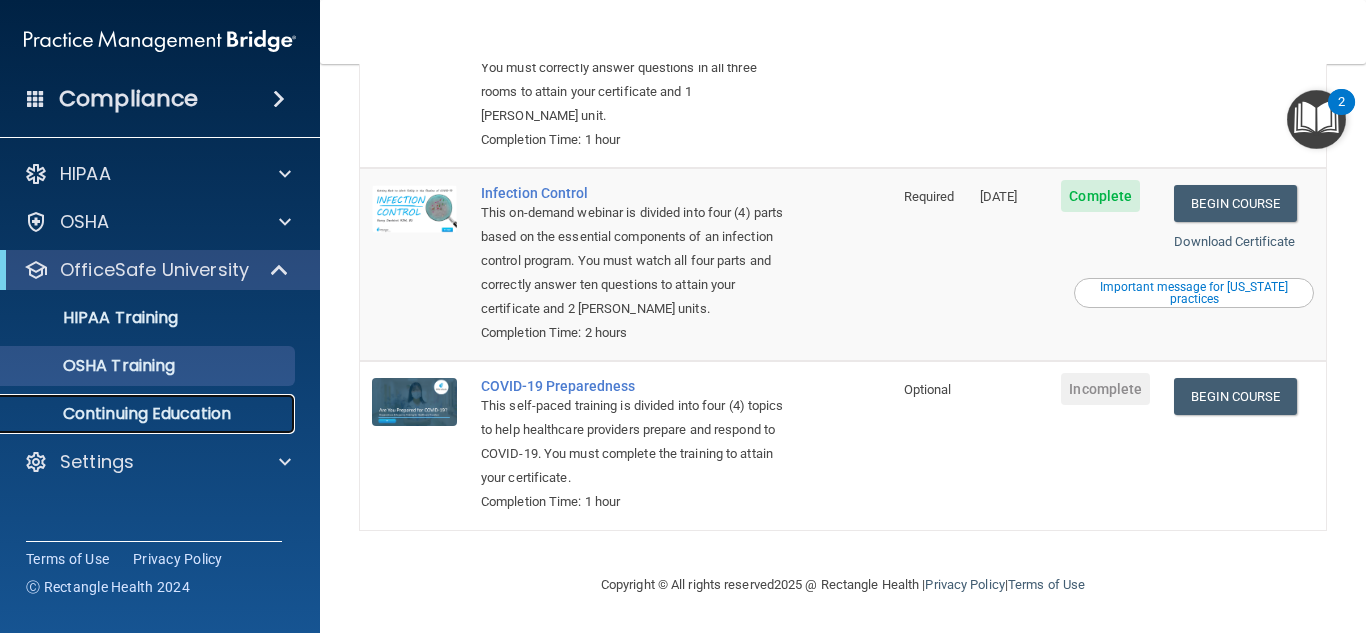 click on "Continuing Education" at bounding box center (149, 414) 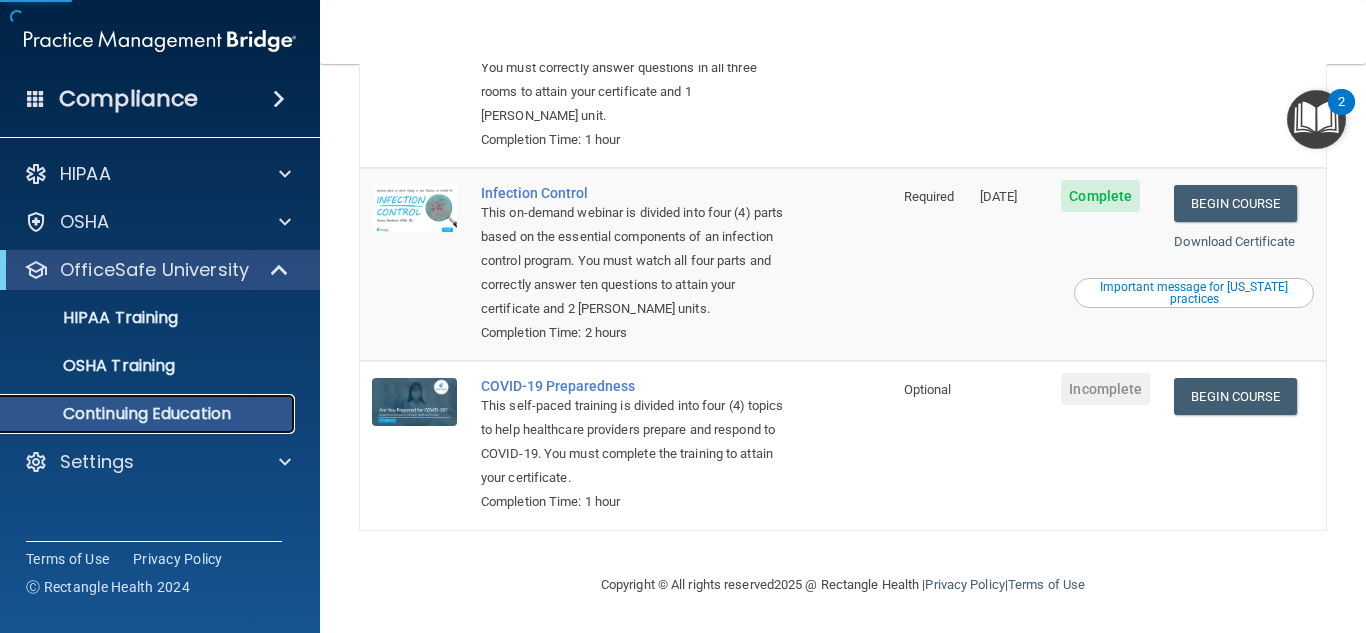 scroll, scrollTop: 0, scrollLeft: 0, axis: both 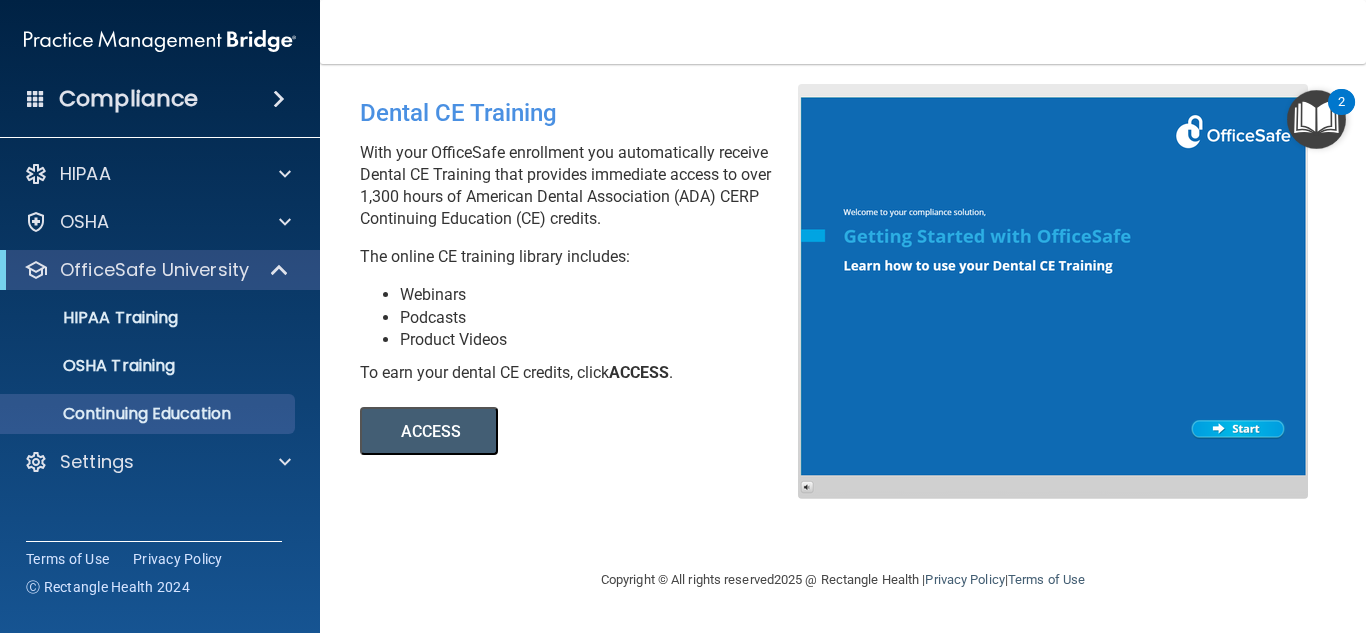 click on "ACCESS" at bounding box center (429, 431) 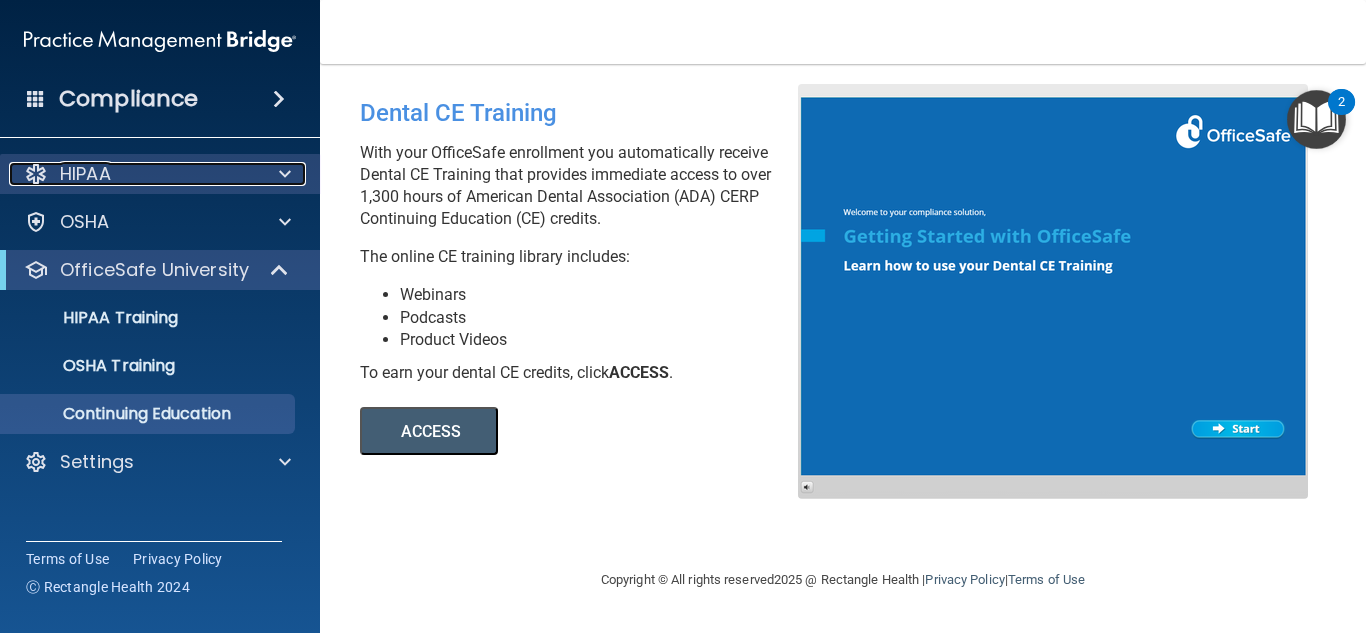 click on "HIPAA" at bounding box center [133, 174] 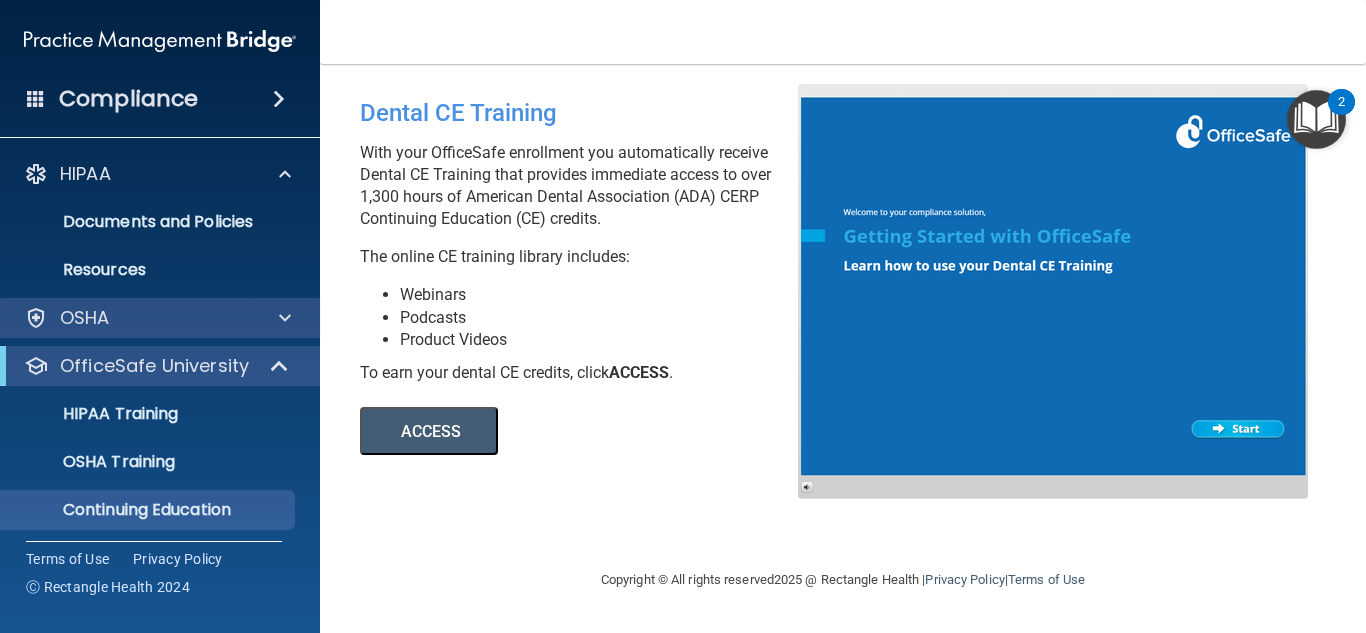 click on "OSHA" at bounding box center [160, 318] 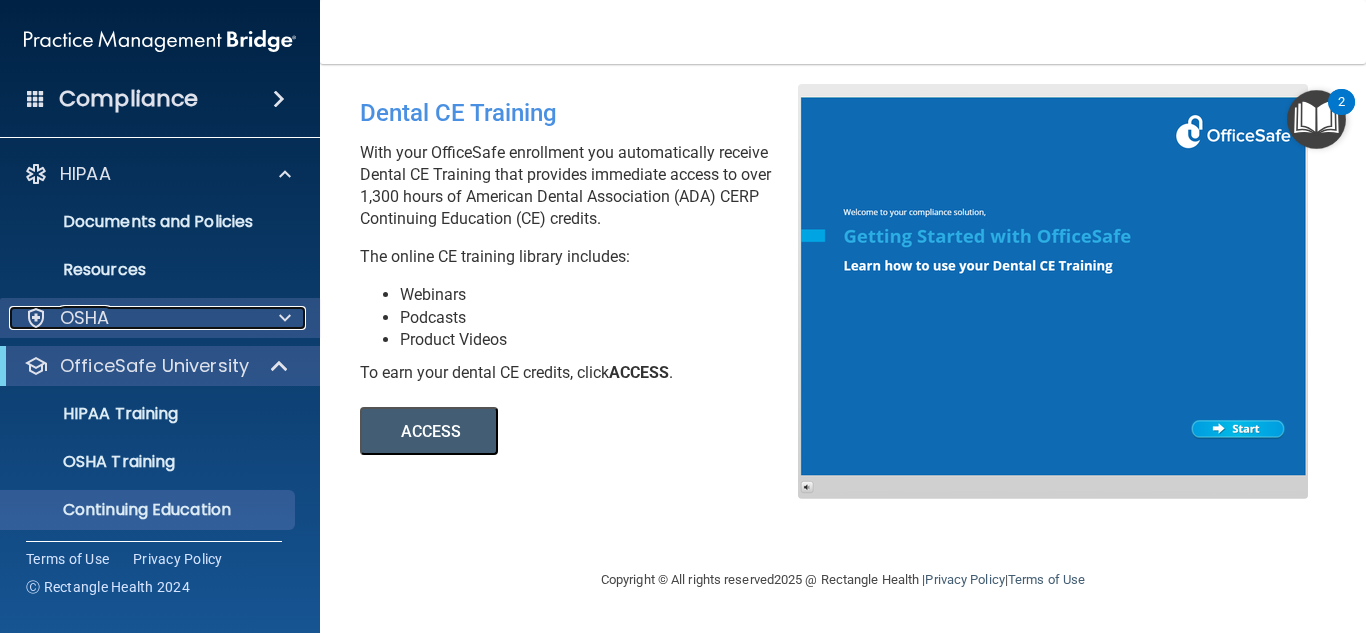 click at bounding box center (285, 318) 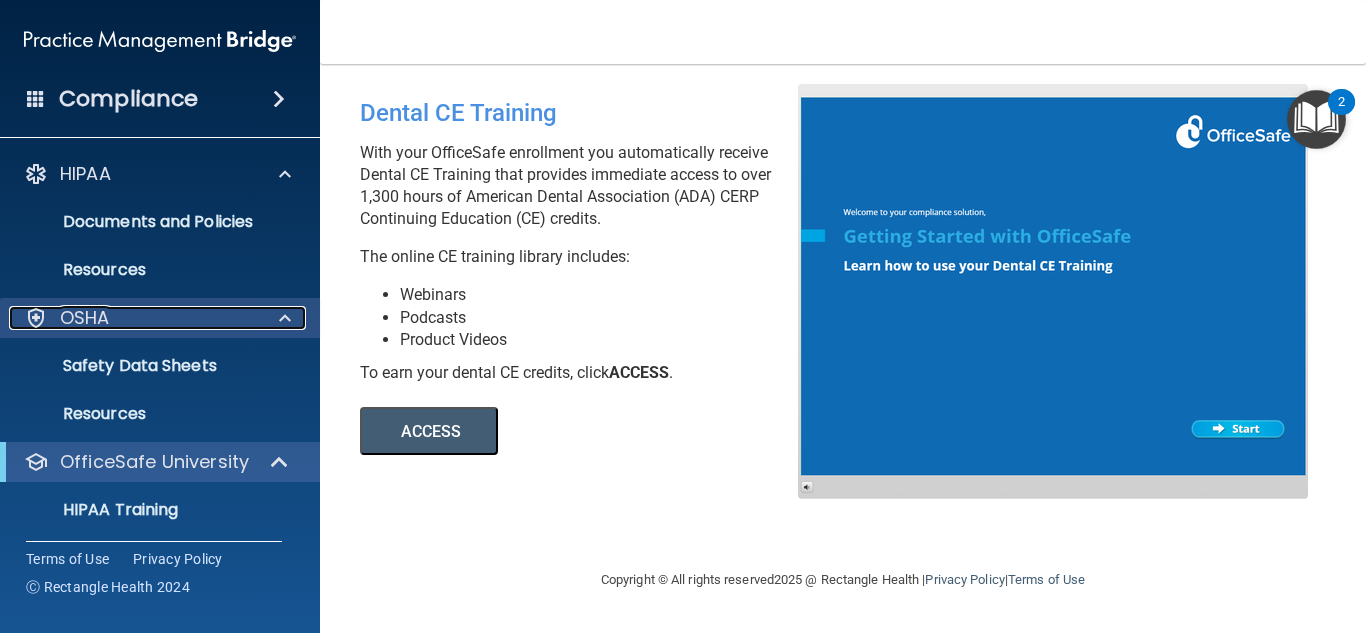 click at bounding box center (285, 318) 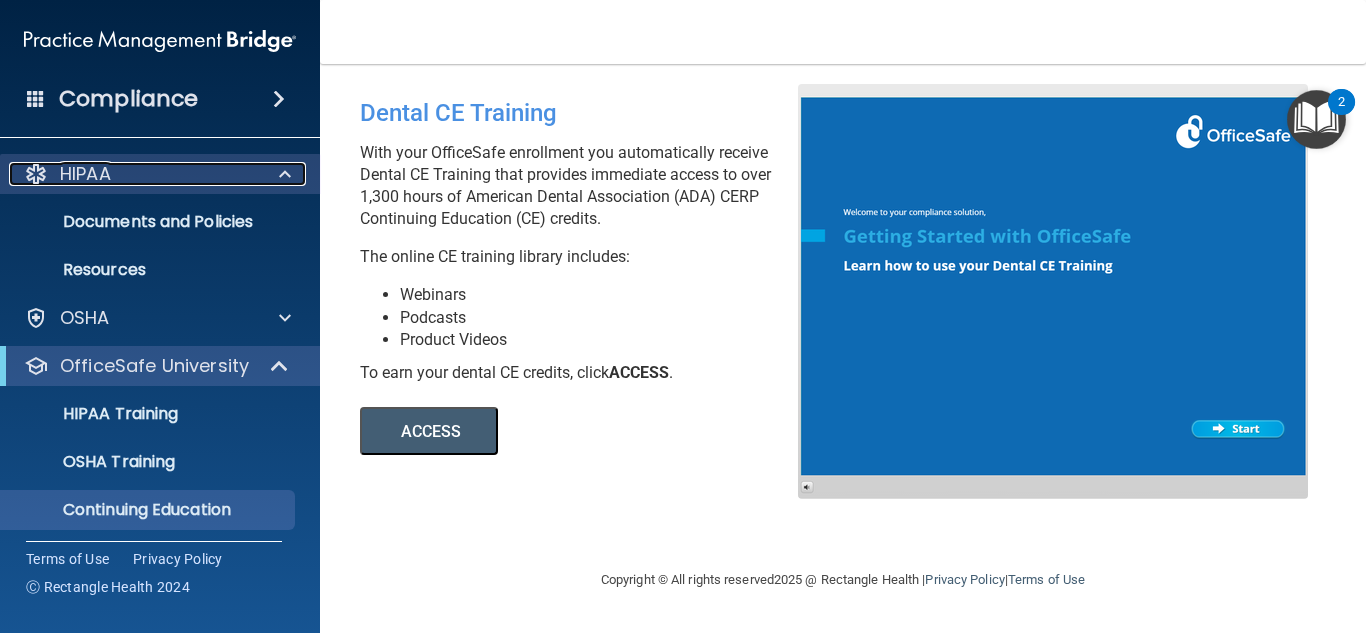 click at bounding box center [285, 174] 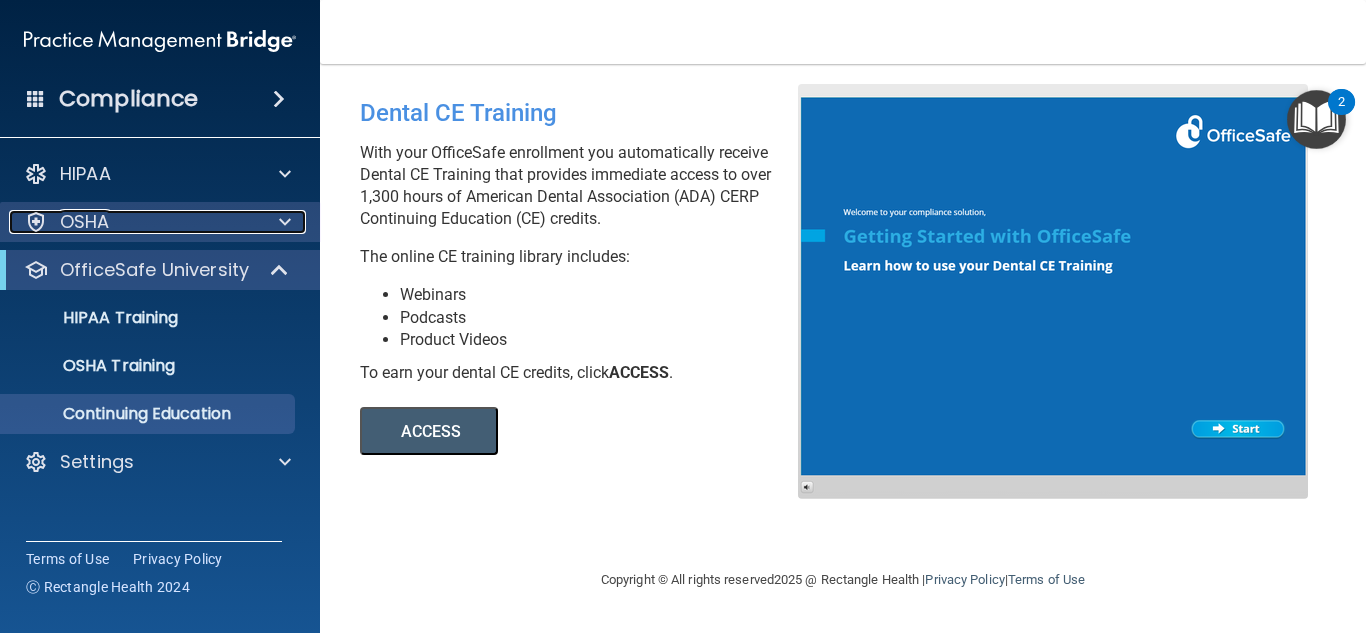 click at bounding box center (285, 222) 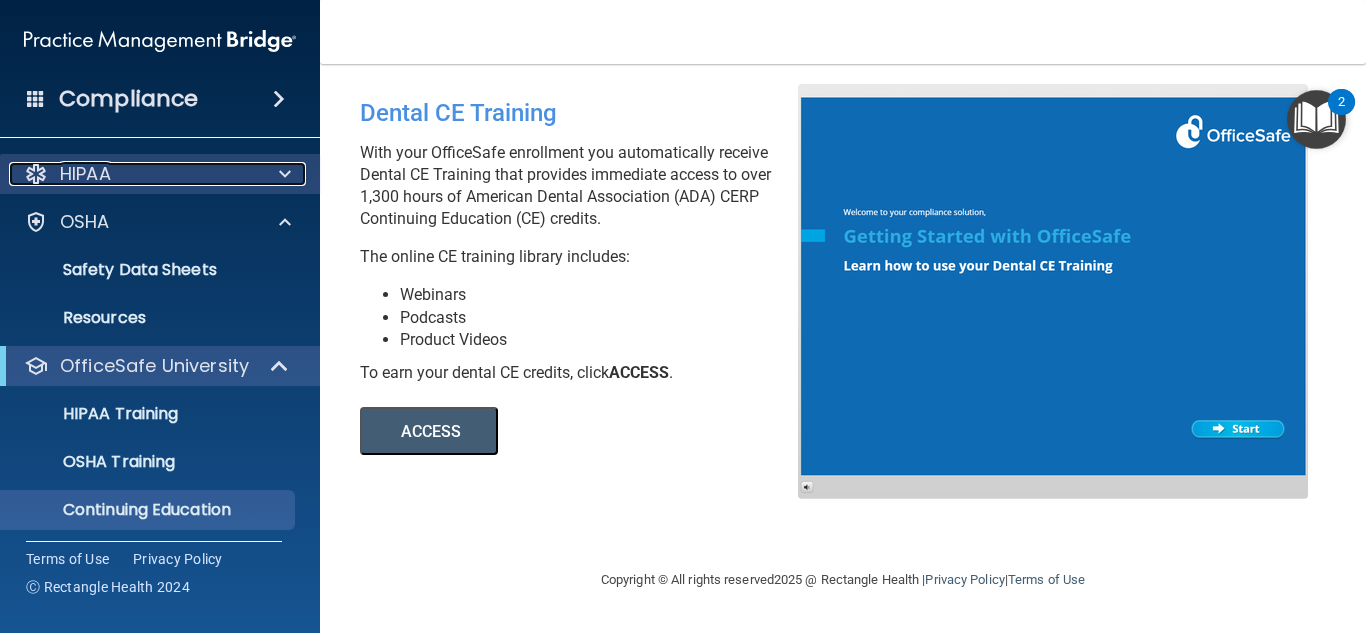 click at bounding box center [282, 174] 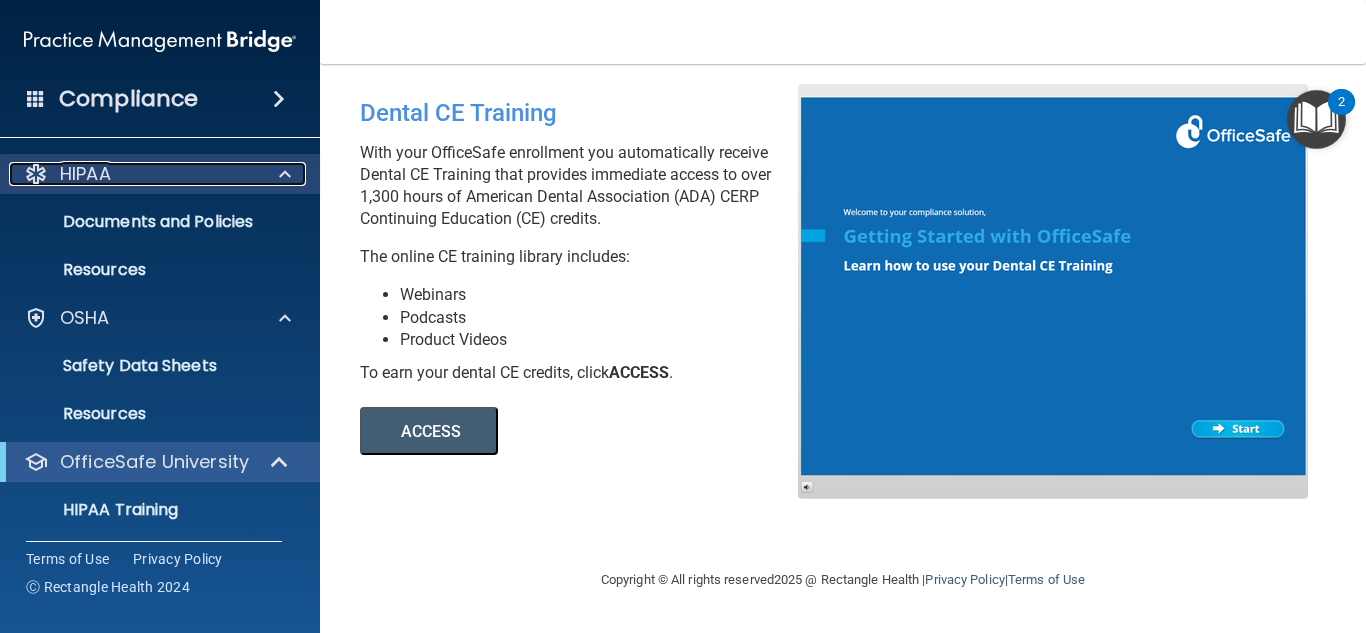 click at bounding box center (282, 174) 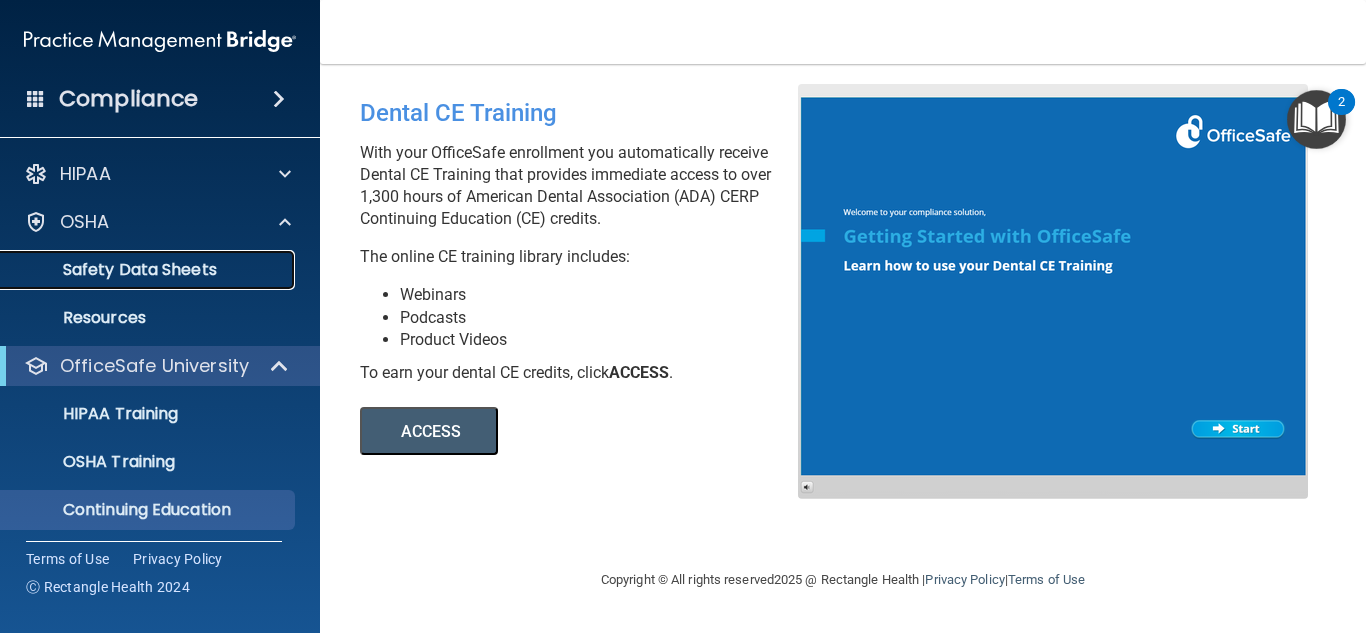 click on "Safety Data Sheets" at bounding box center (149, 270) 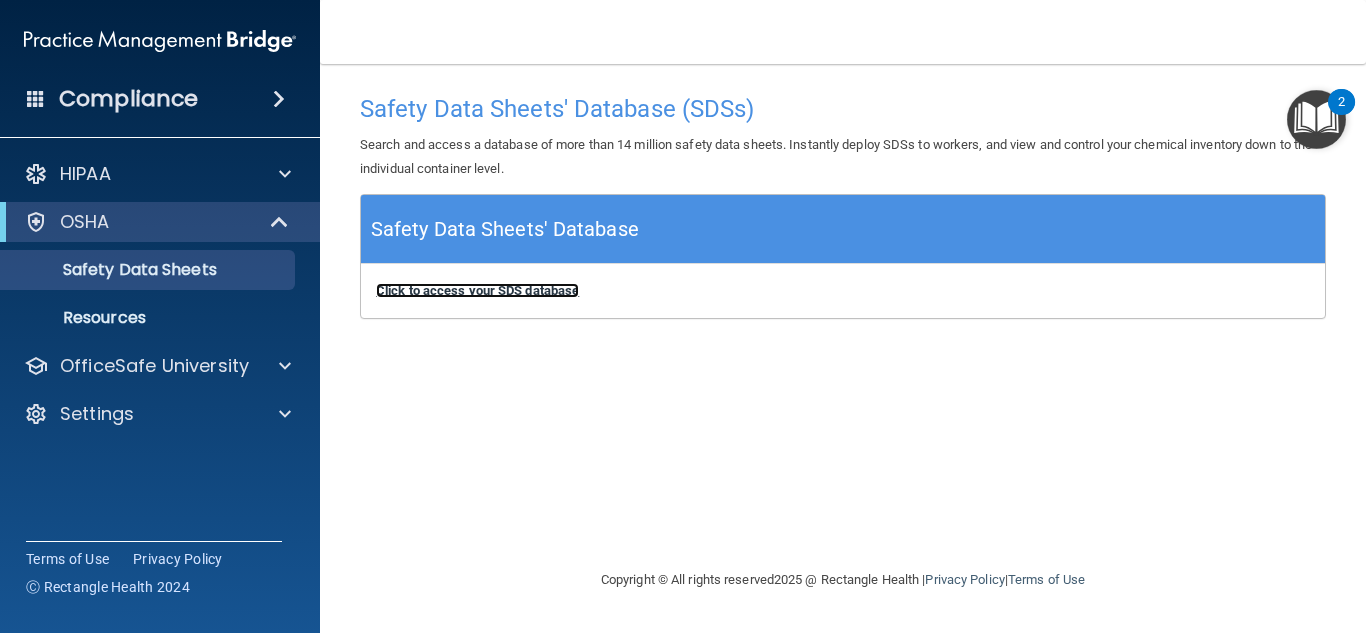 click on "Click to access your SDS database" at bounding box center [477, 290] 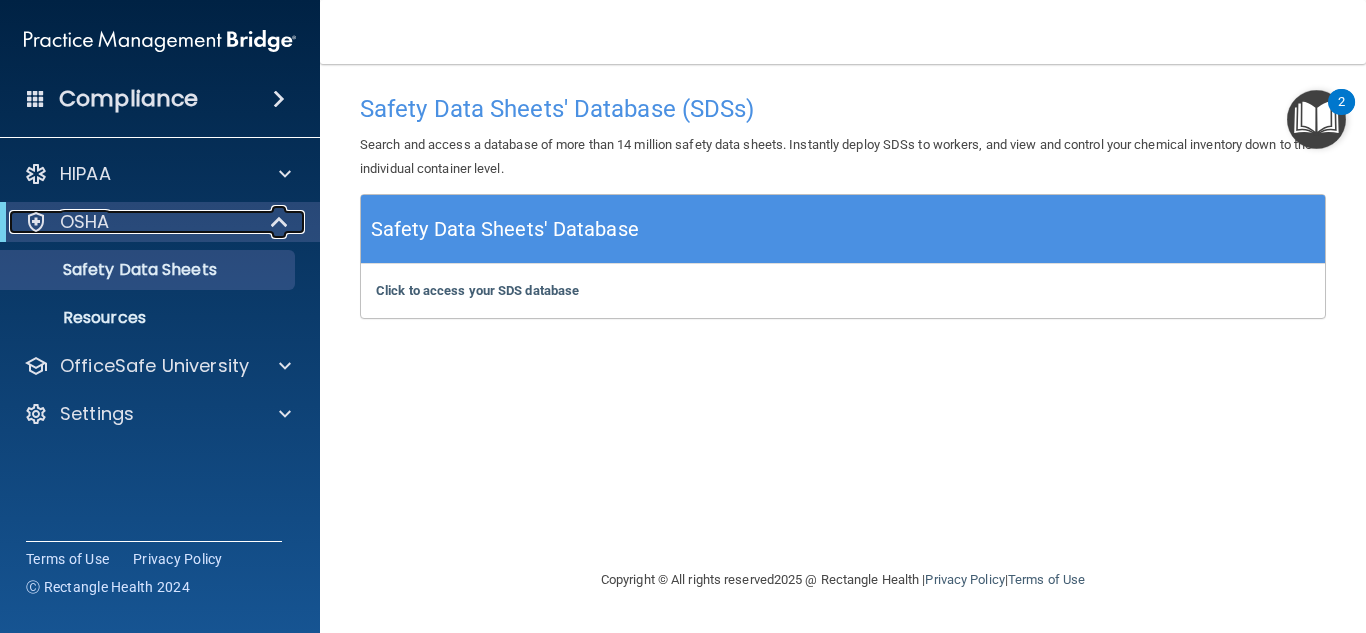 click at bounding box center (281, 222) 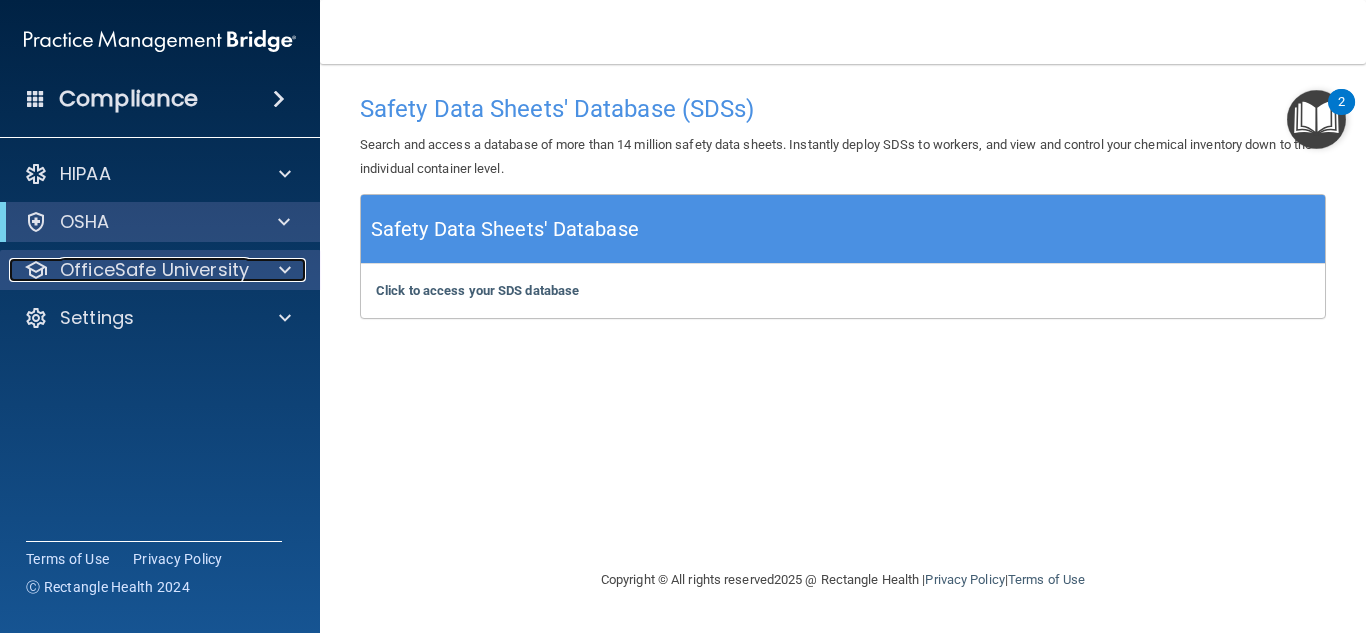 click at bounding box center (285, 270) 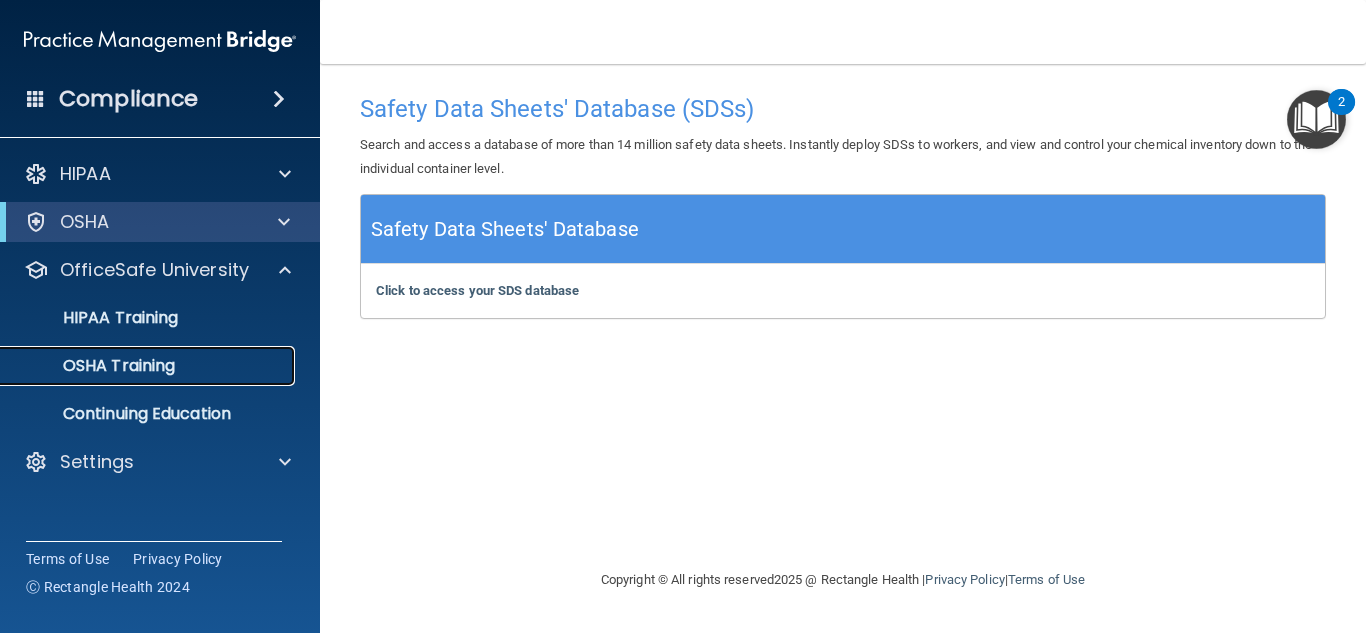 click on "OSHA Training" at bounding box center [149, 366] 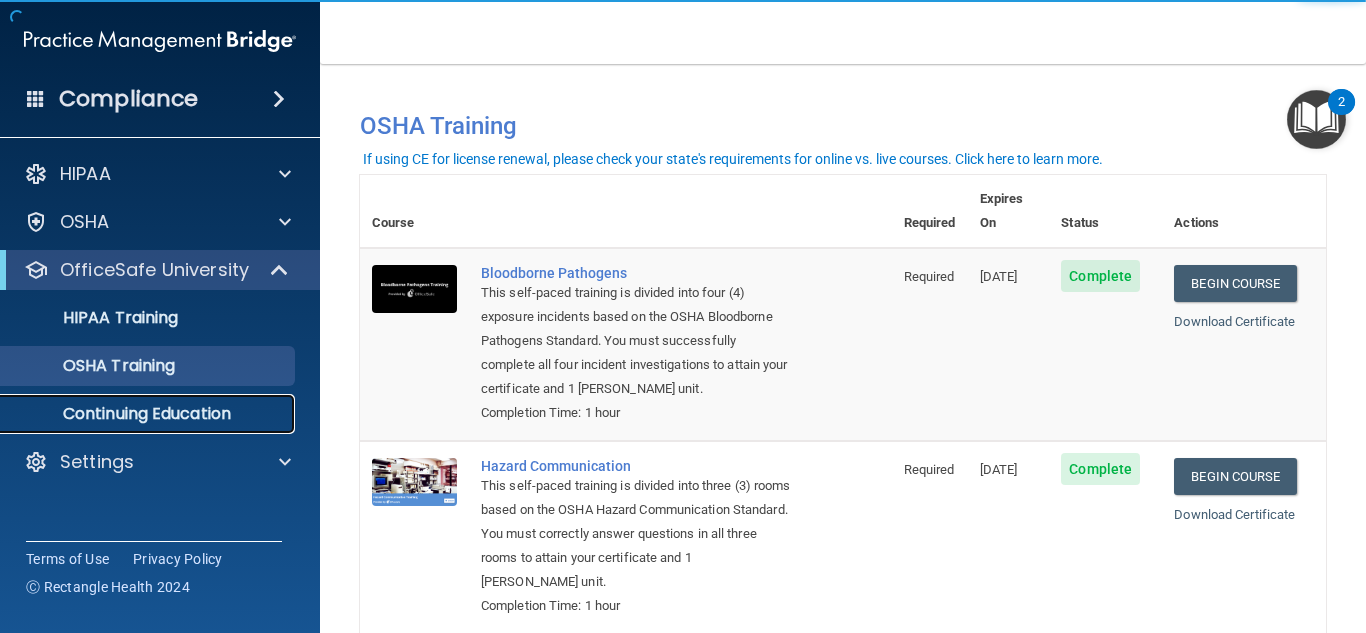 click on "Continuing Education" at bounding box center [149, 414] 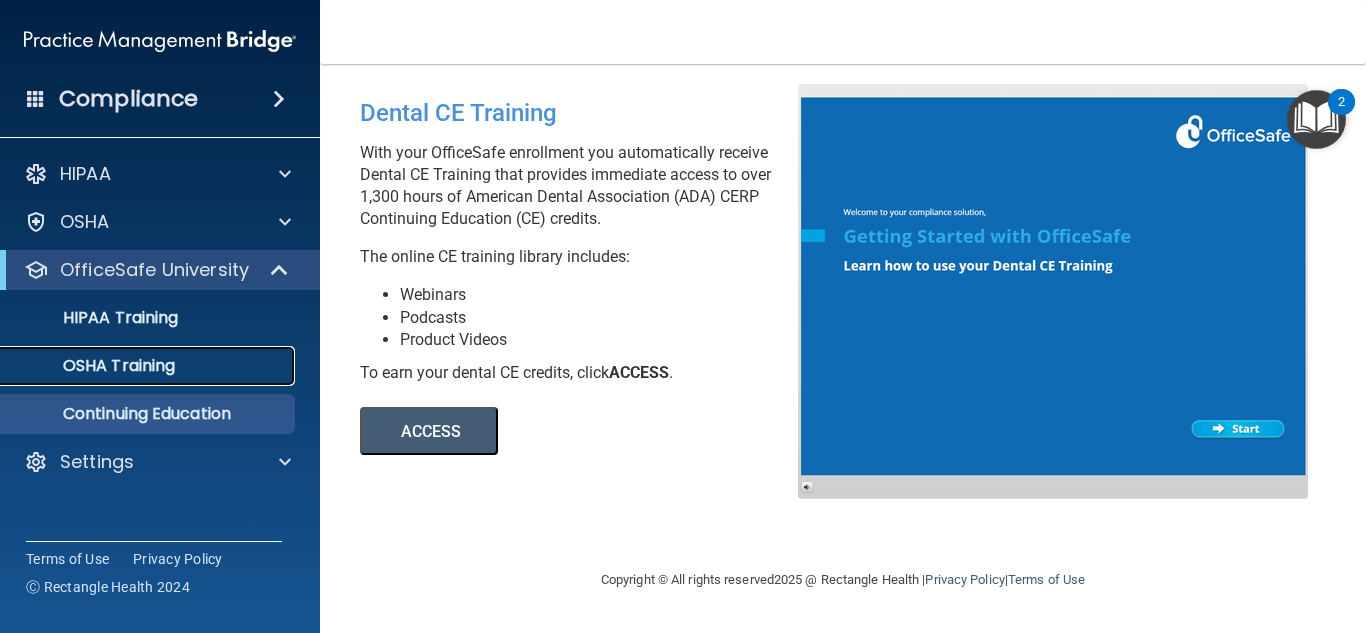 click on "OSHA Training" at bounding box center (94, 366) 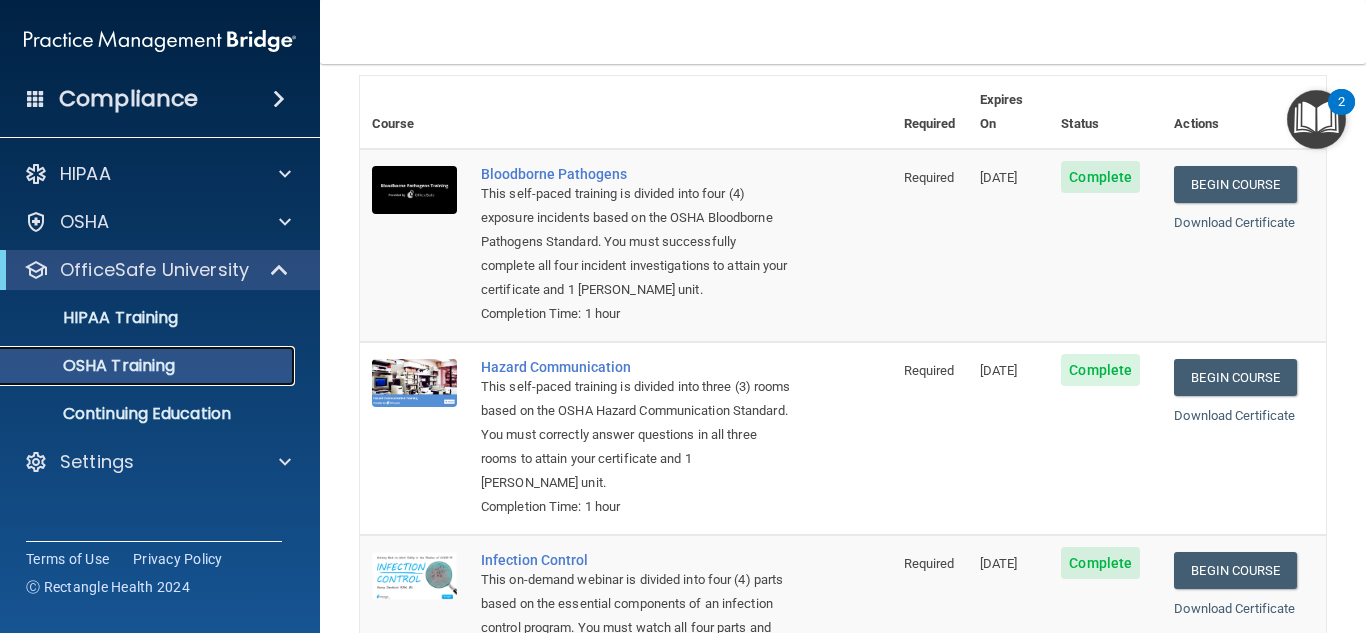 scroll, scrollTop: 0, scrollLeft: 0, axis: both 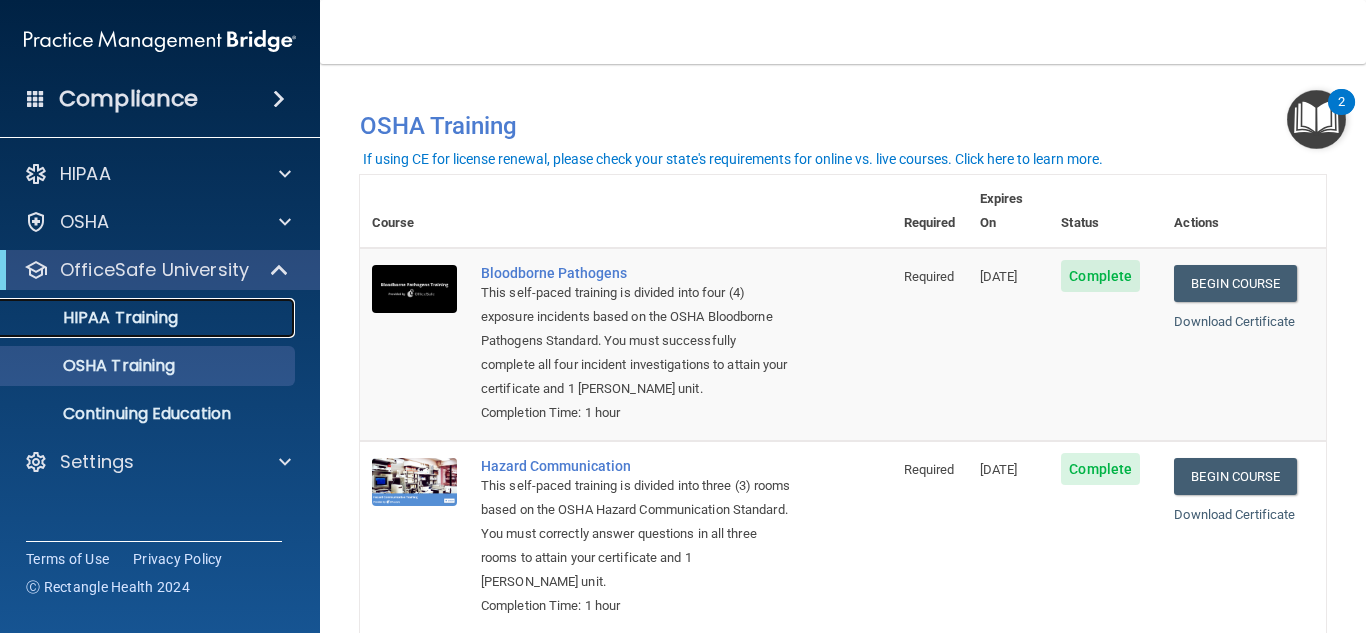 click on "HIPAA Training" at bounding box center [149, 318] 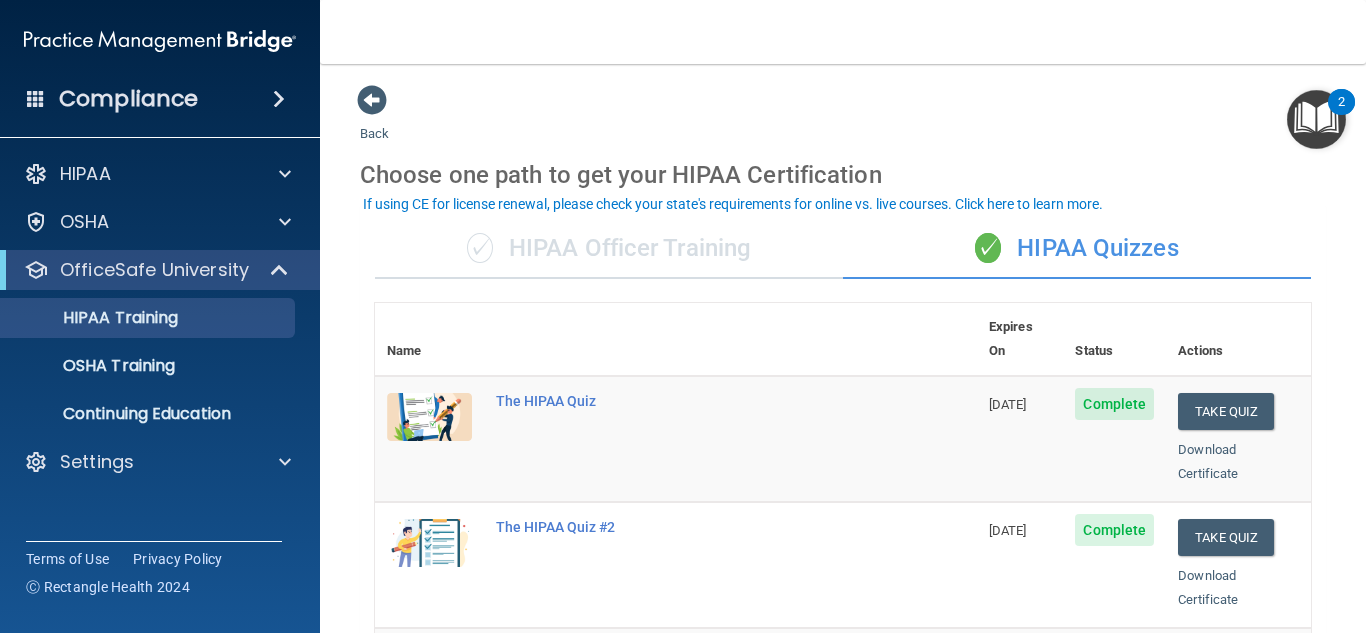 click on "✓   HIPAA Officer Training" at bounding box center [609, 249] 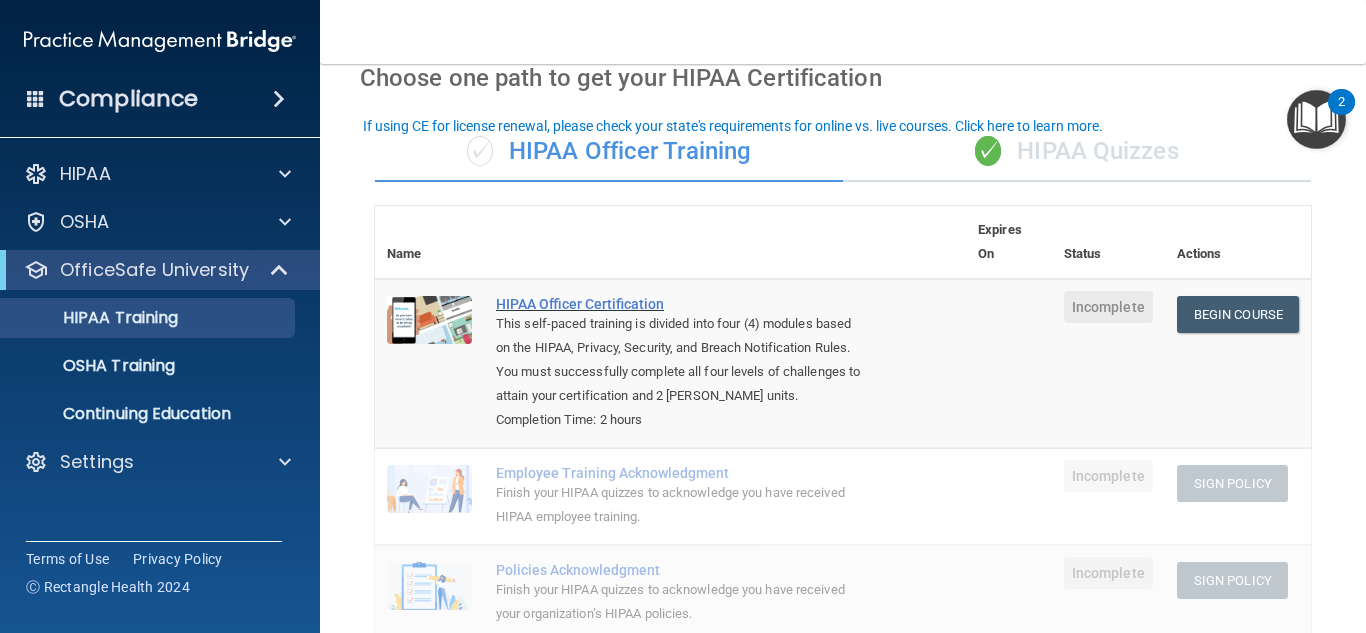 scroll, scrollTop: 77, scrollLeft: 0, axis: vertical 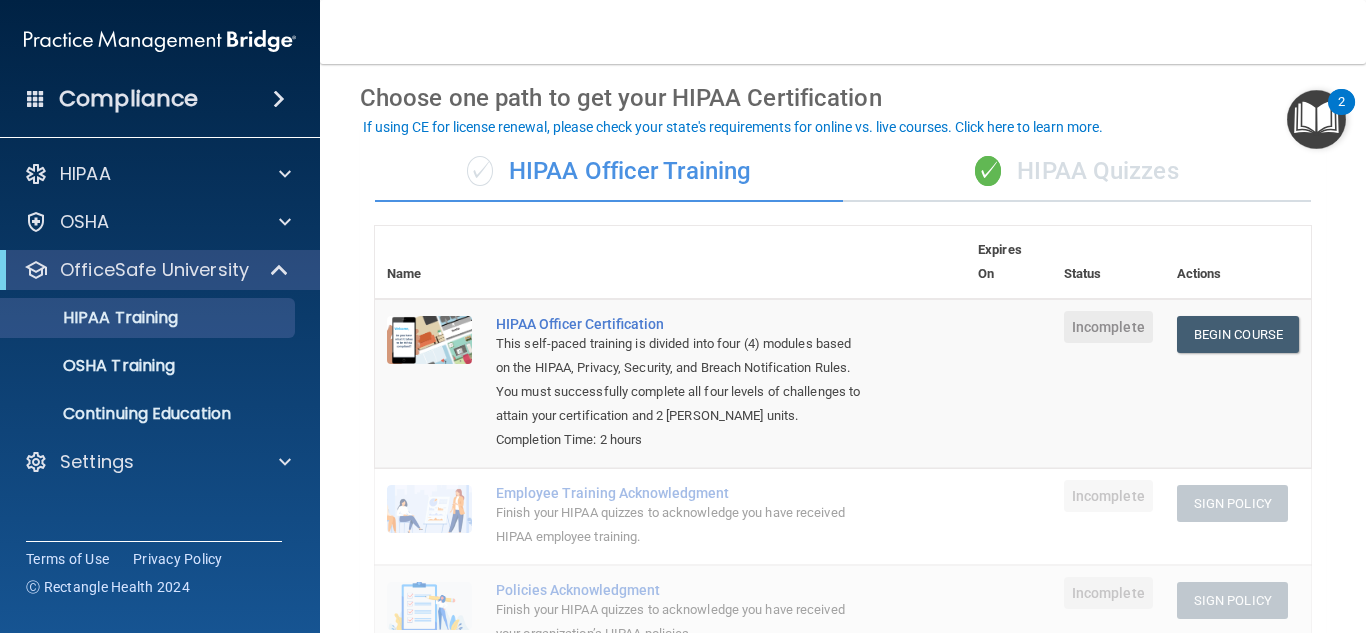 click on "✓   HIPAA Quizzes" at bounding box center (1077, 172) 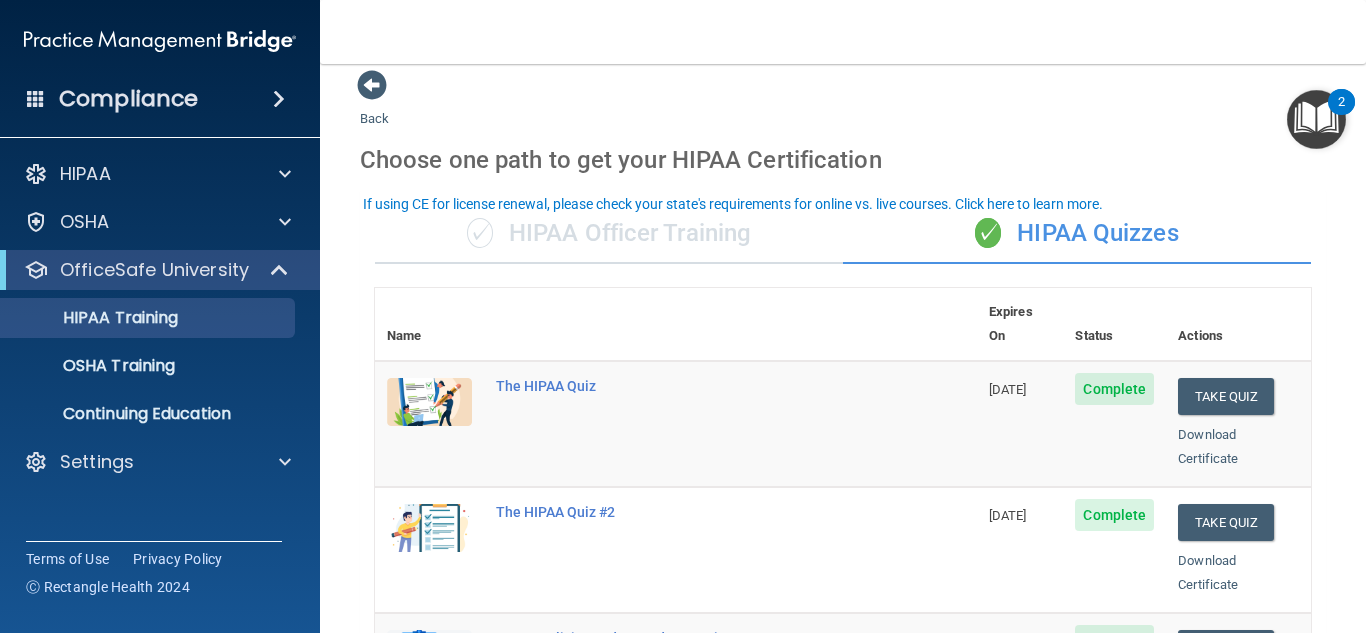 scroll, scrollTop: 0, scrollLeft: 0, axis: both 